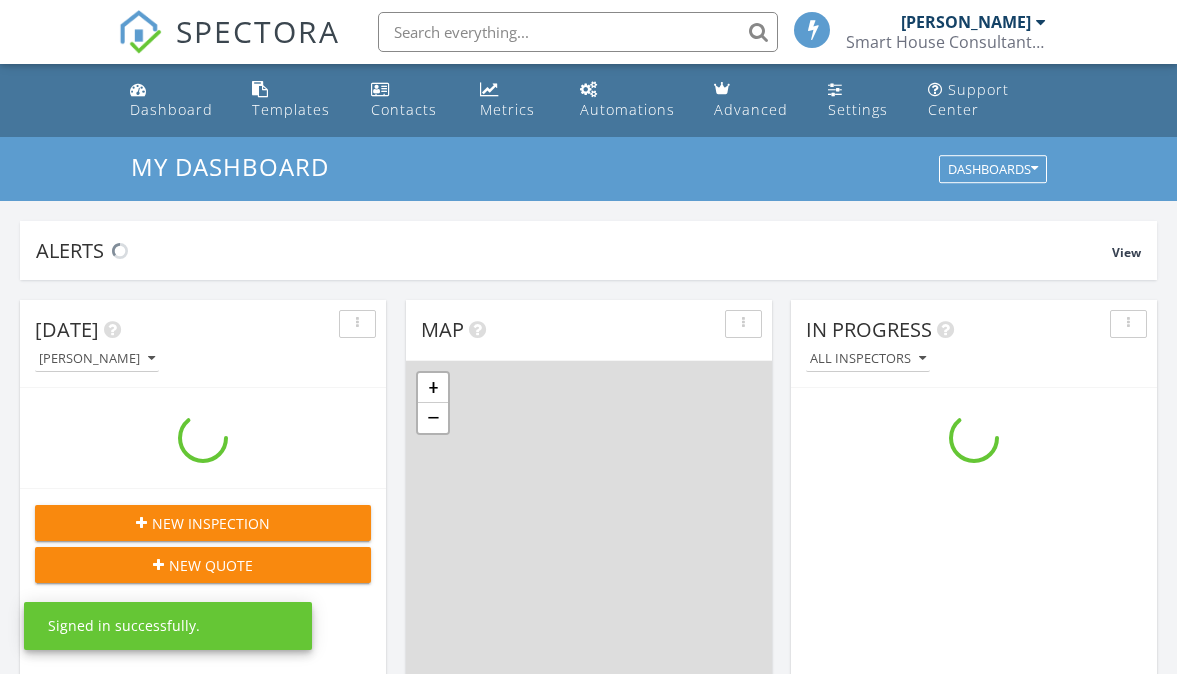 scroll, scrollTop: 0, scrollLeft: 0, axis: both 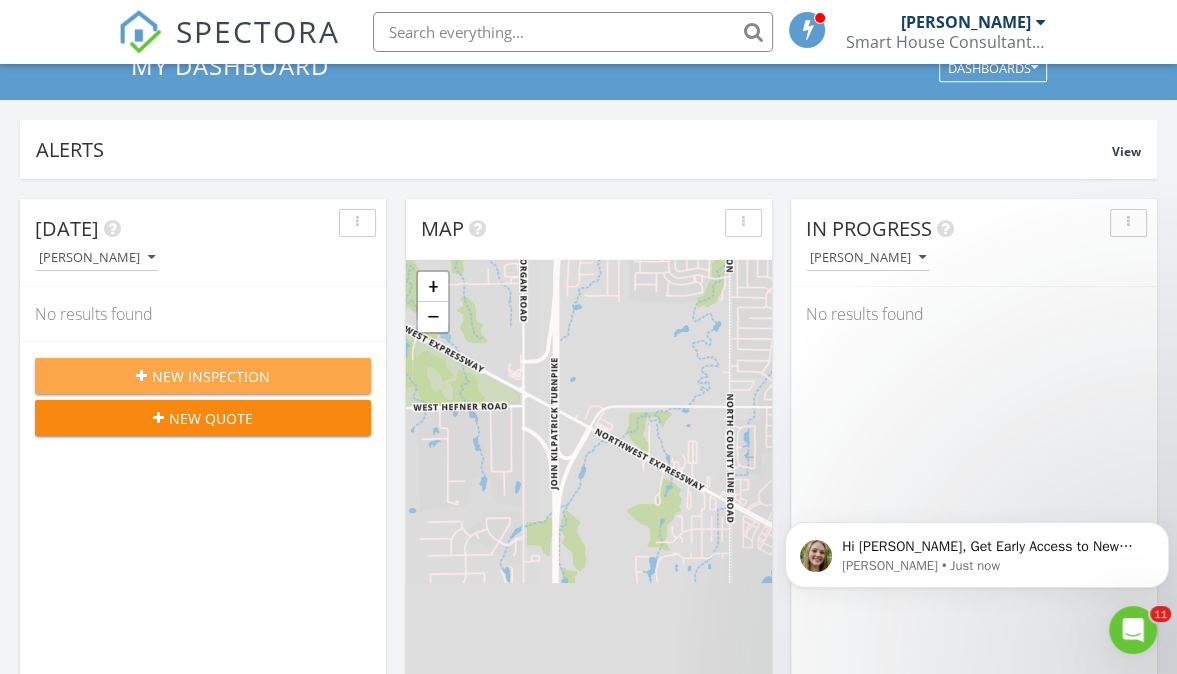 click on "New Inspection" at bounding box center (211, 376) 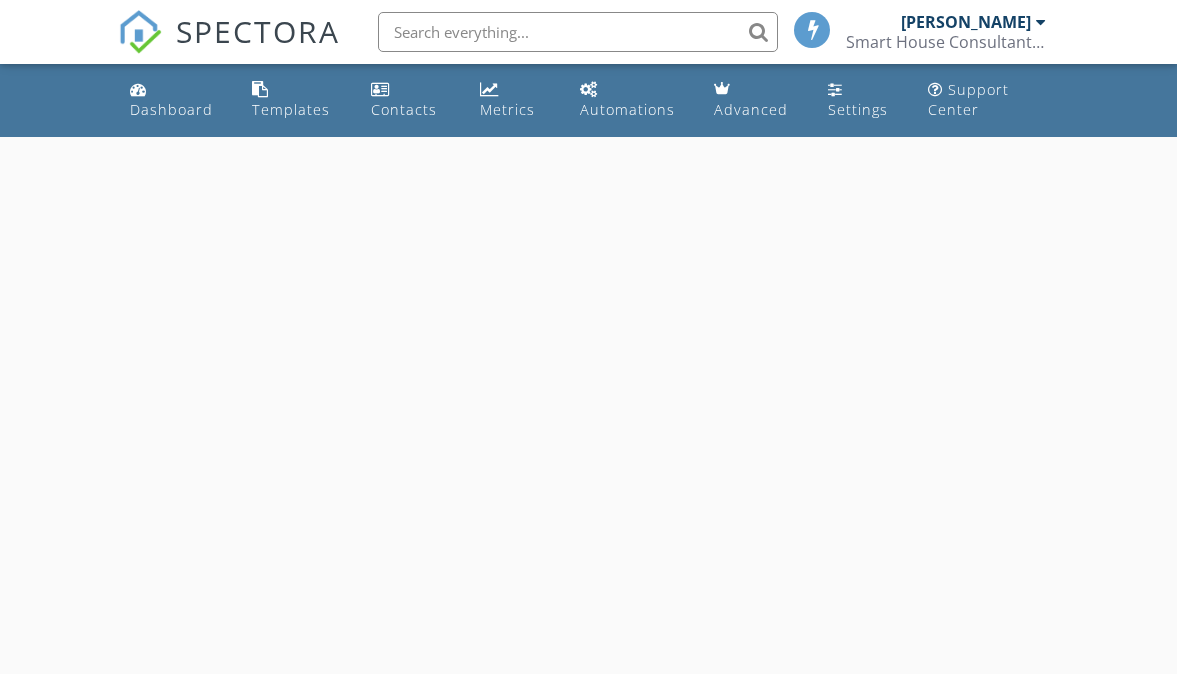 scroll, scrollTop: 0, scrollLeft: 0, axis: both 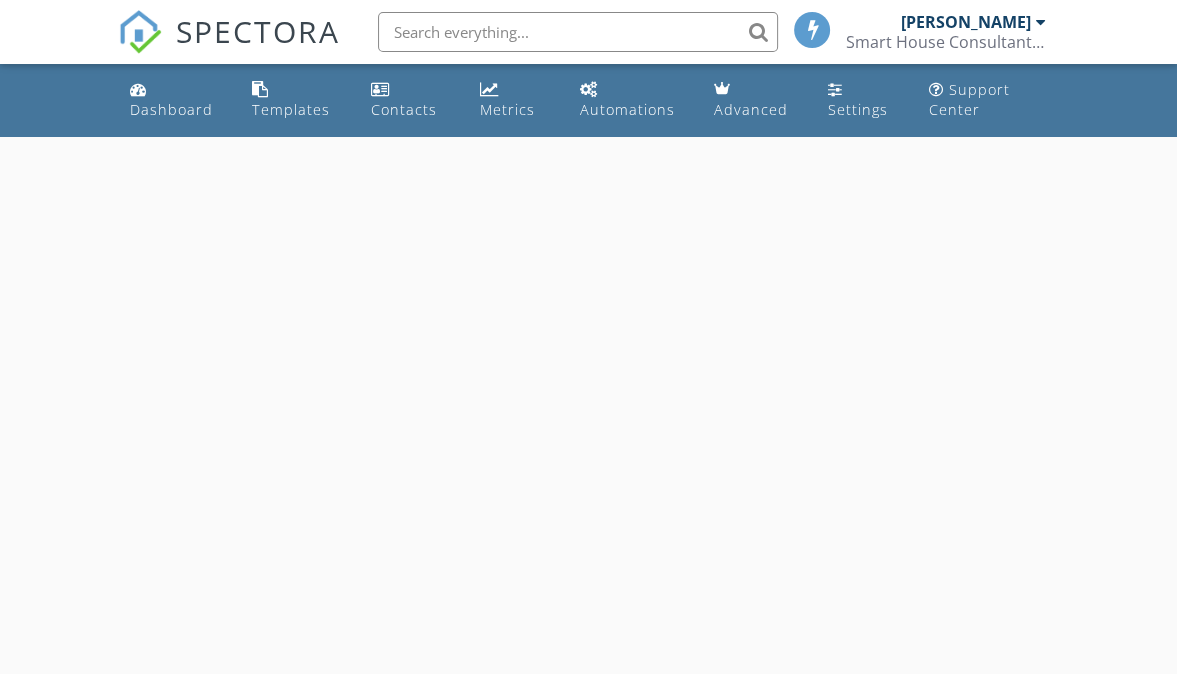 select on "6" 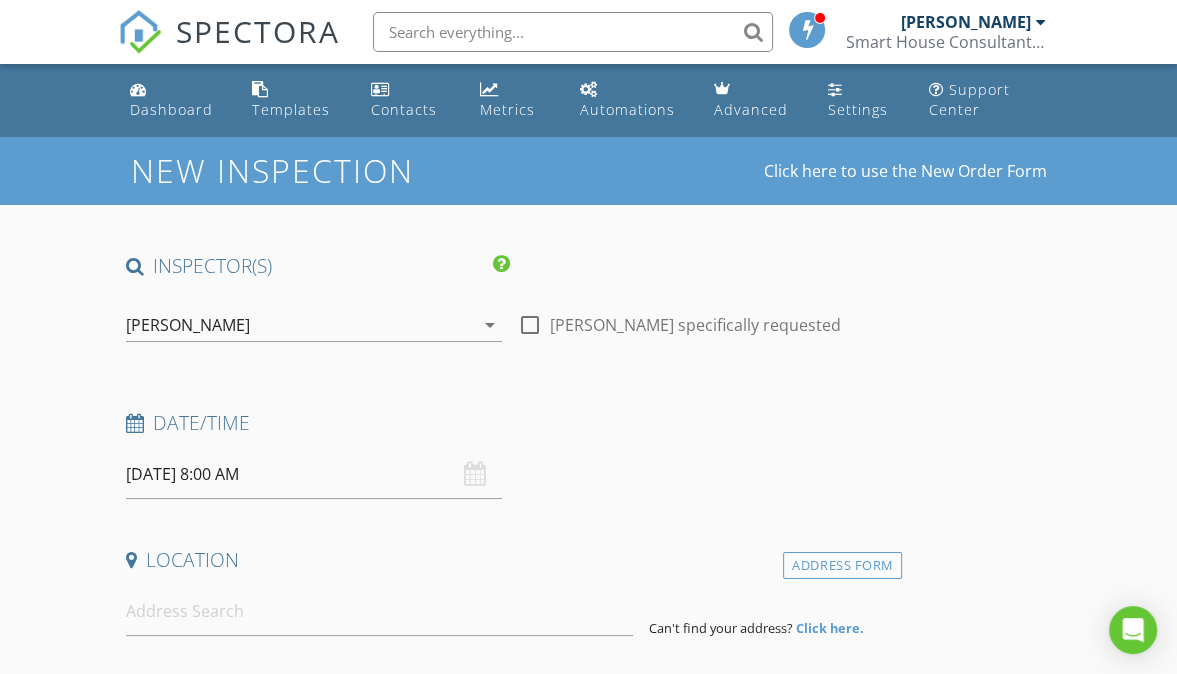 click on "[DATE] 8:00 AM" at bounding box center (314, 474) 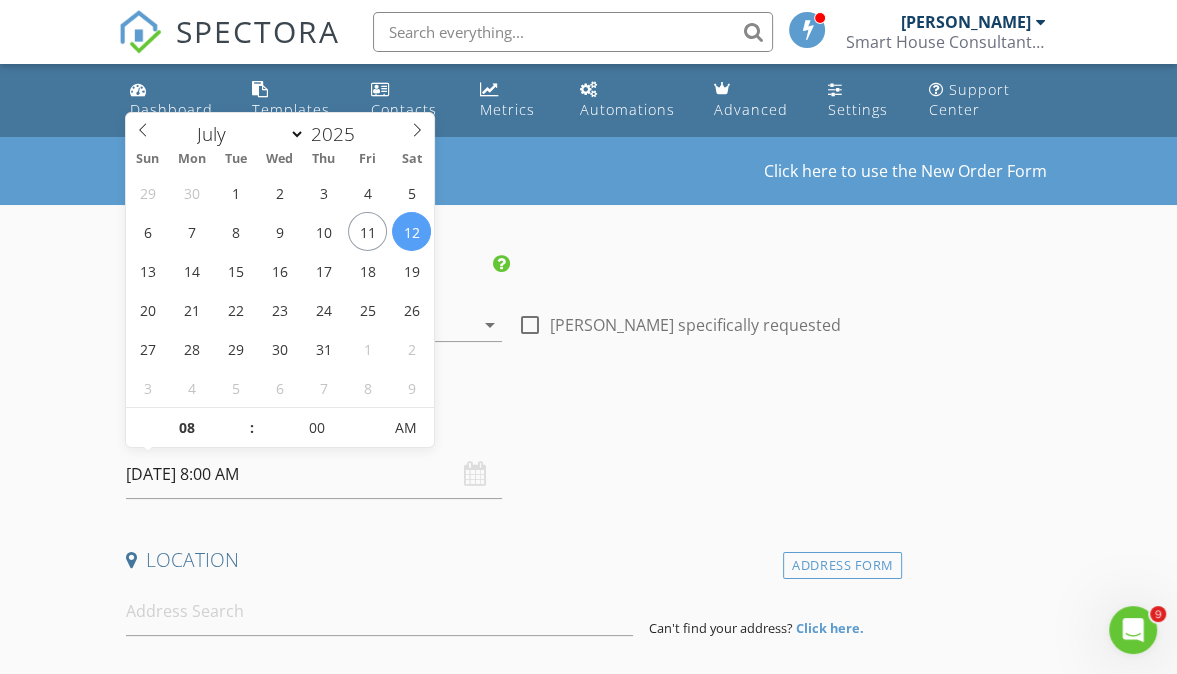 scroll, scrollTop: 0, scrollLeft: 0, axis: both 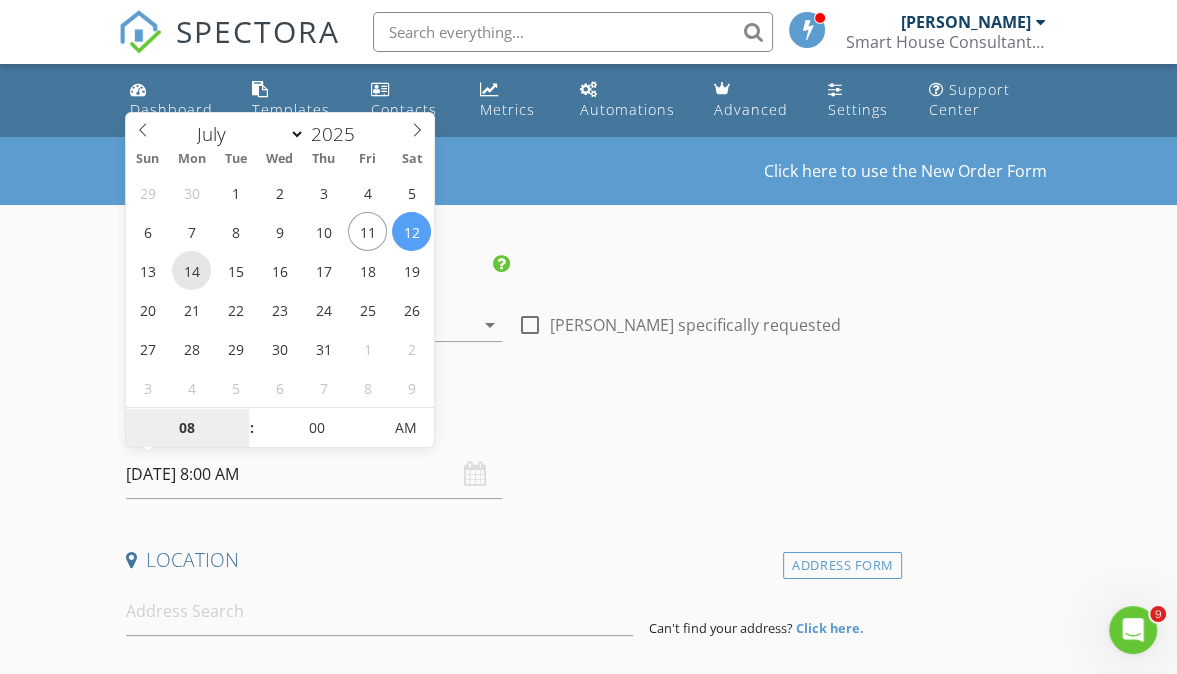 type on "07/14/2025 8:00 AM" 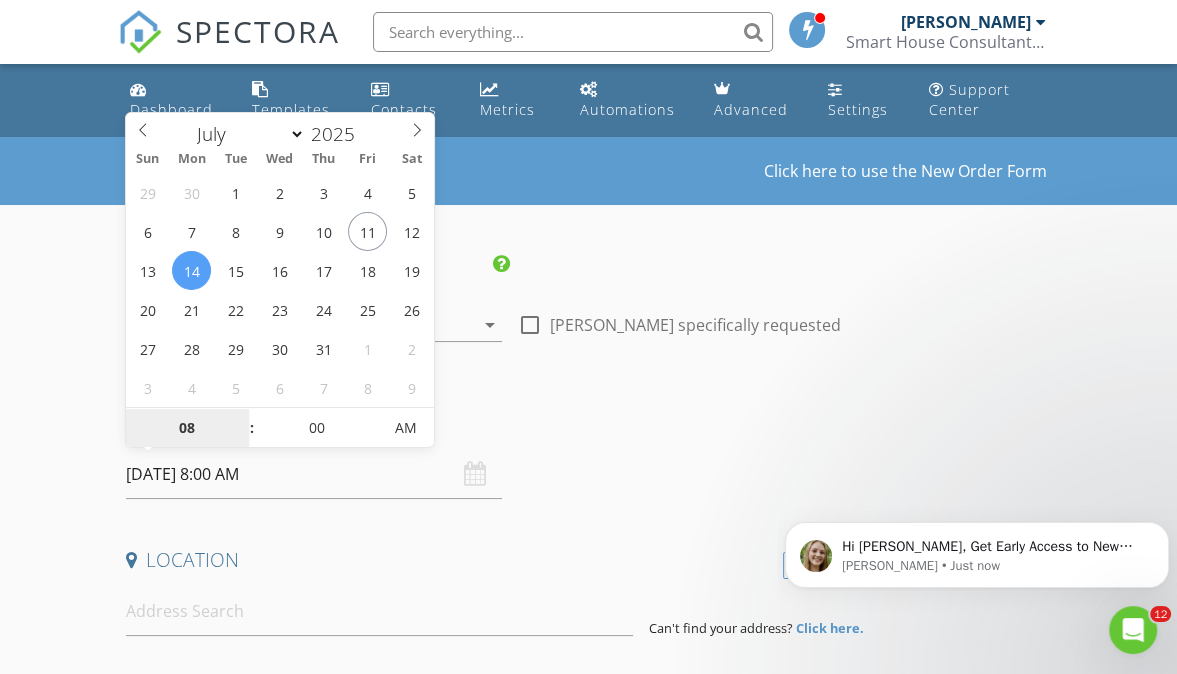 scroll, scrollTop: 0, scrollLeft: 0, axis: both 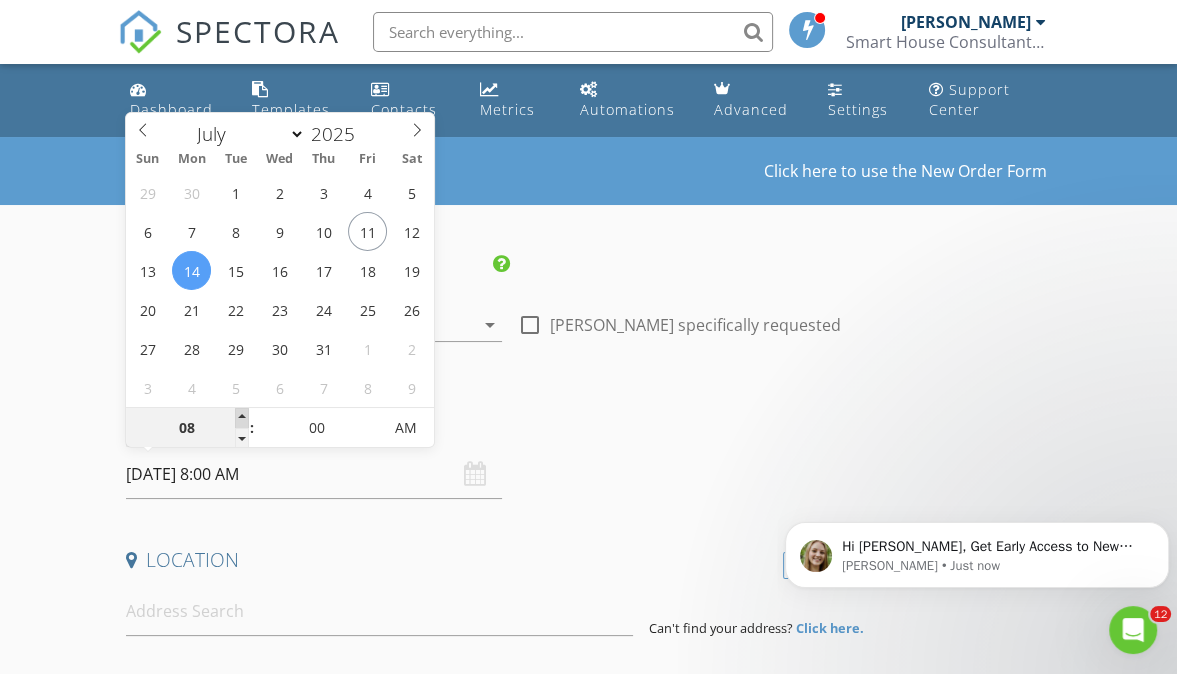 type on "09" 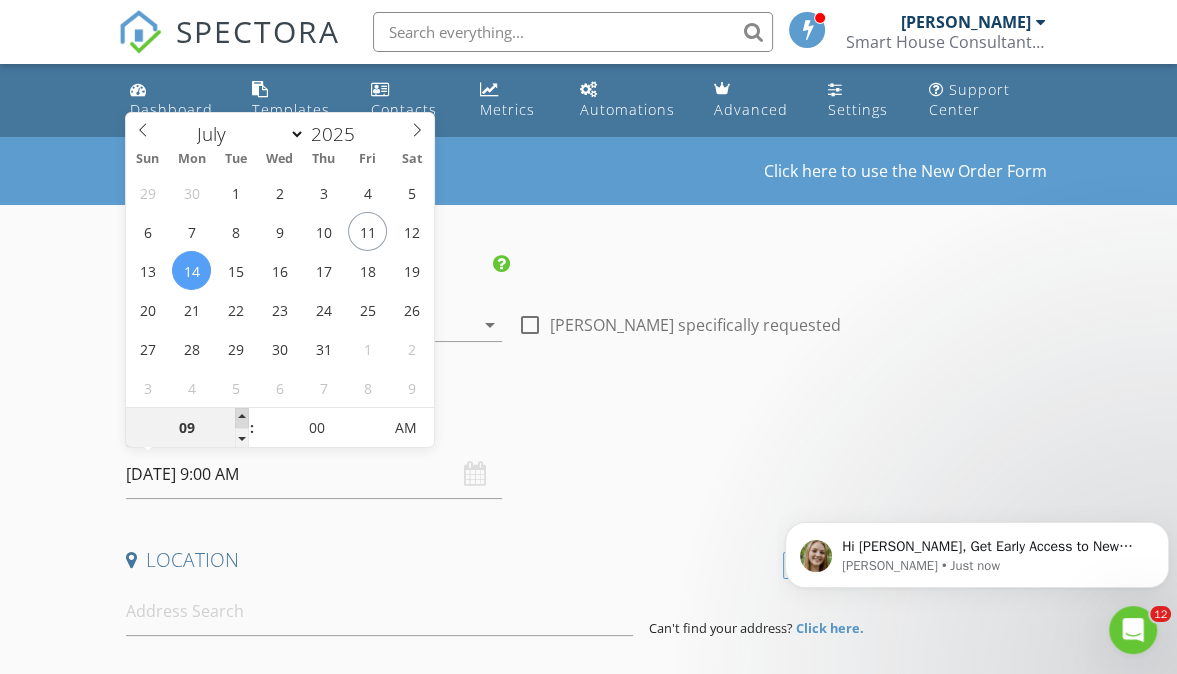 click at bounding box center (242, 418) 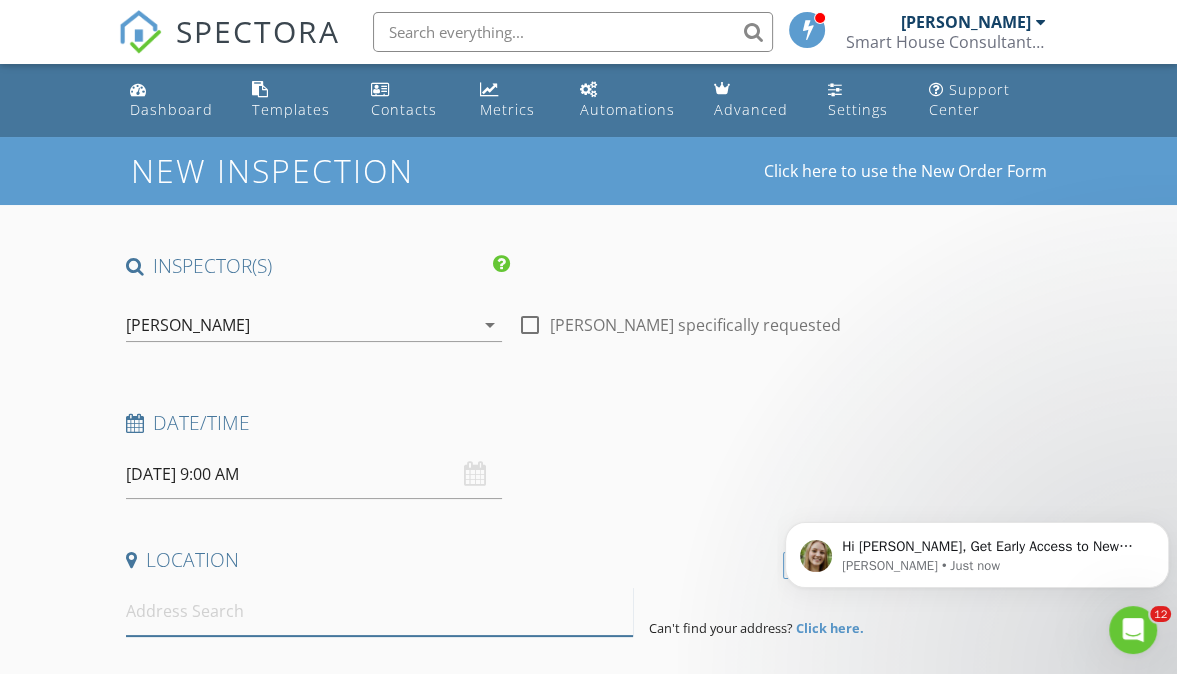 click at bounding box center [379, 611] 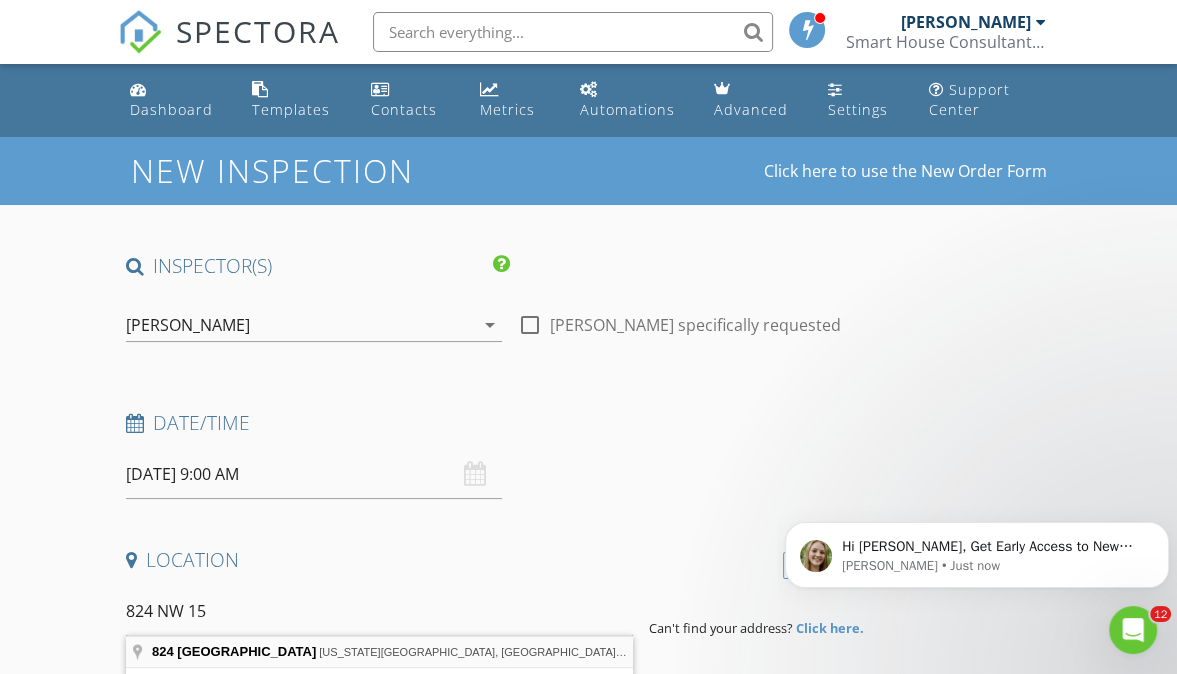 type on "824 Northwest 15th Street, Oklahoma City, OK, USA" 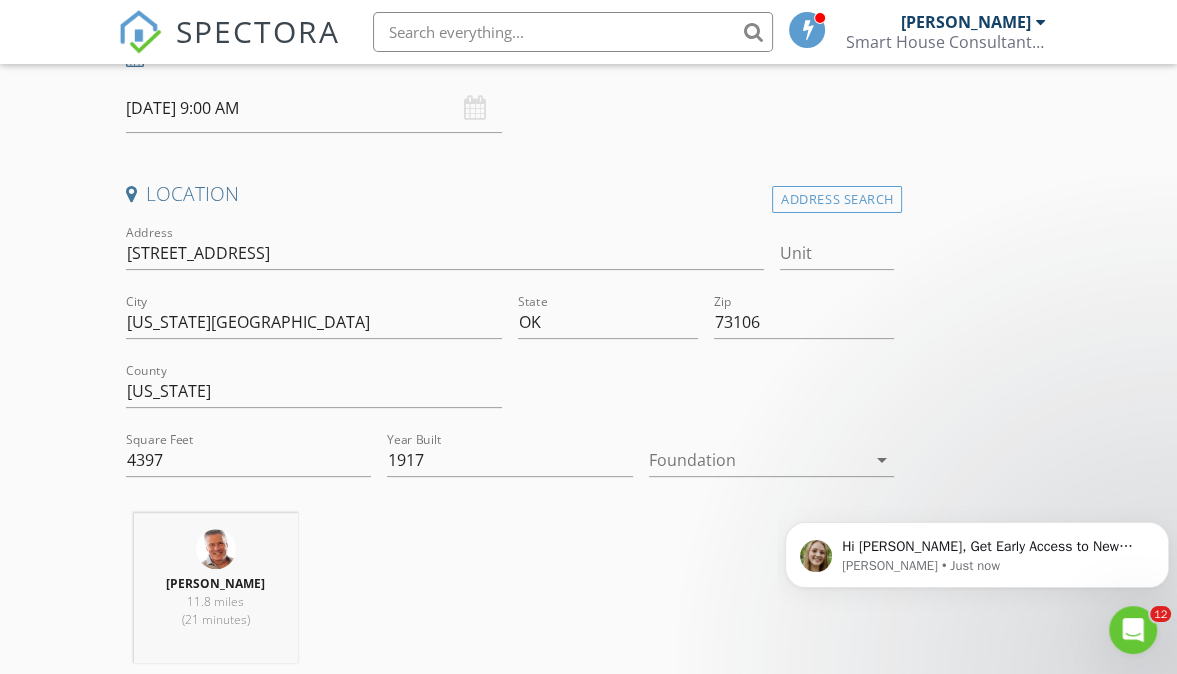 scroll, scrollTop: 367, scrollLeft: 0, axis: vertical 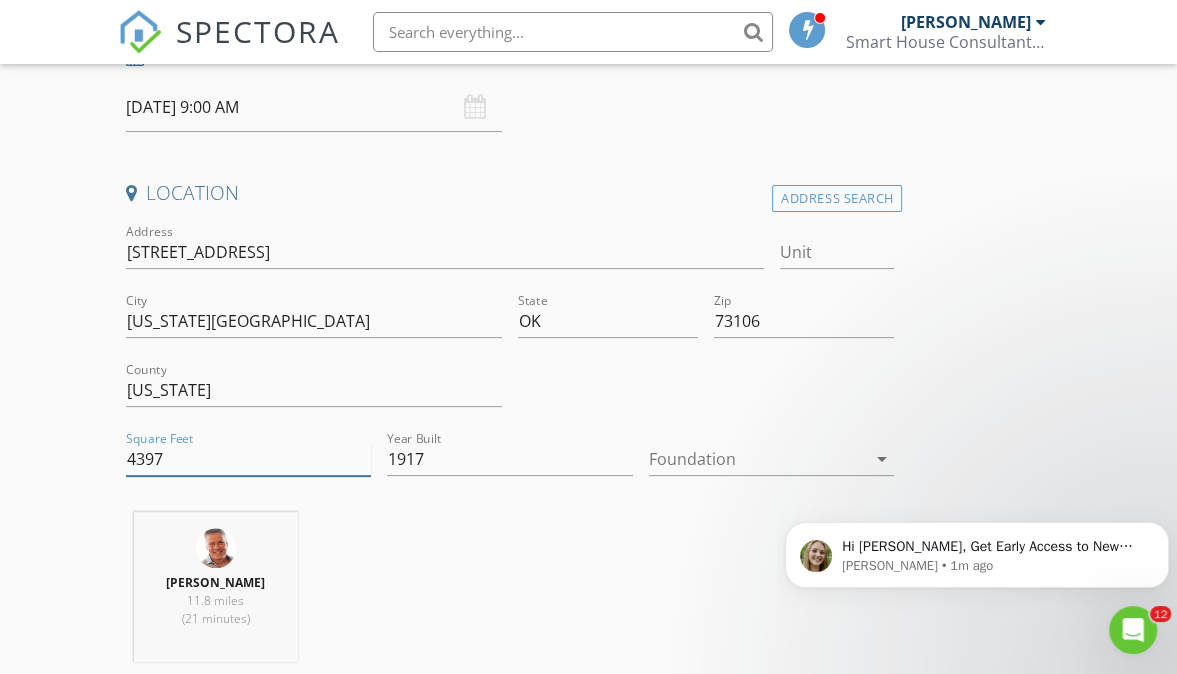 click on "4397" at bounding box center [249, 459] 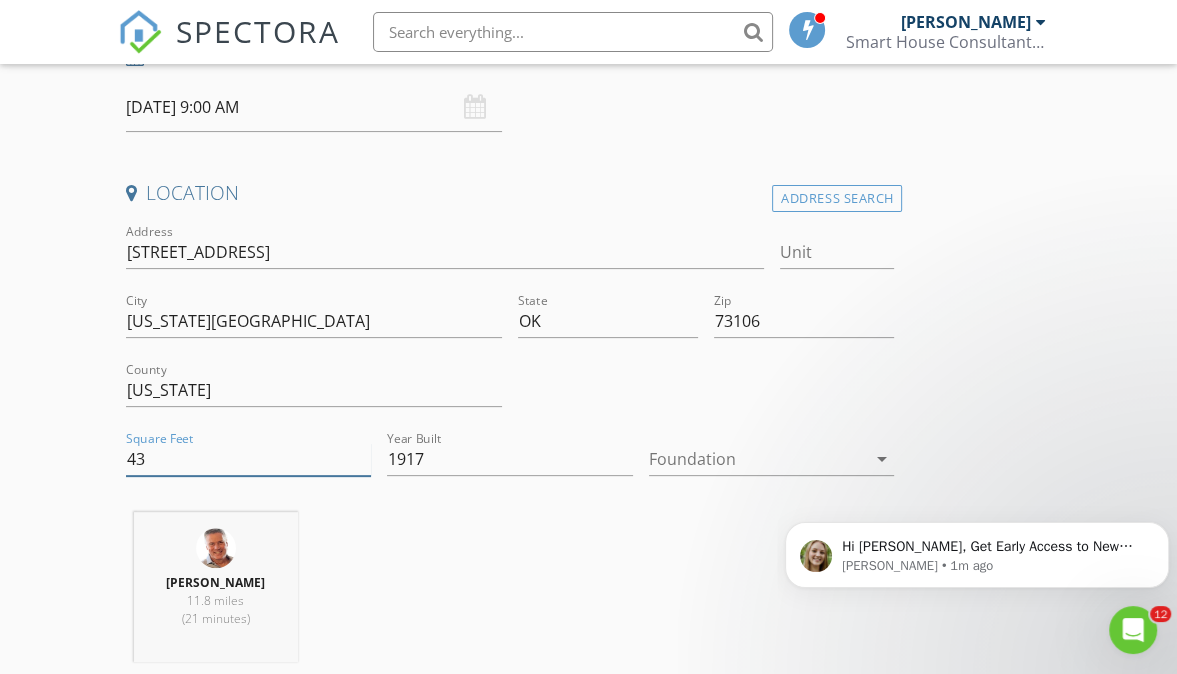 type on "4" 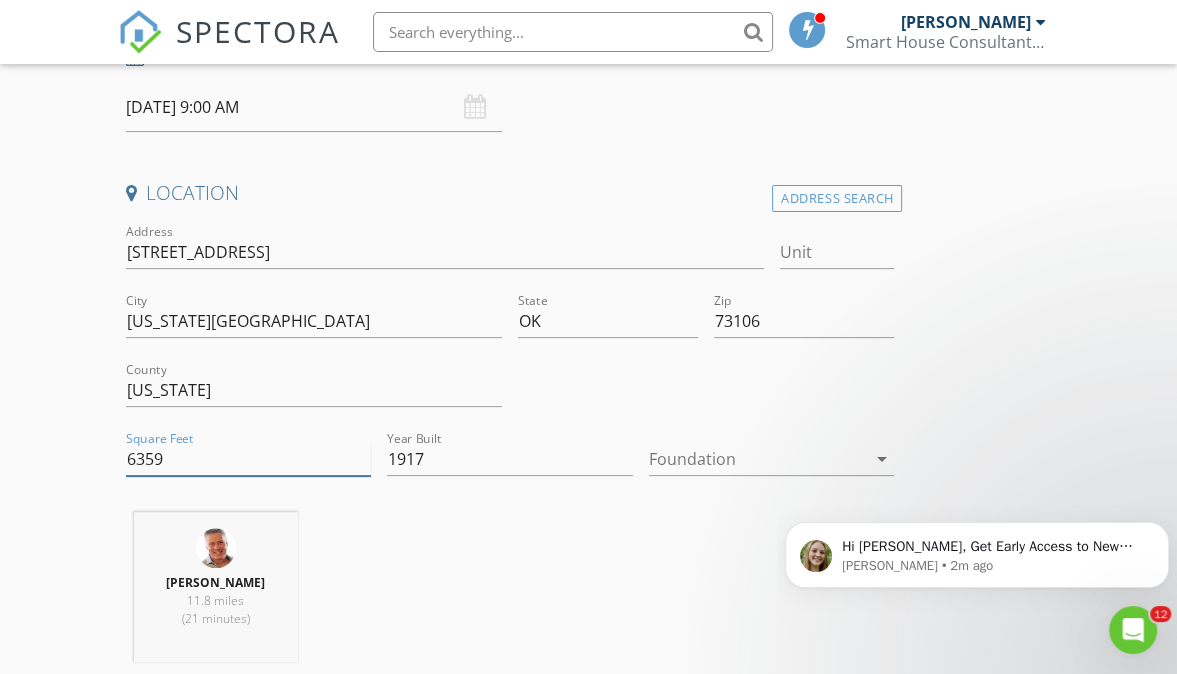 type on "6359" 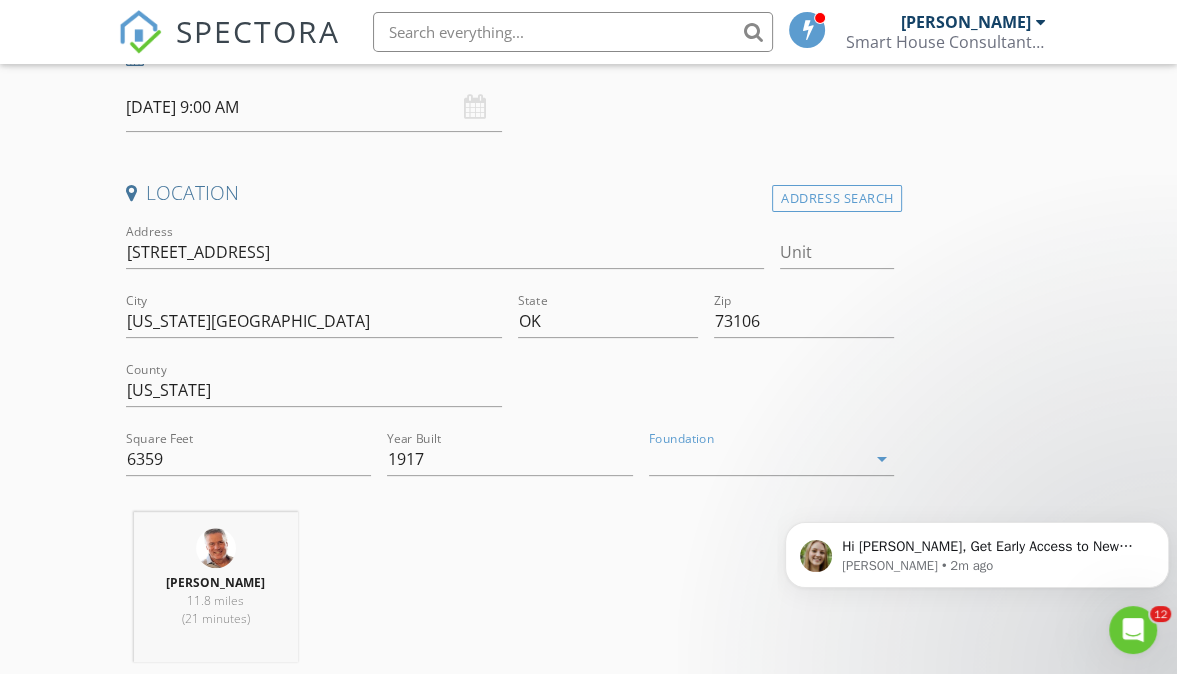 click on "arrow_drop_down" at bounding box center (882, 459) 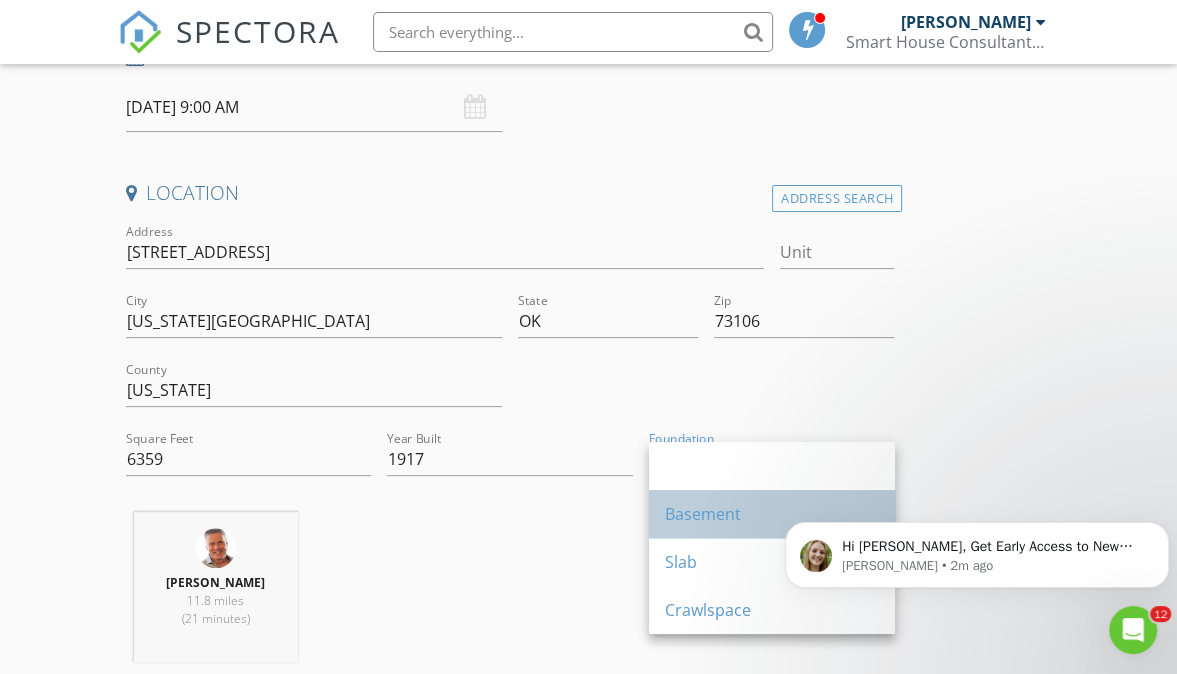 click on "Basement" at bounding box center (772, 514) 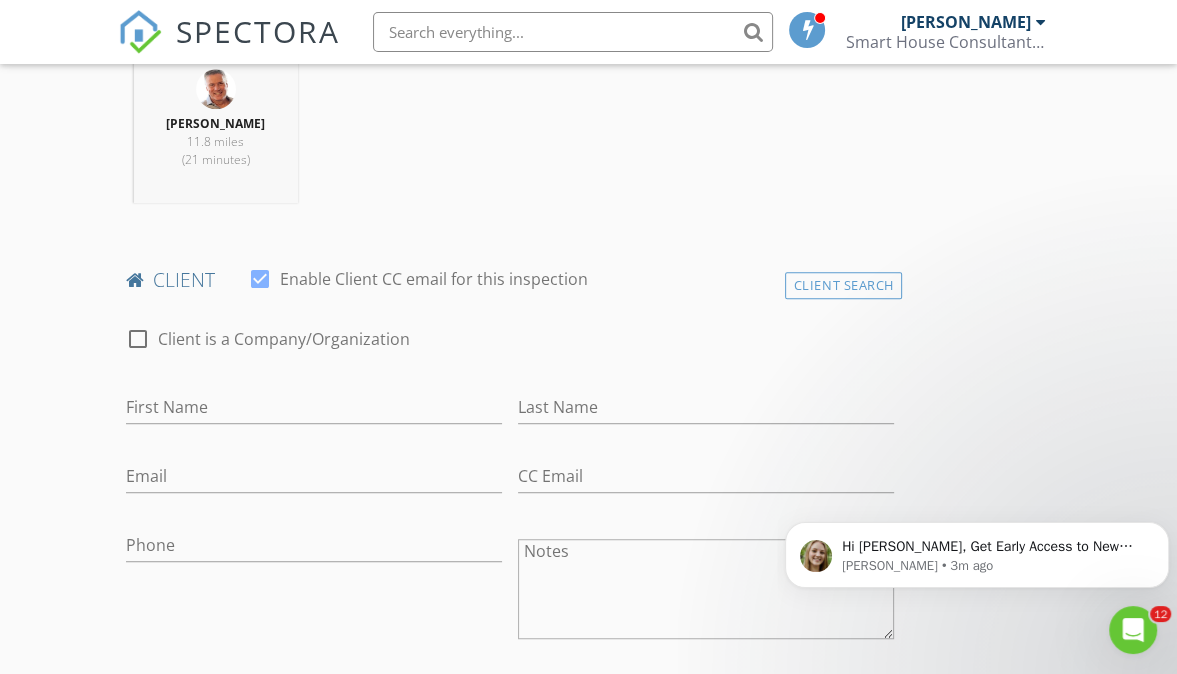 scroll, scrollTop: 831, scrollLeft: 0, axis: vertical 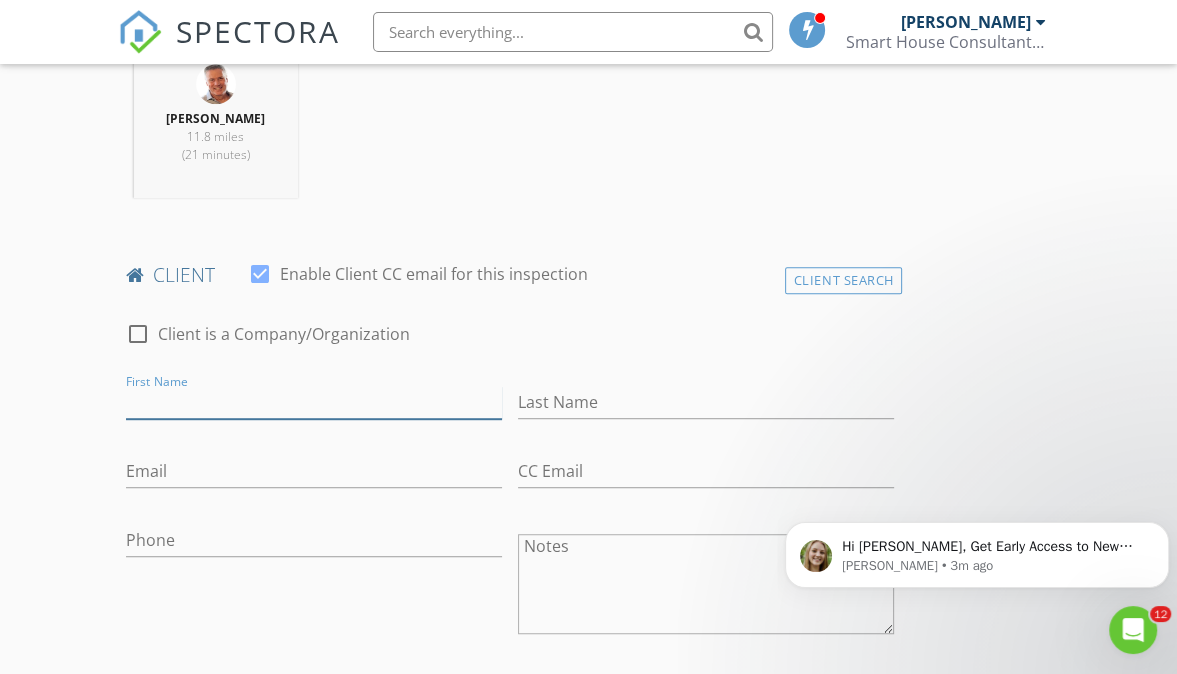 click on "First Name" at bounding box center (314, 402) 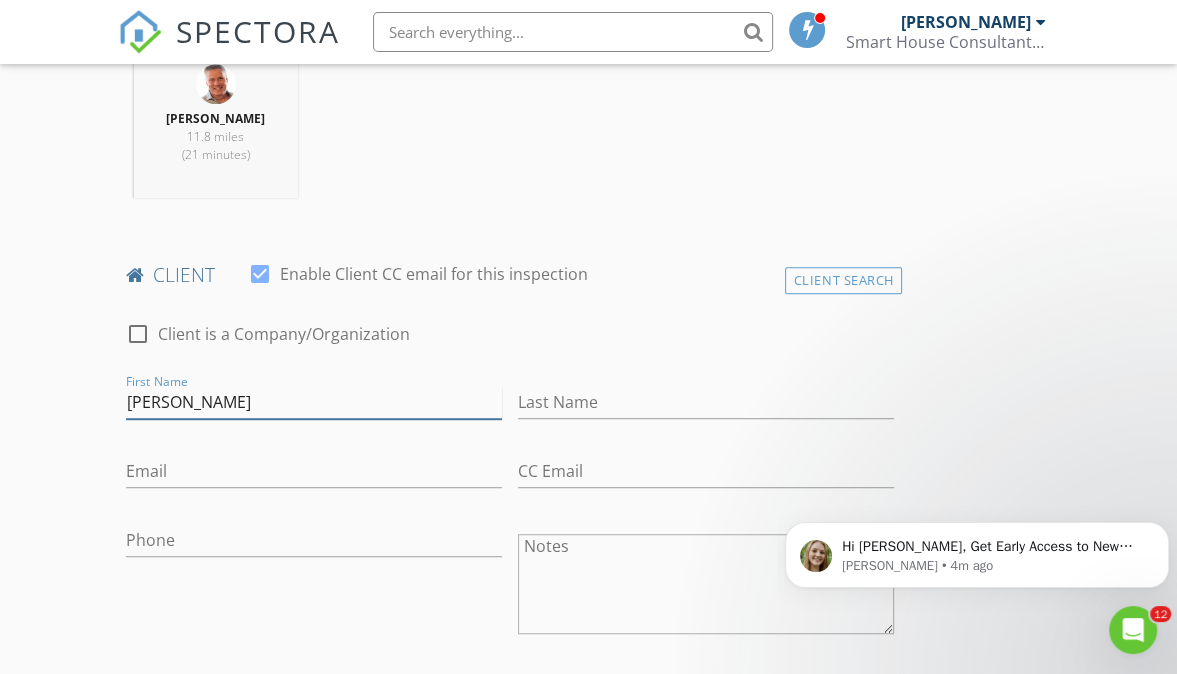 type on "Timothy" 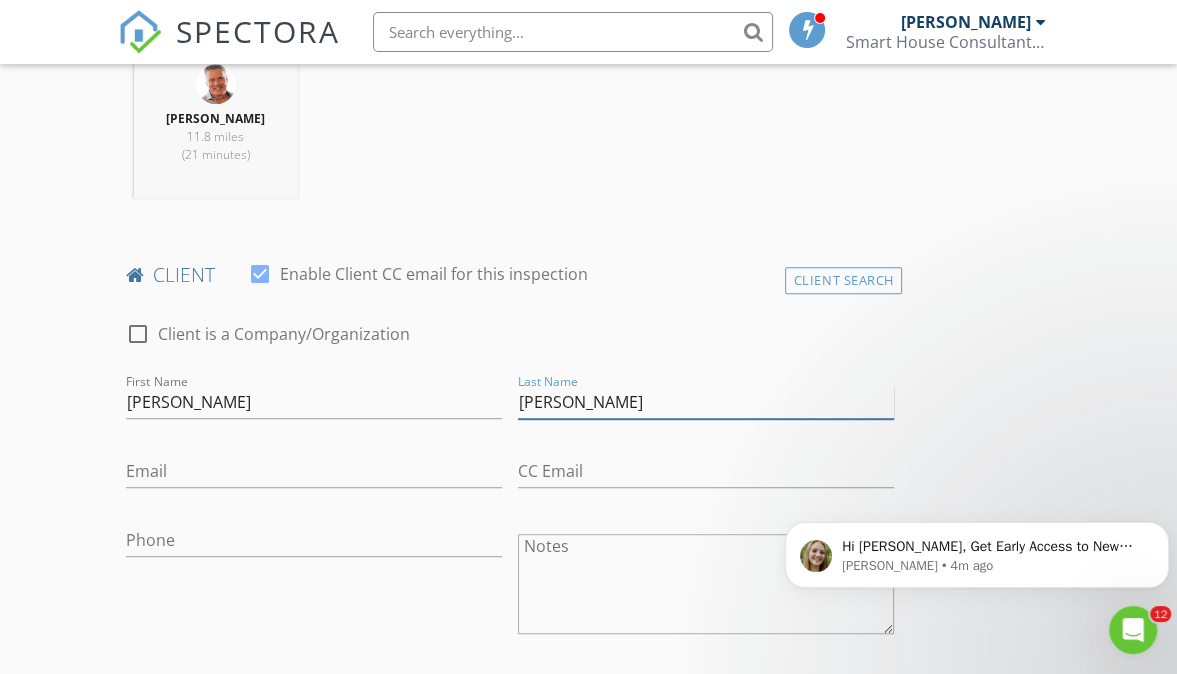 type on "Weaver" 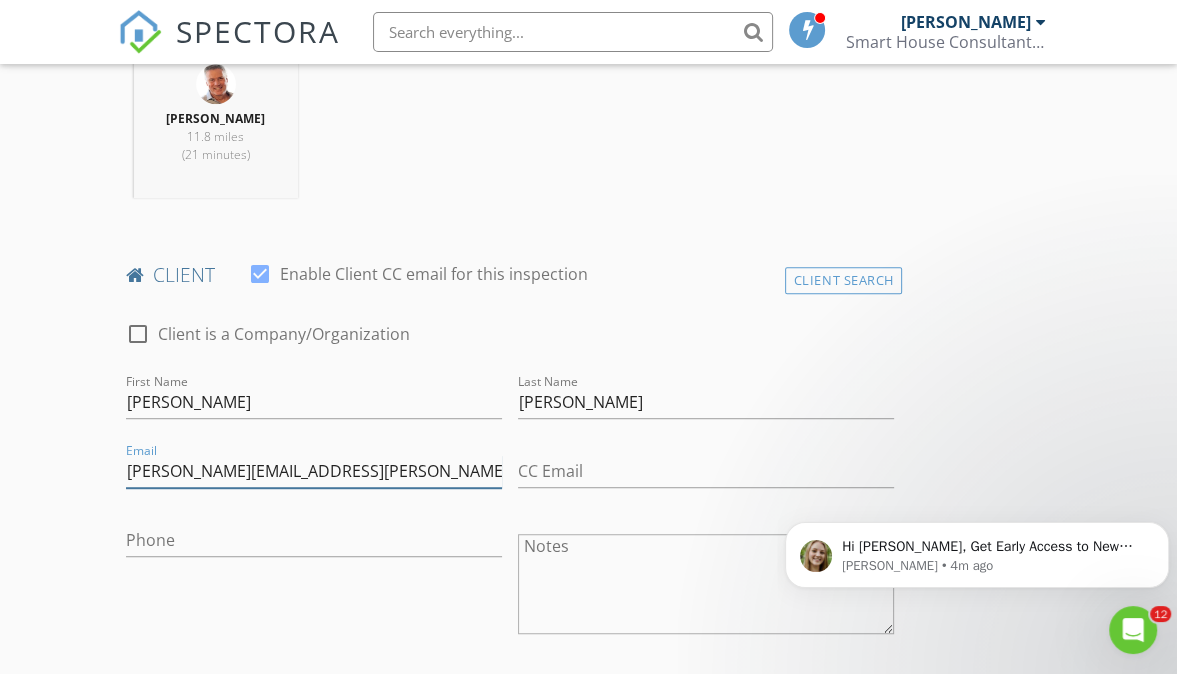 type on "timothy.w.weaver@gmail.com" 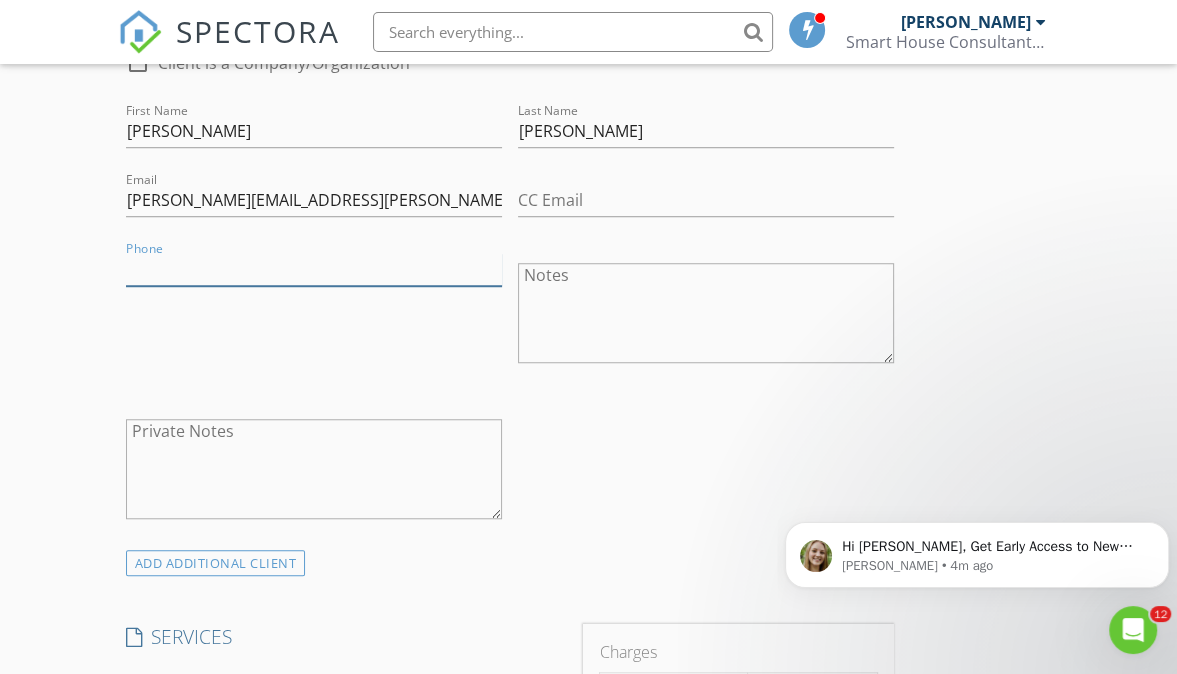 scroll, scrollTop: 1103, scrollLeft: 0, axis: vertical 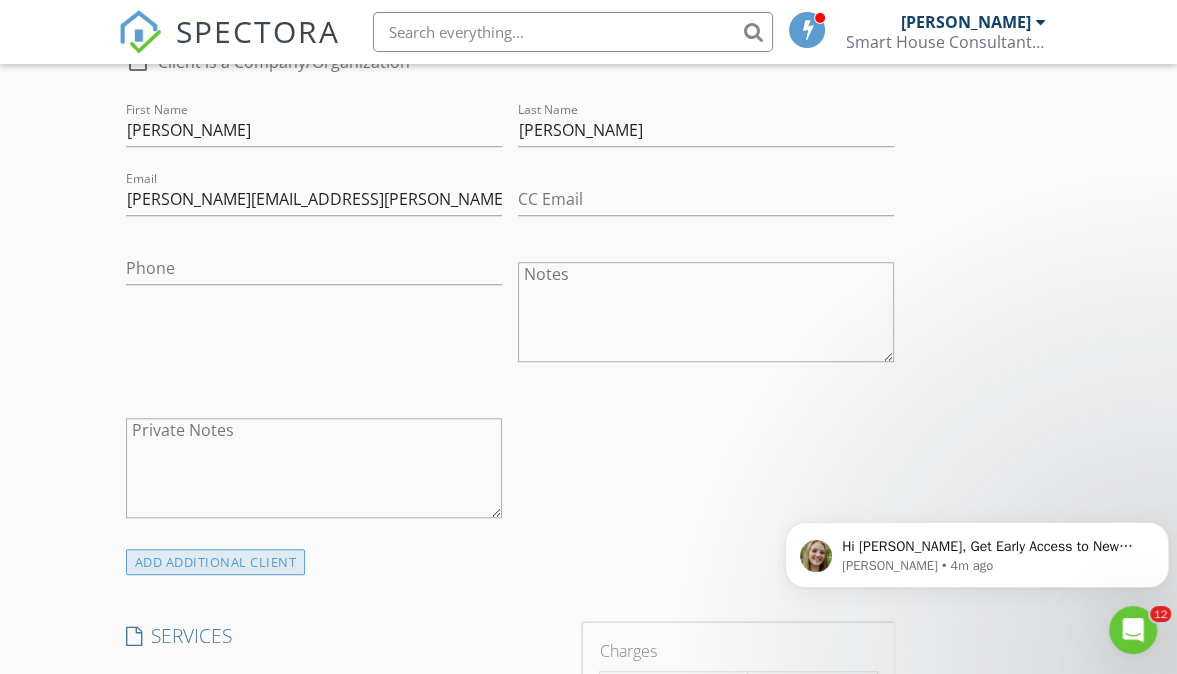 click on "ADD ADDITIONAL client" at bounding box center (216, 562) 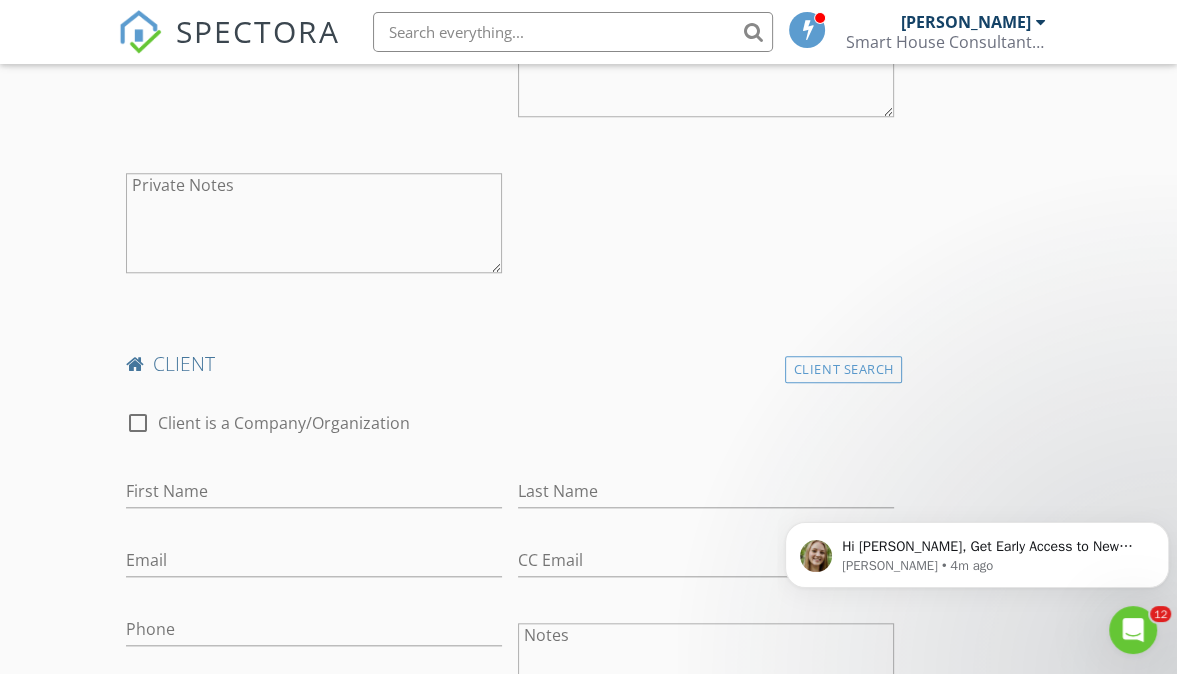 scroll, scrollTop: 1374, scrollLeft: 0, axis: vertical 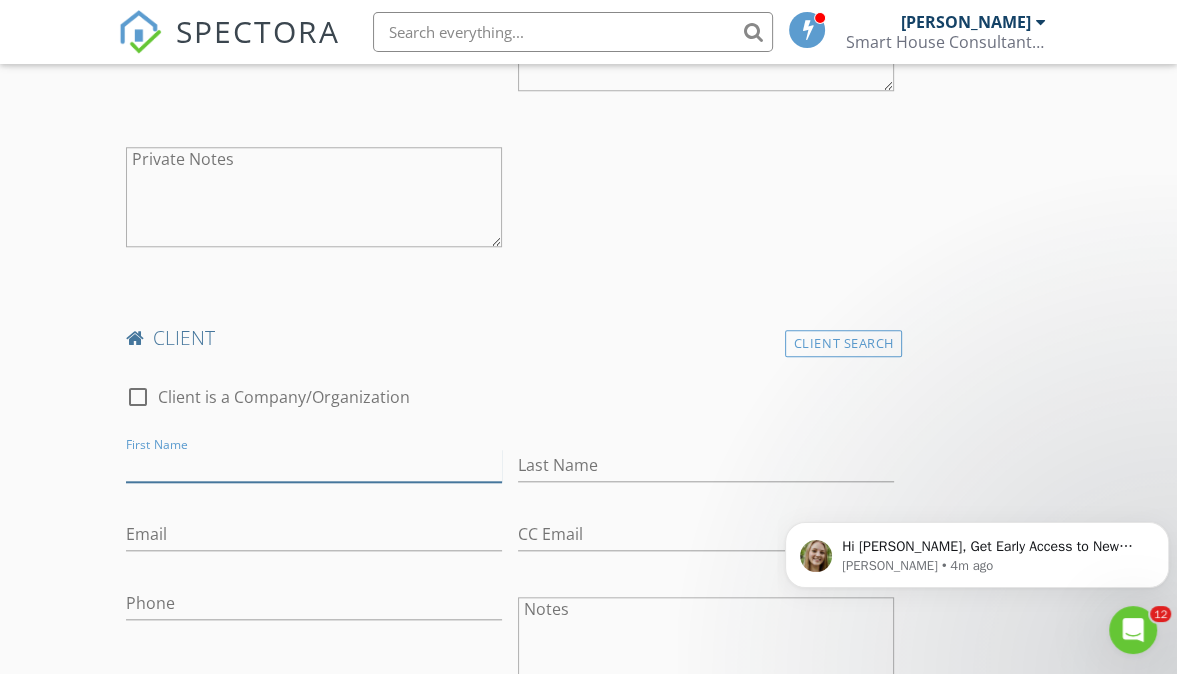 click on "First Name" at bounding box center [314, 465] 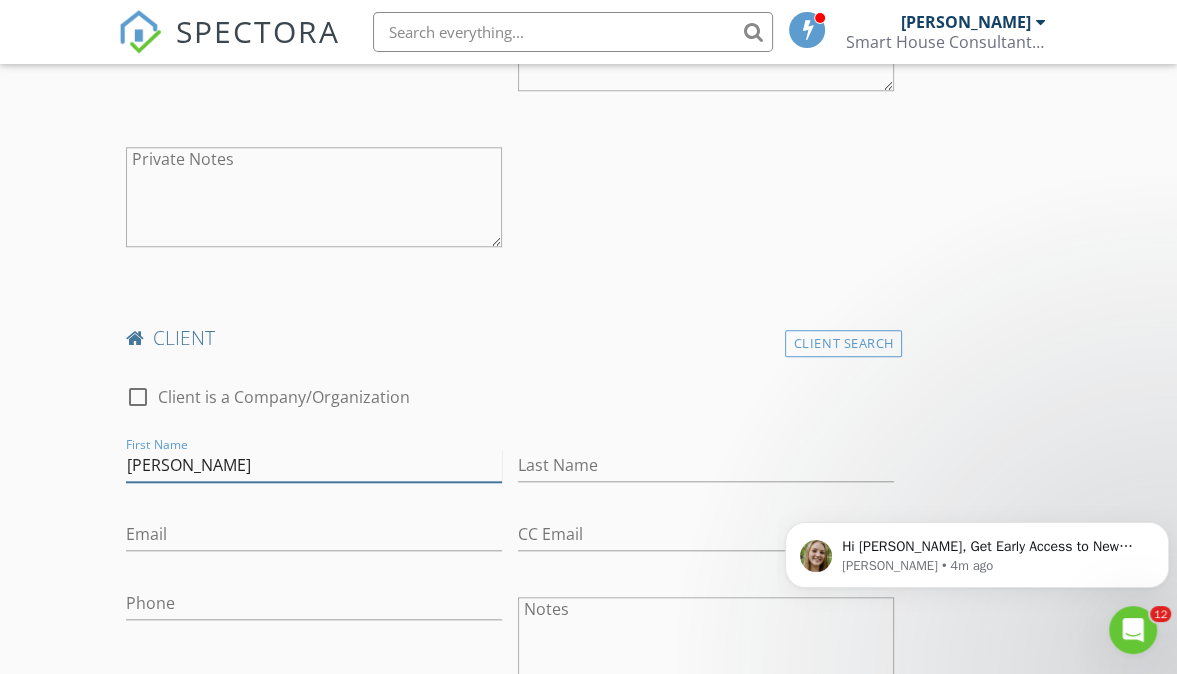type on "Lisa" 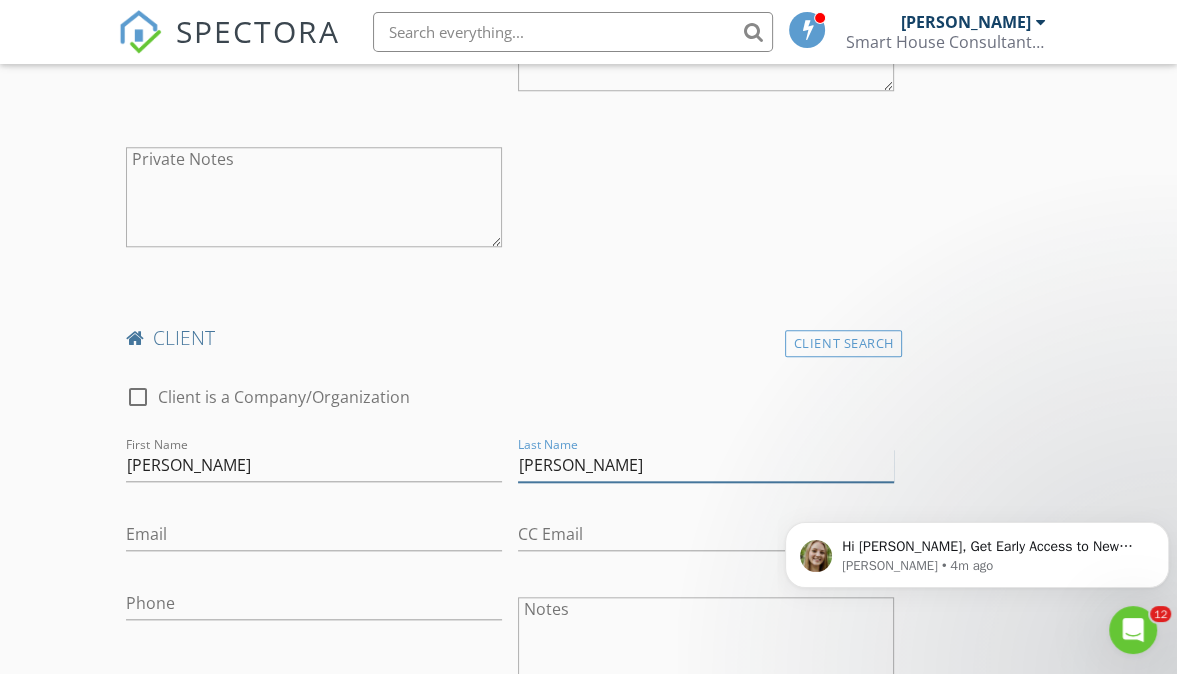 type on "Makil" 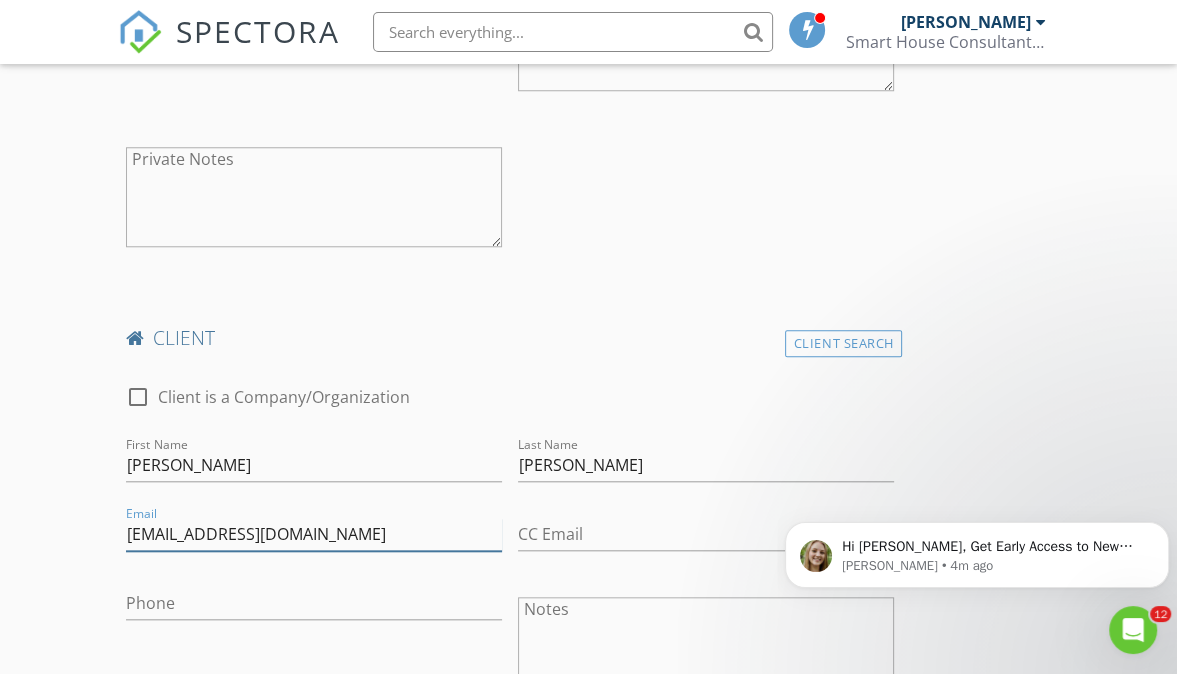 type on "lisamakil@gmail.com" 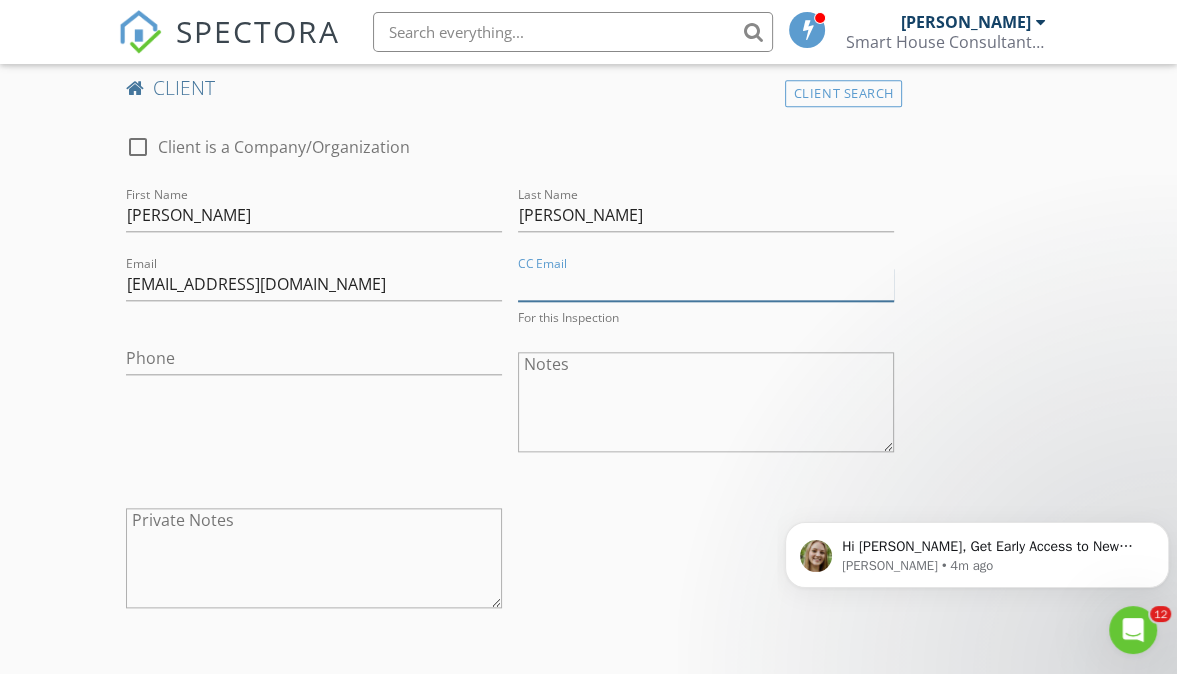 scroll, scrollTop: 1888, scrollLeft: 0, axis: vertical 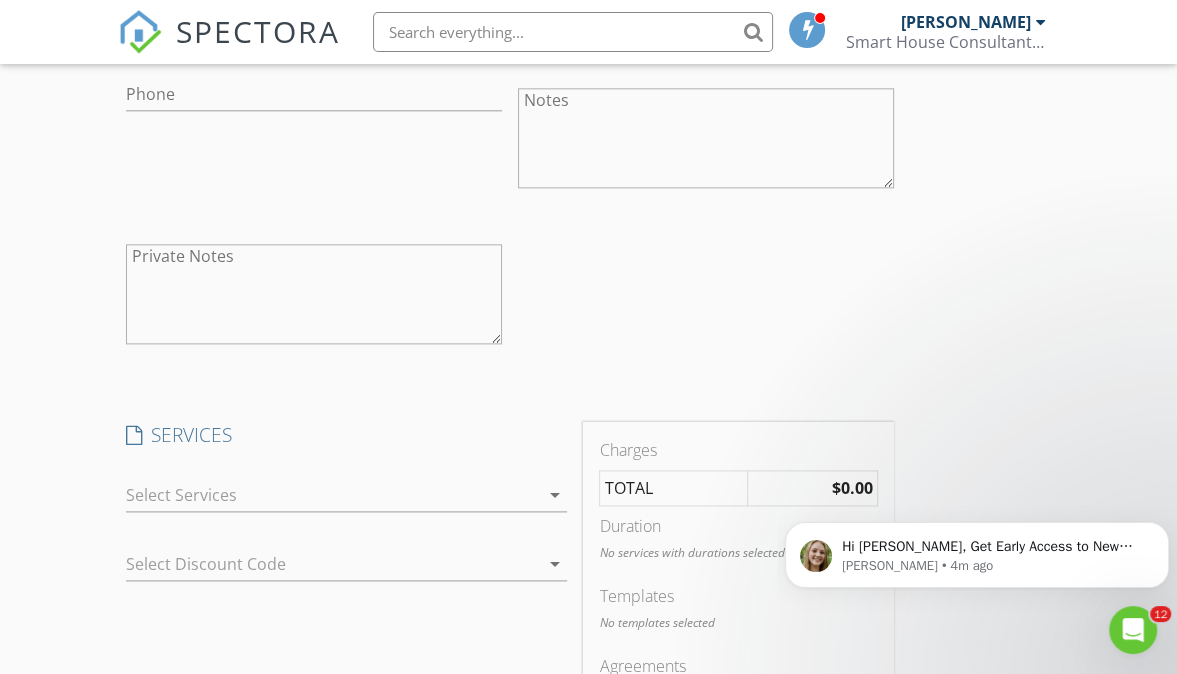 click on "arrow_drop_down" at bounding box center (555, 495) 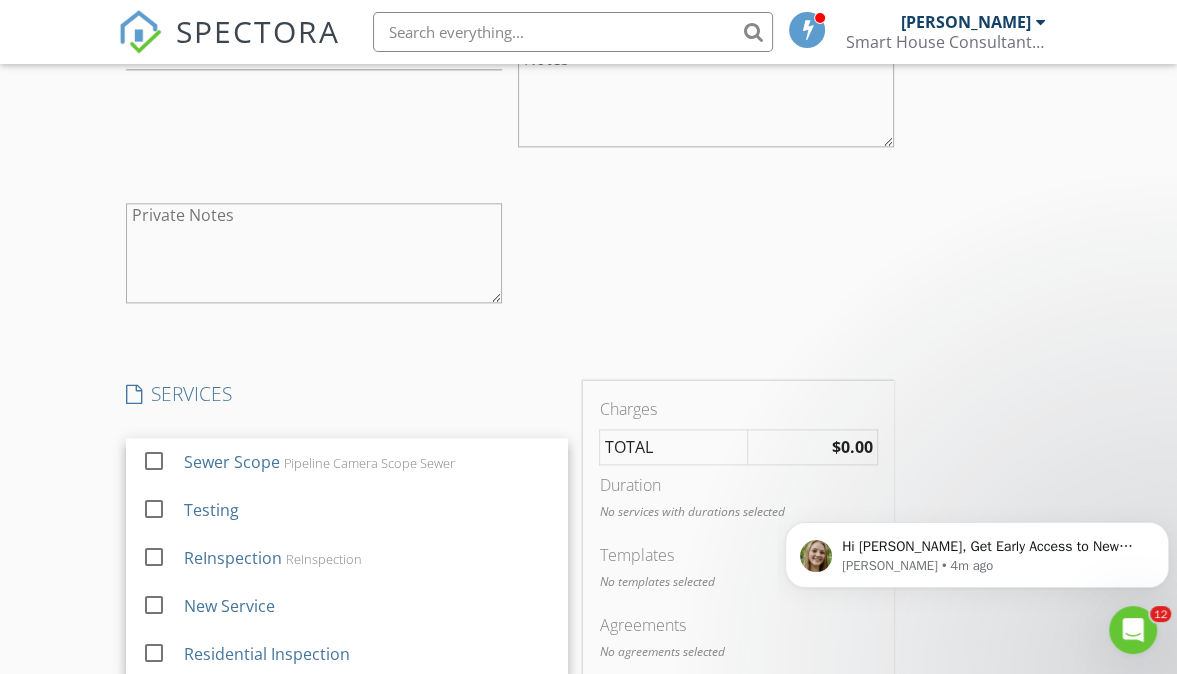 scroll, scrollTop: 2104, scrollLeft: 0, axis: vertical 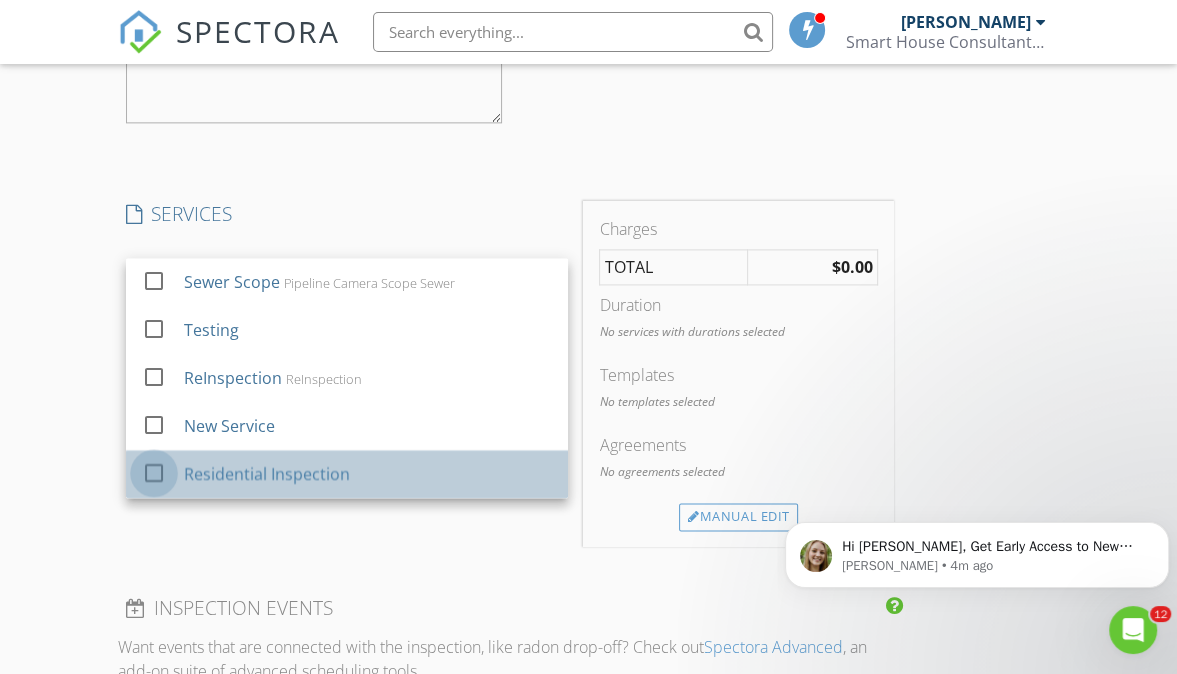 click at bounding box center (154, 472) 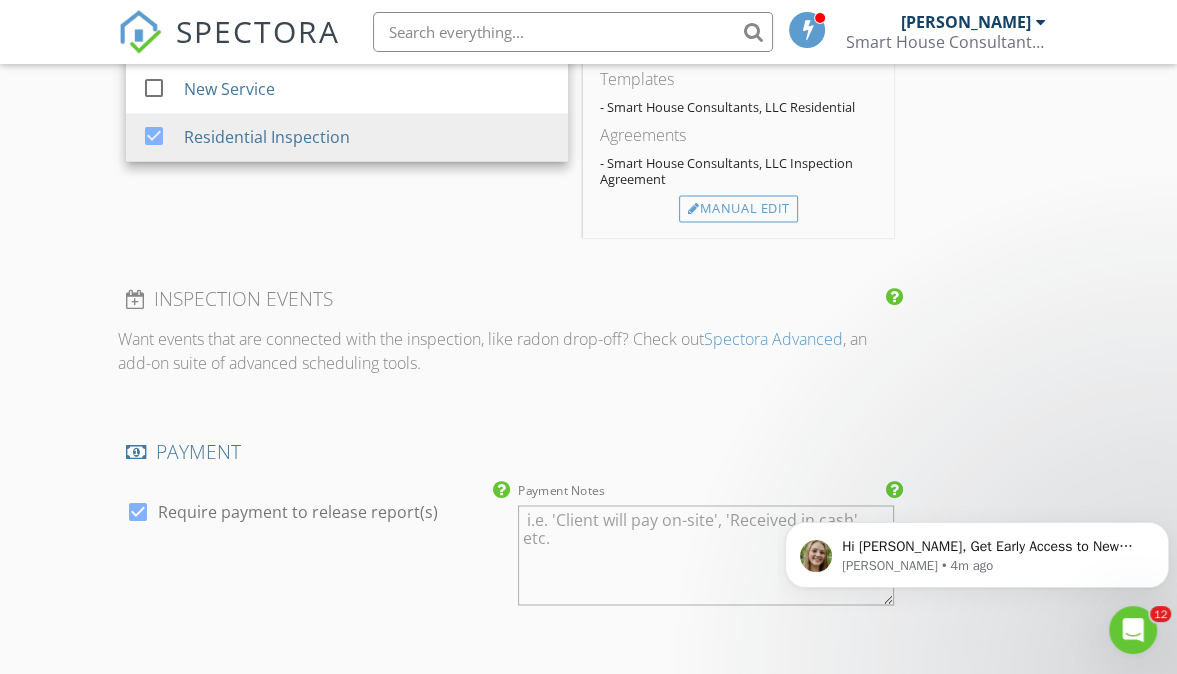 scroll, scrollTop: 2442, scrollLeft: 0, axis: vertical 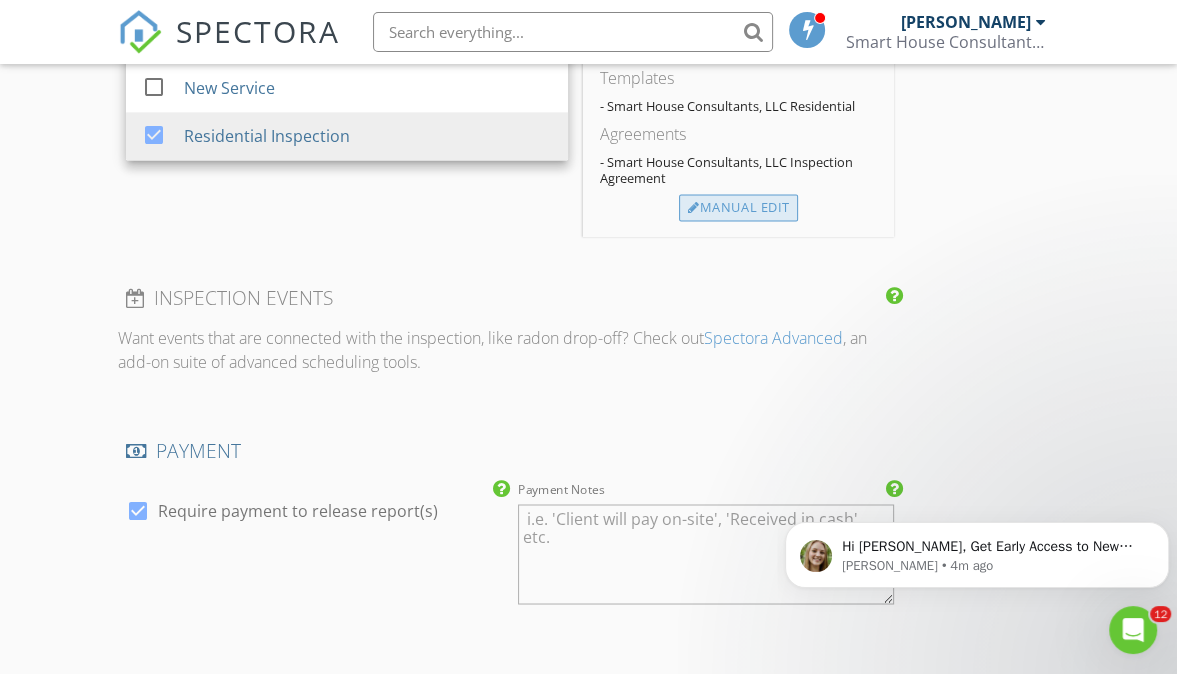 click on "Manual Edit" at bounding box center [738, 208] 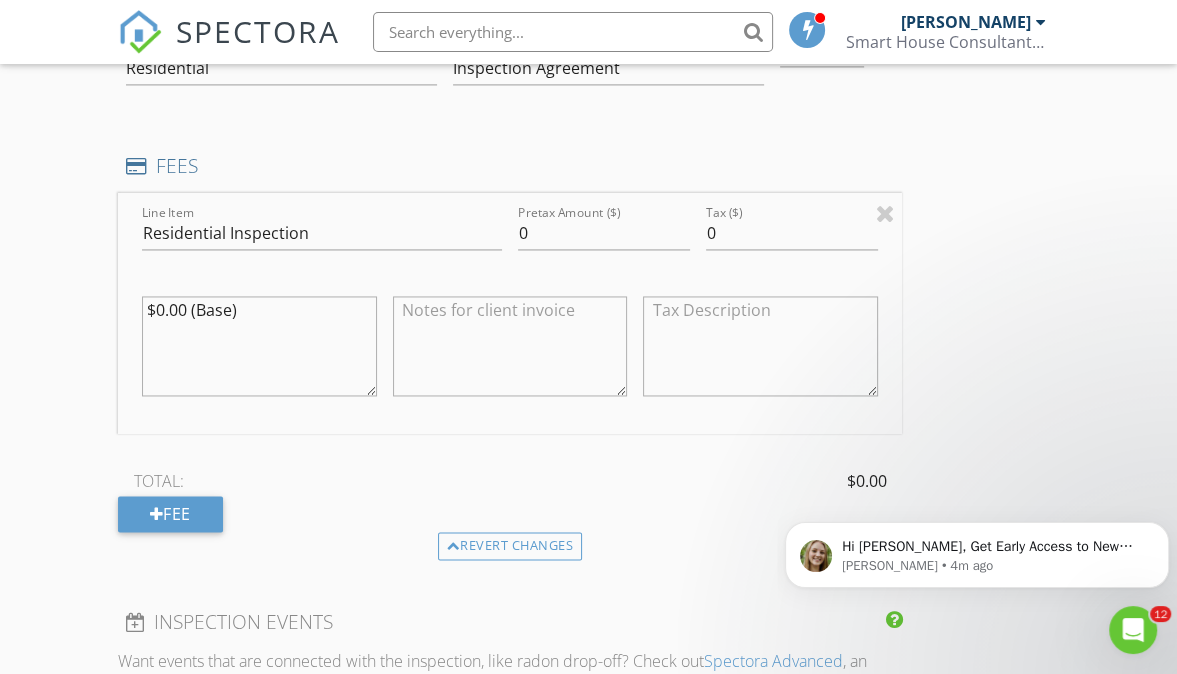 scroll, scrollTop: 2319, scrollLeft: 0, axis: vertical 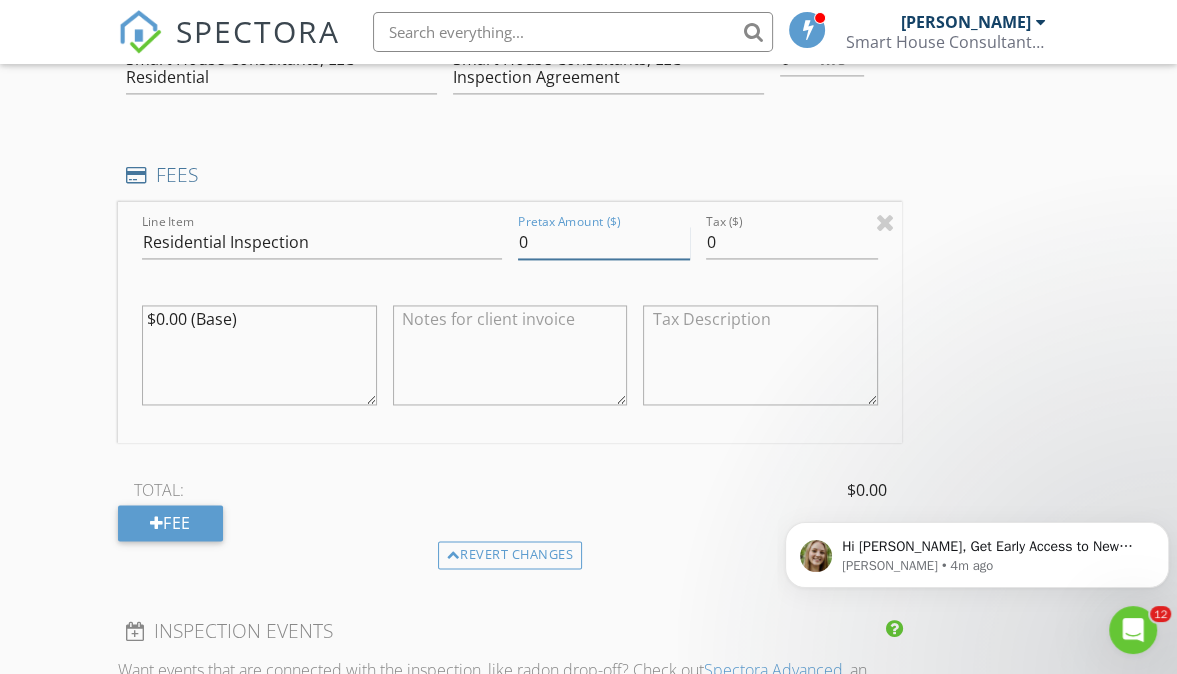 click on "0" at bounding box center (604, 242) 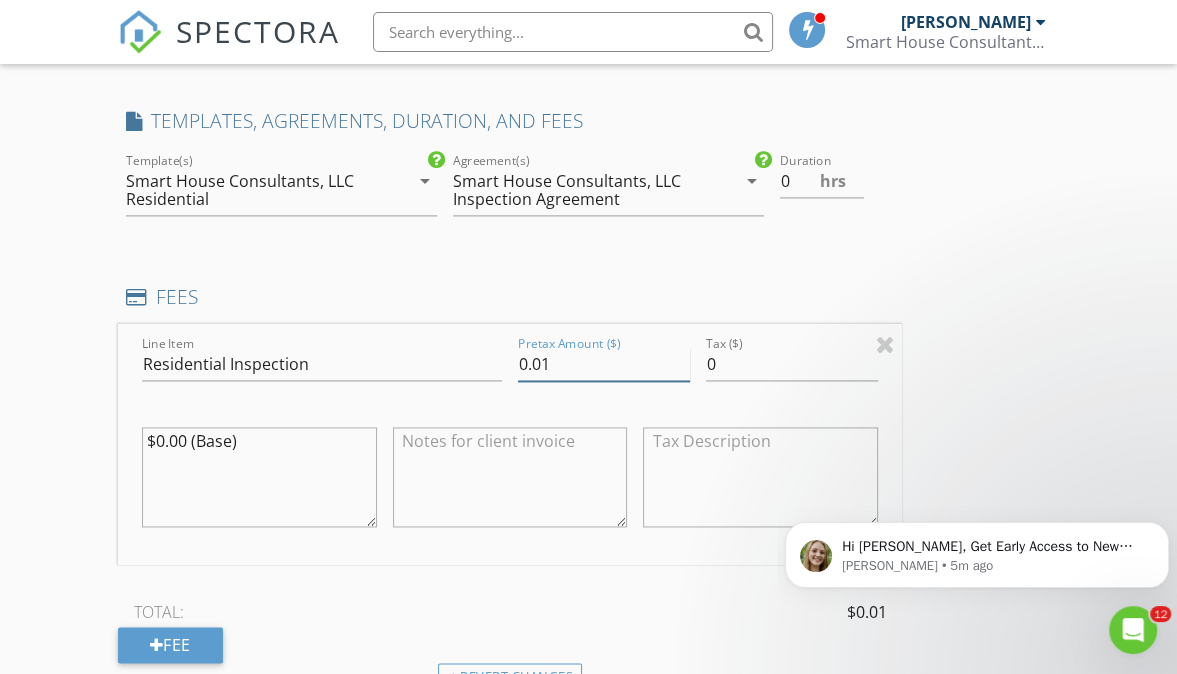 scroll, scrollTop: 2199, scrollLeft: 0, axis: vertical 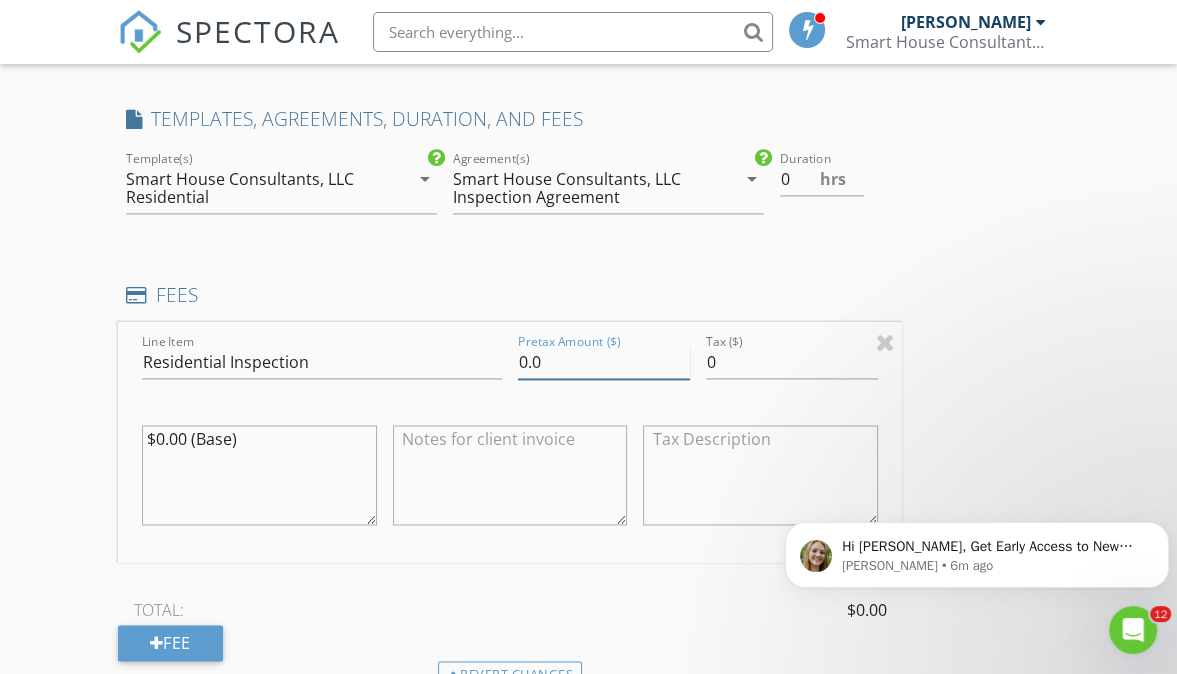 type on "0" 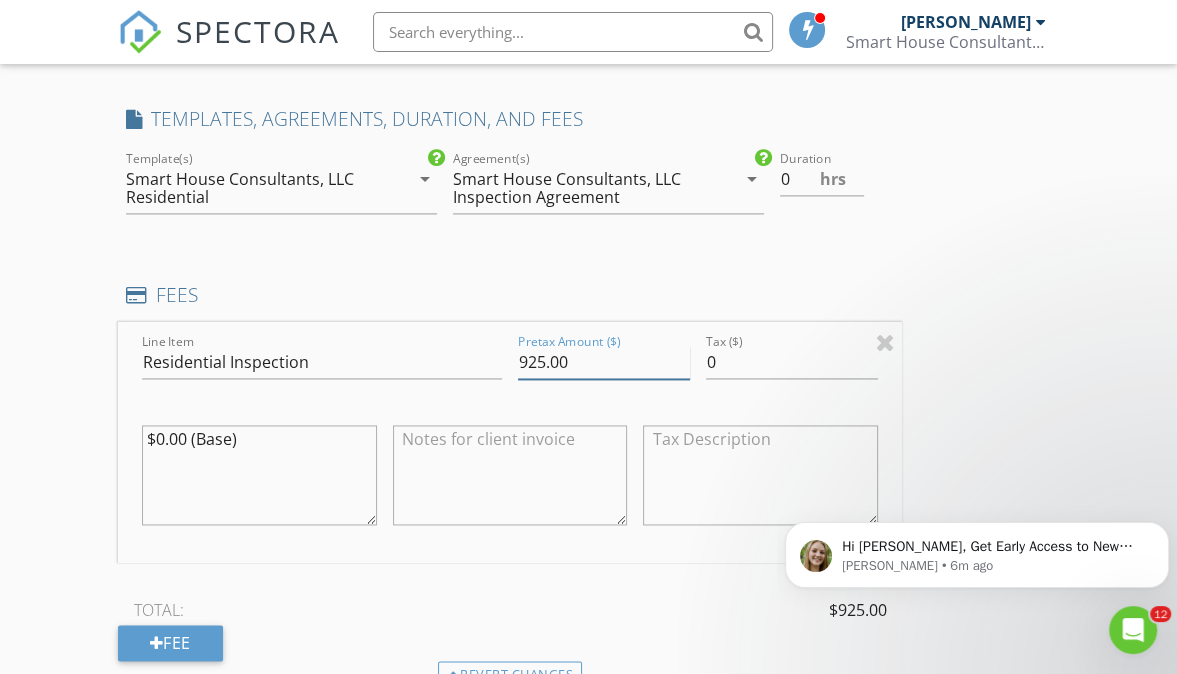 type on "925.00" 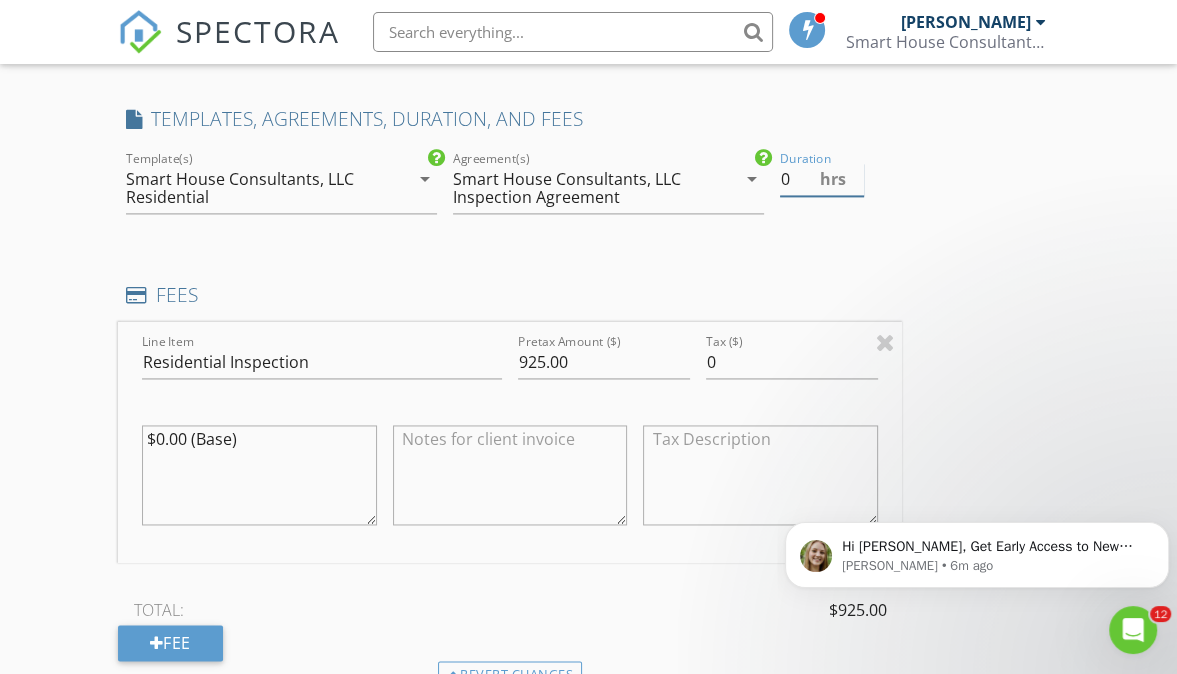 click on "0" at bounding box center (822, 179) 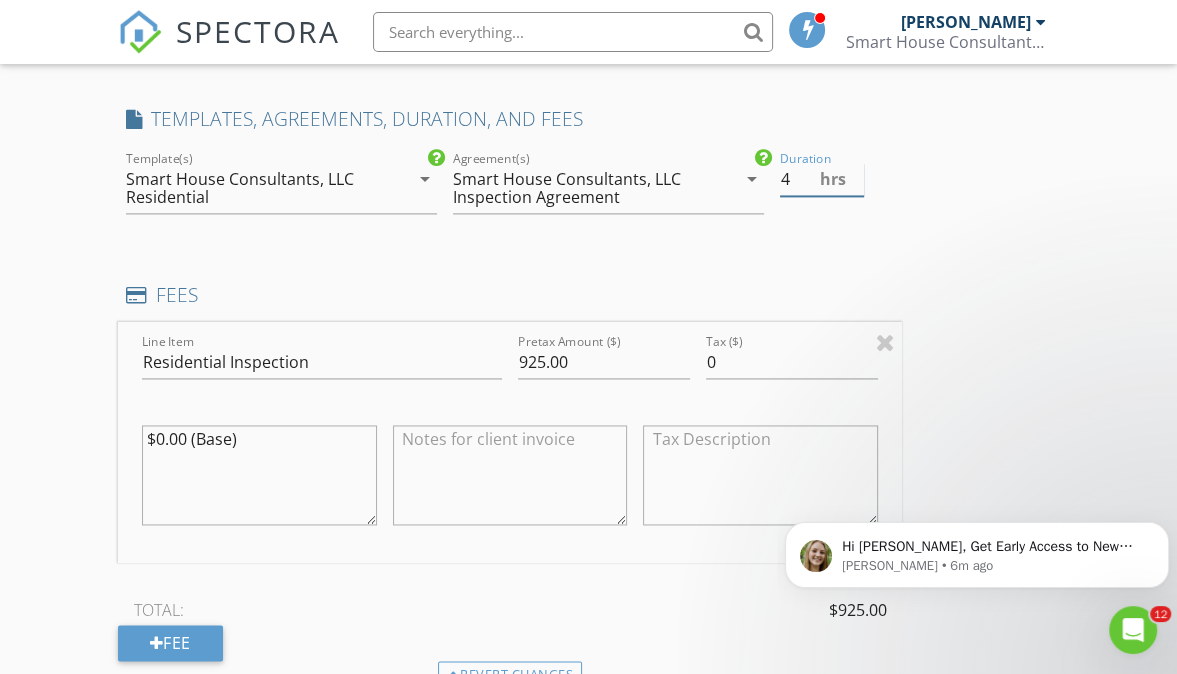 type on "4" 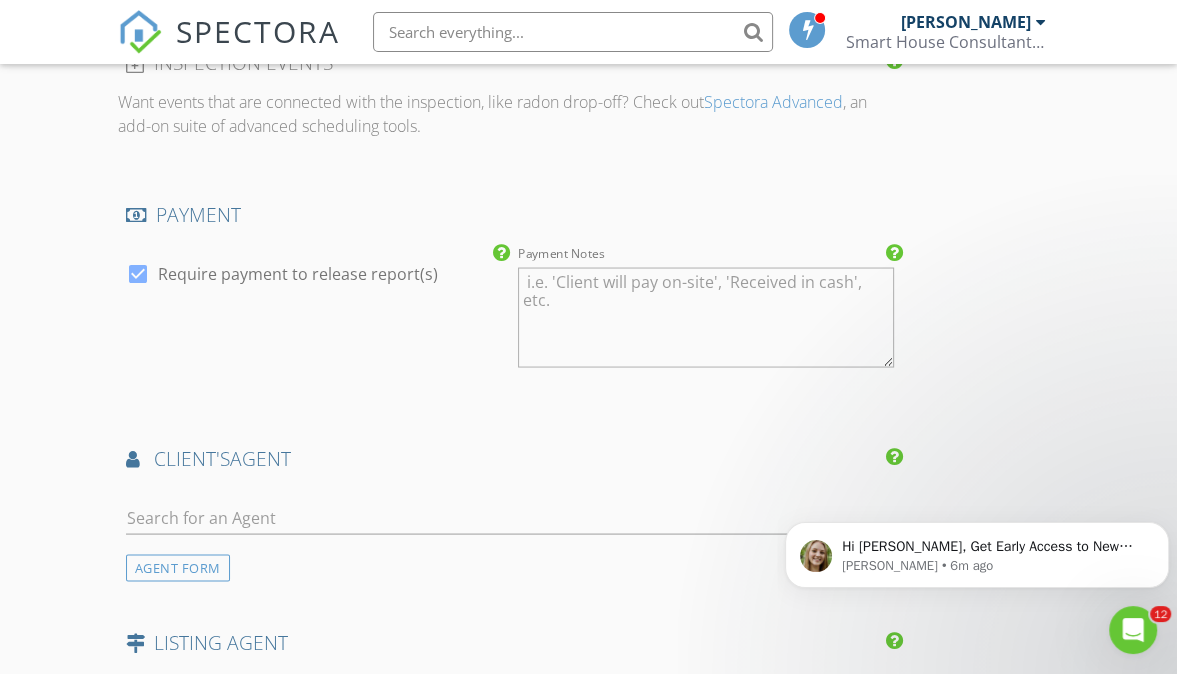 scroll, scrollTop: 3020, scrollLeft: 0, axis: vertical 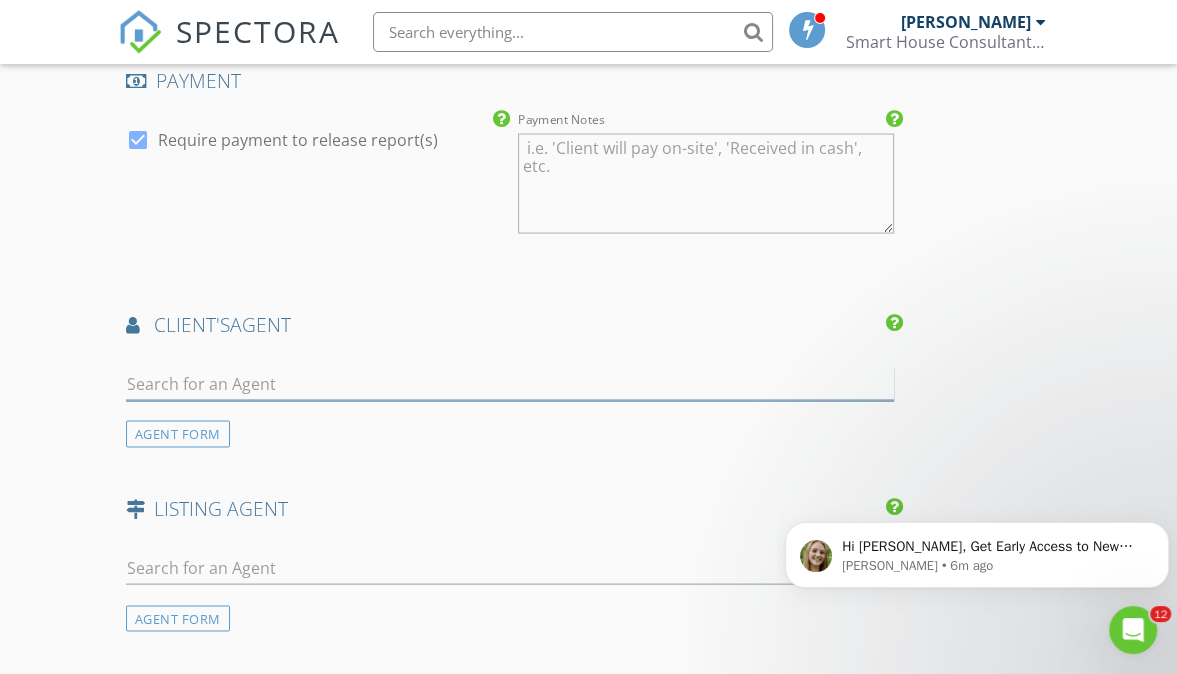 click at bounding box center [510, 384] 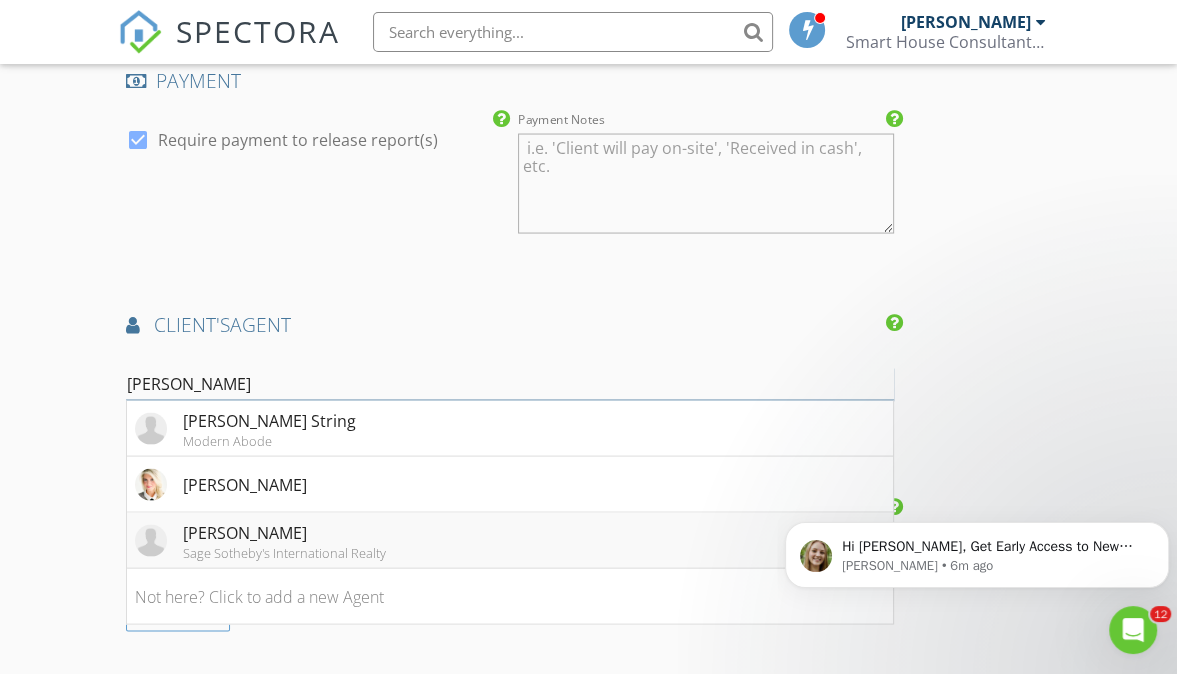 type on "Sarah" 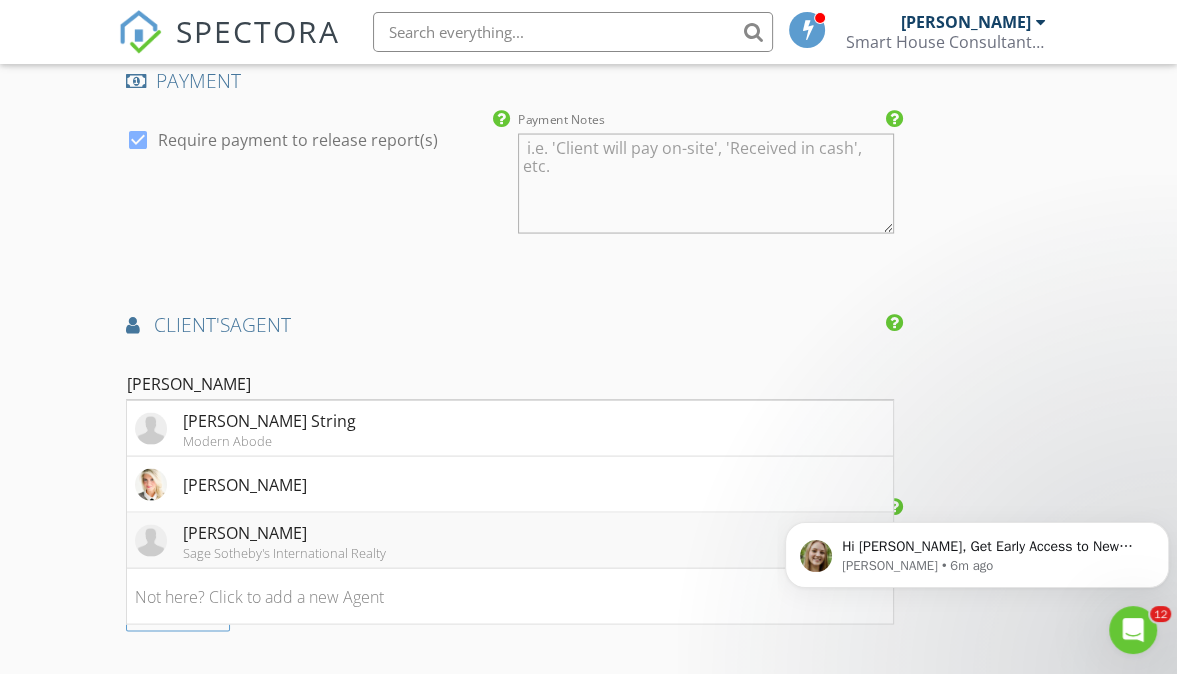 click on "Sarah Jordan" at bounding box center [284, 533] 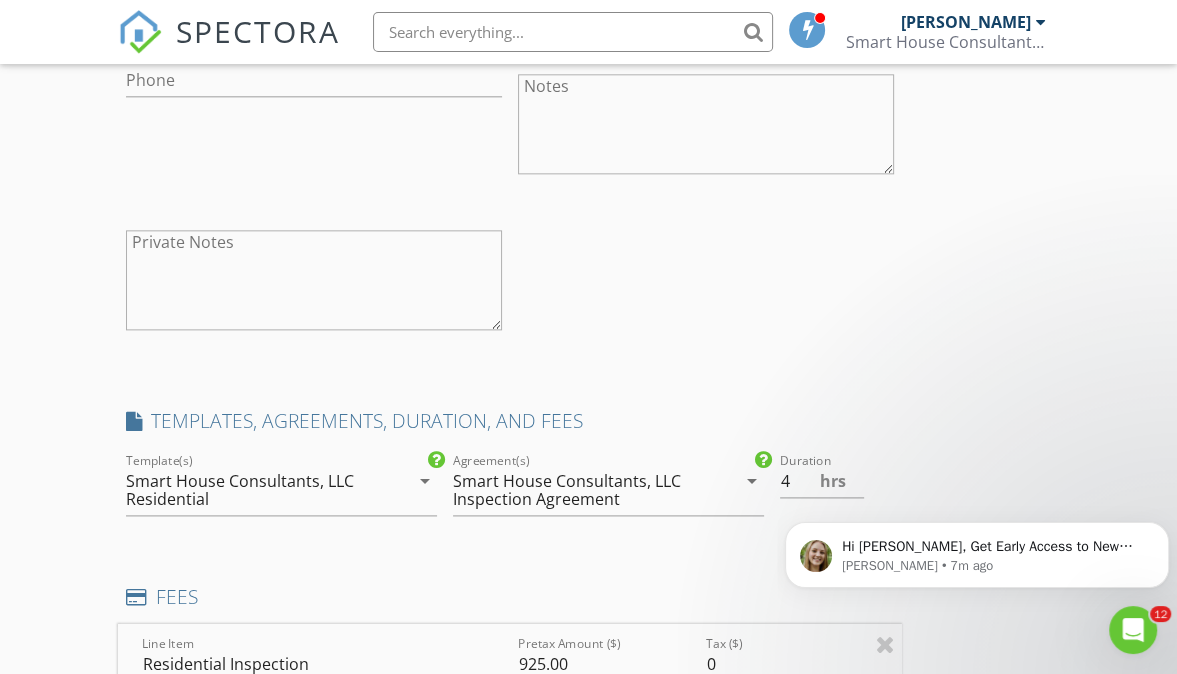 scroll, scrollTop: 2017, scrollLeft: 0, axis: vertical 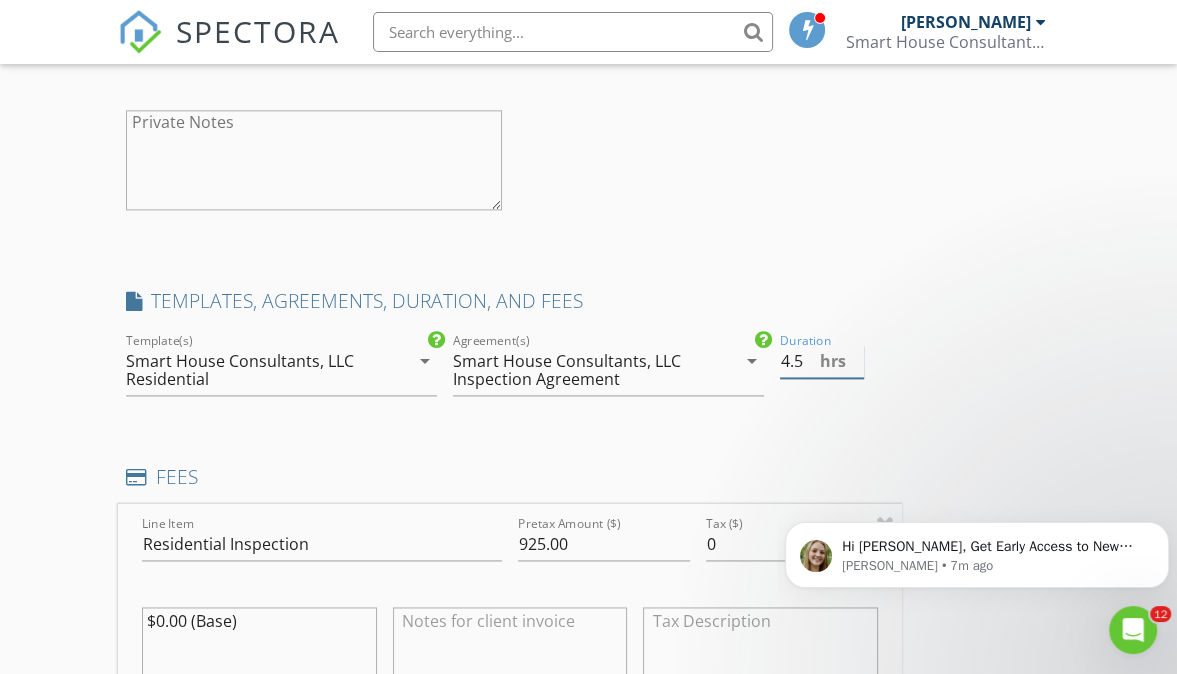 type on "4.5" 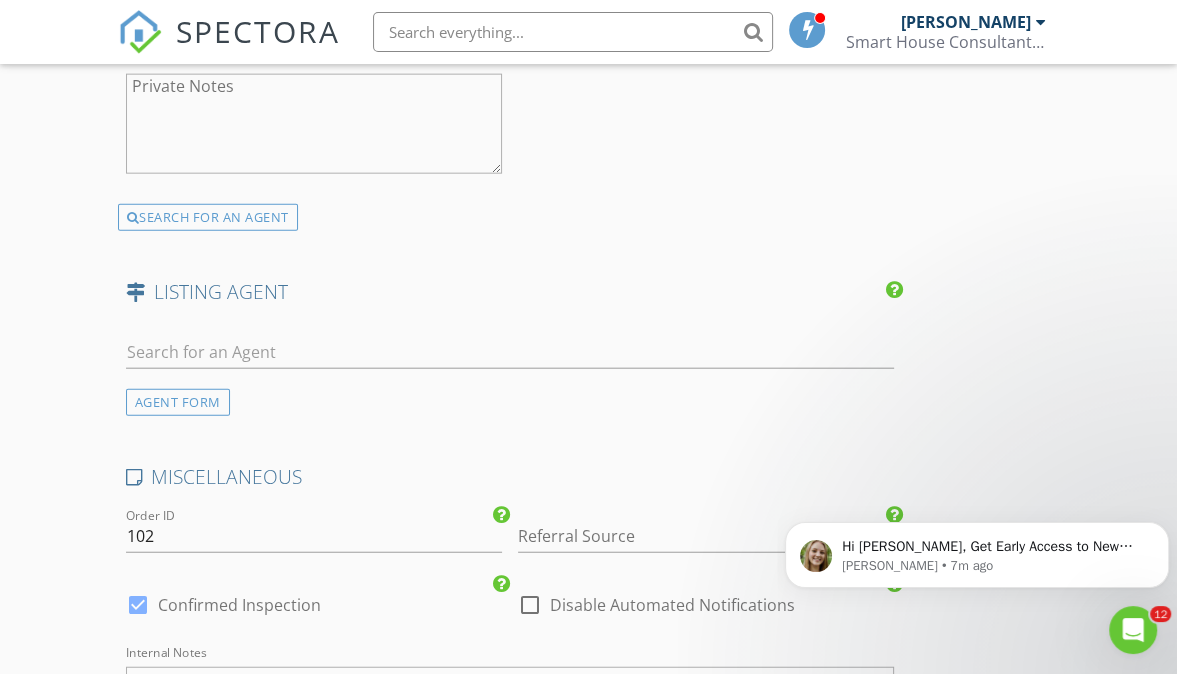 scroll, scrollTop: 4327, scrollLeft: 0, axis: vertical 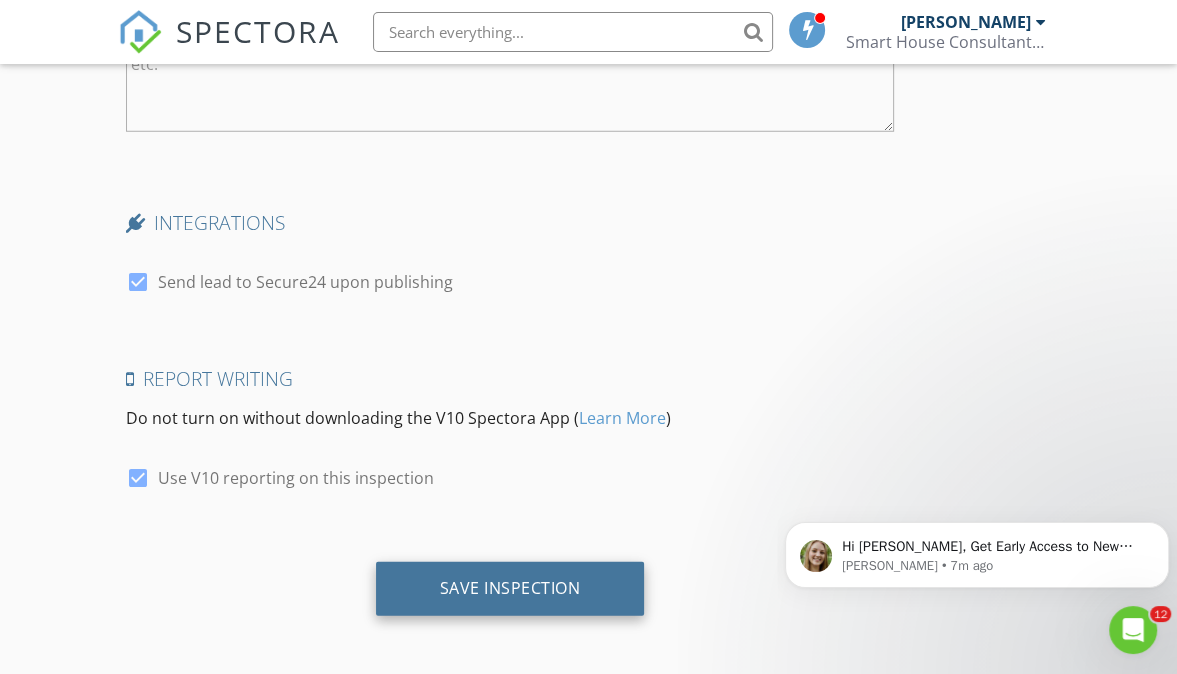 click on "Save Inspection" at bounding box center [510, 588] 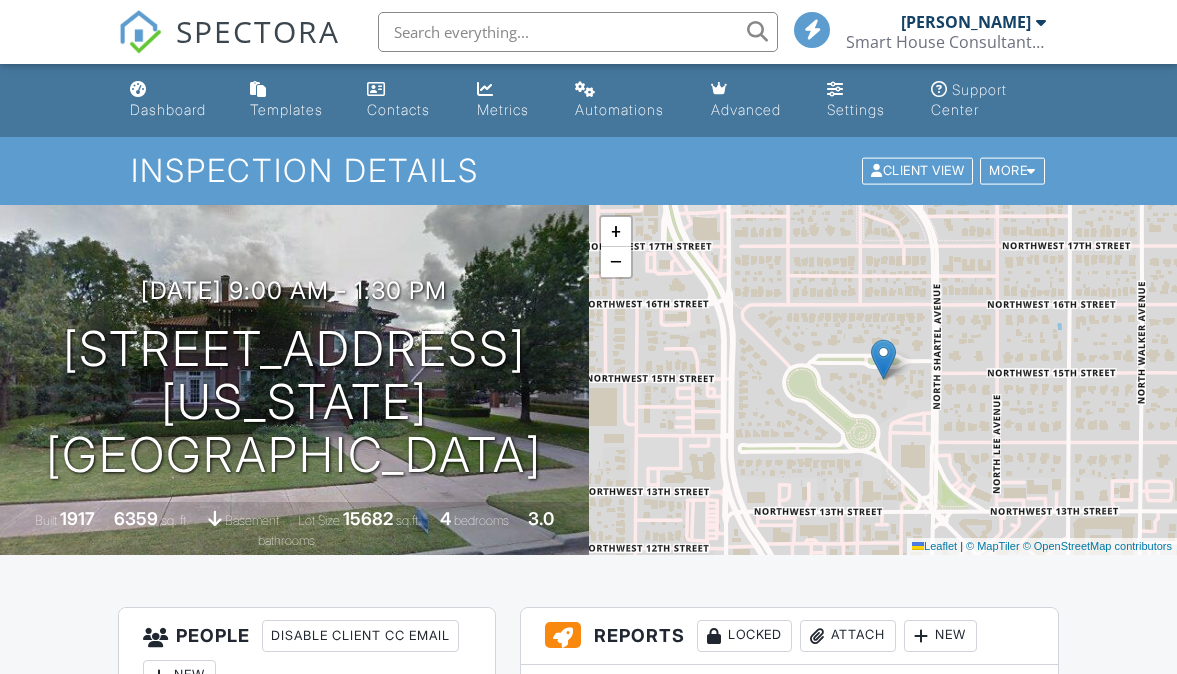 scroll, scrollTop: 0, scrollLeft: 0, axis: both 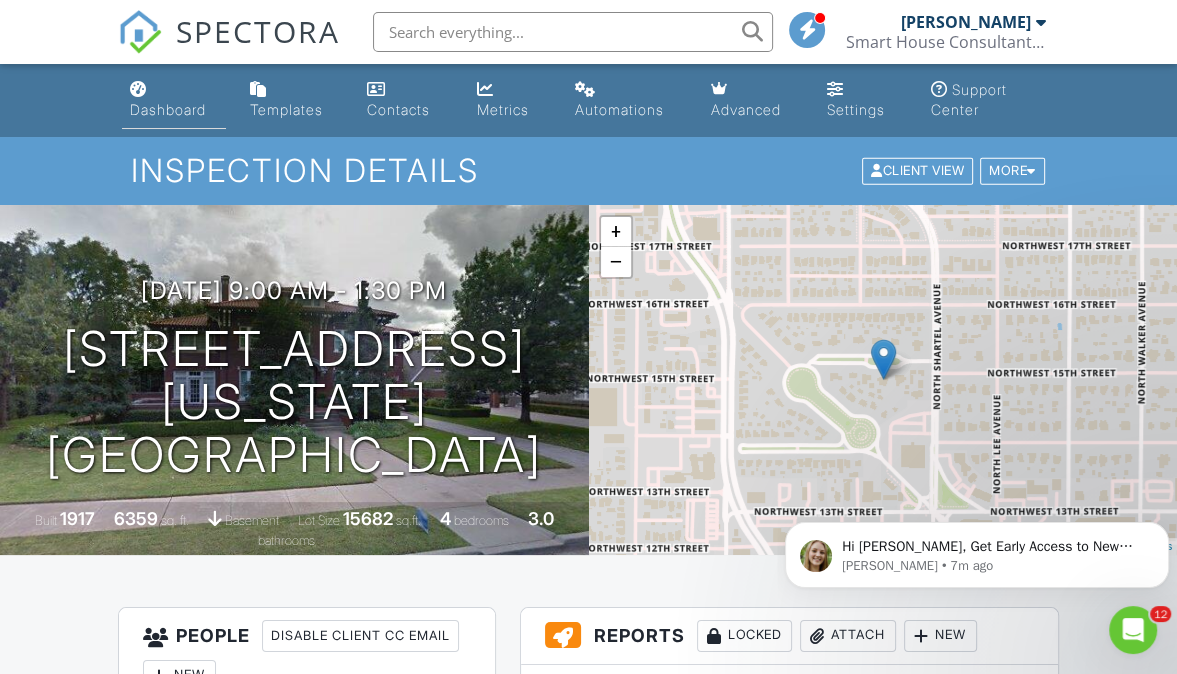 click on "Dashboard" at bounding box center (168, 109) 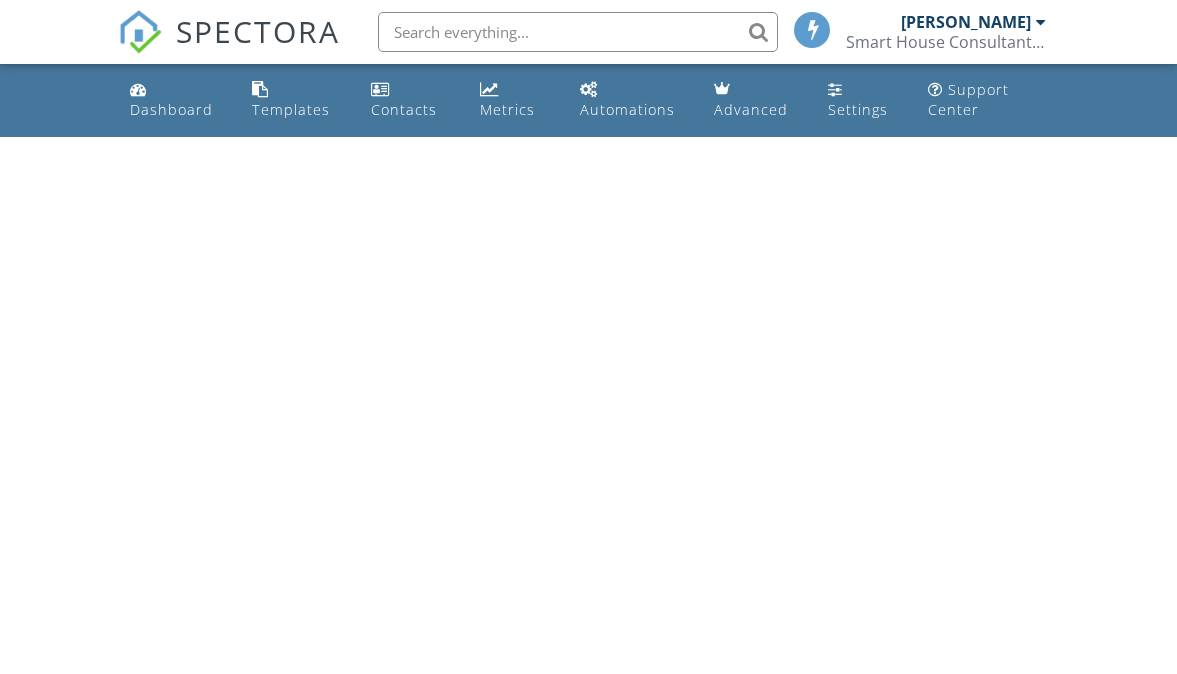 scroll, scrollTop: 0, scrollLeft: 0, axis: both 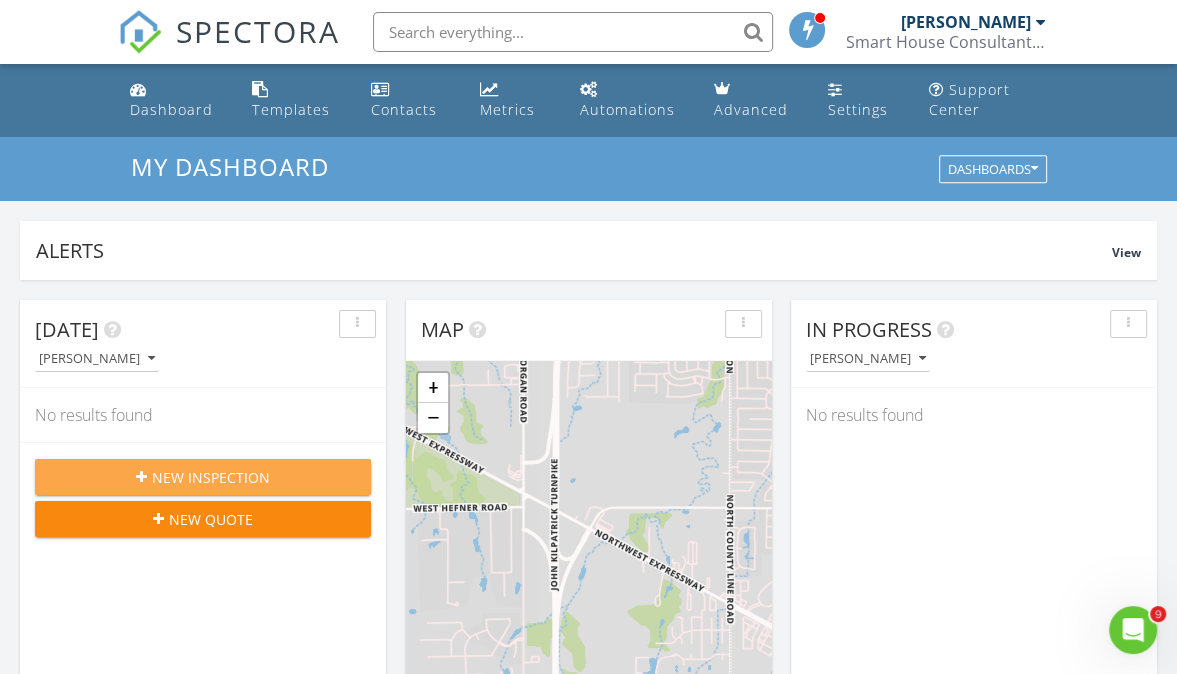 click on "New Inspection" at bounding box center [211, 477] 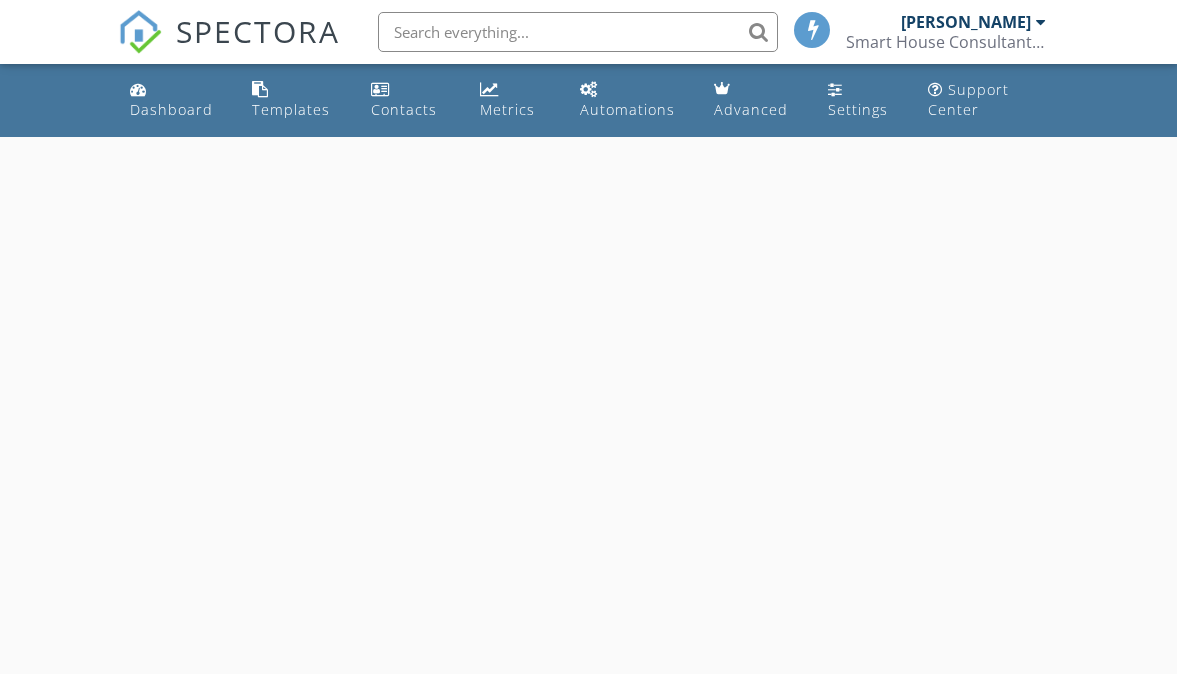 scroll, scrollTop: 0, scrollLeft: 0, axis: both 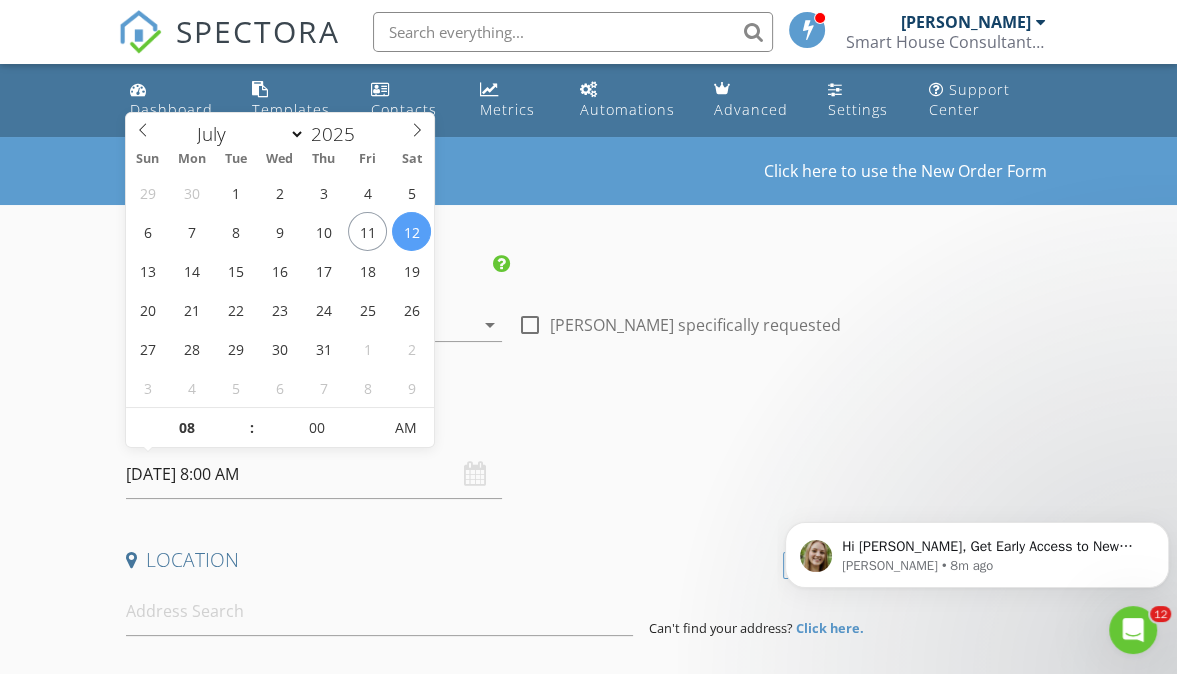 click on "07/12/2025 8:00 AM" at bounding box center [314, 474] 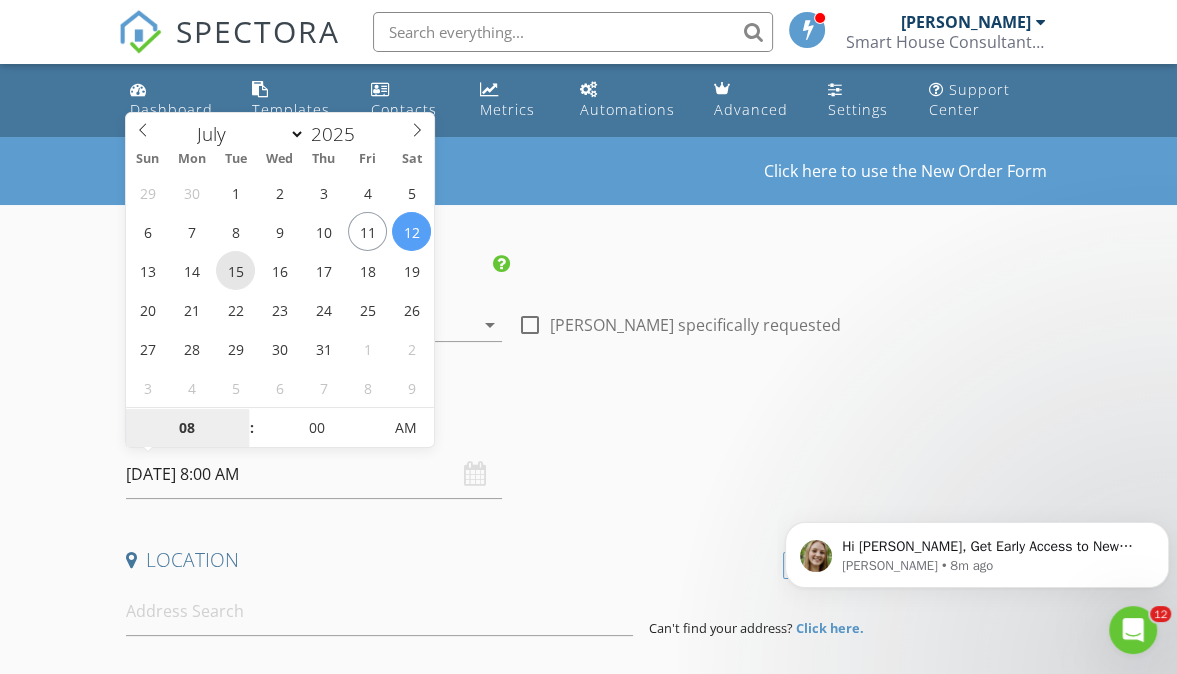 type on "07/15/2025 8:00 AM" 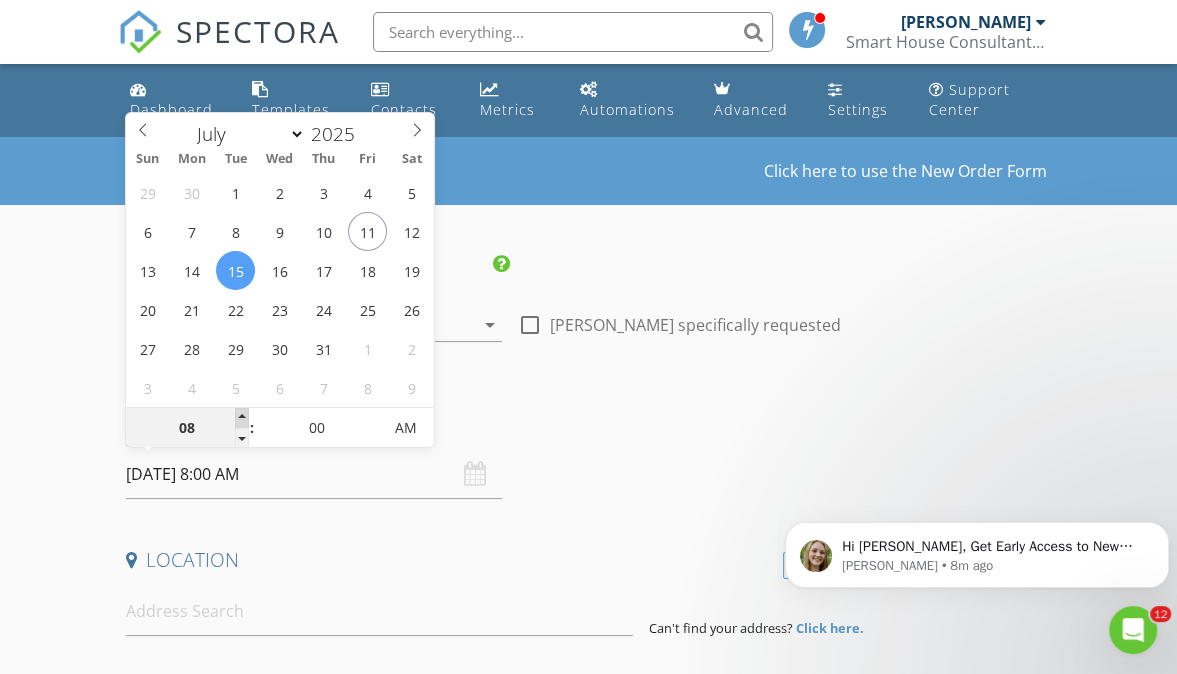 type on "09" 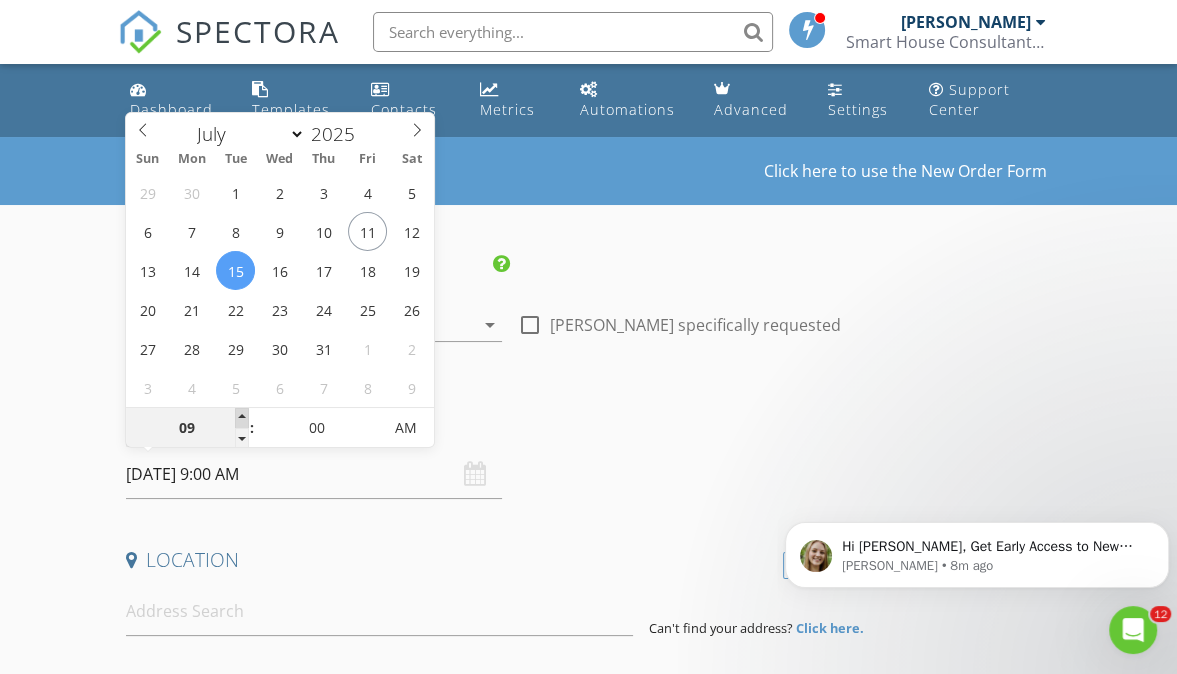 click at bounding box center (242, 418) 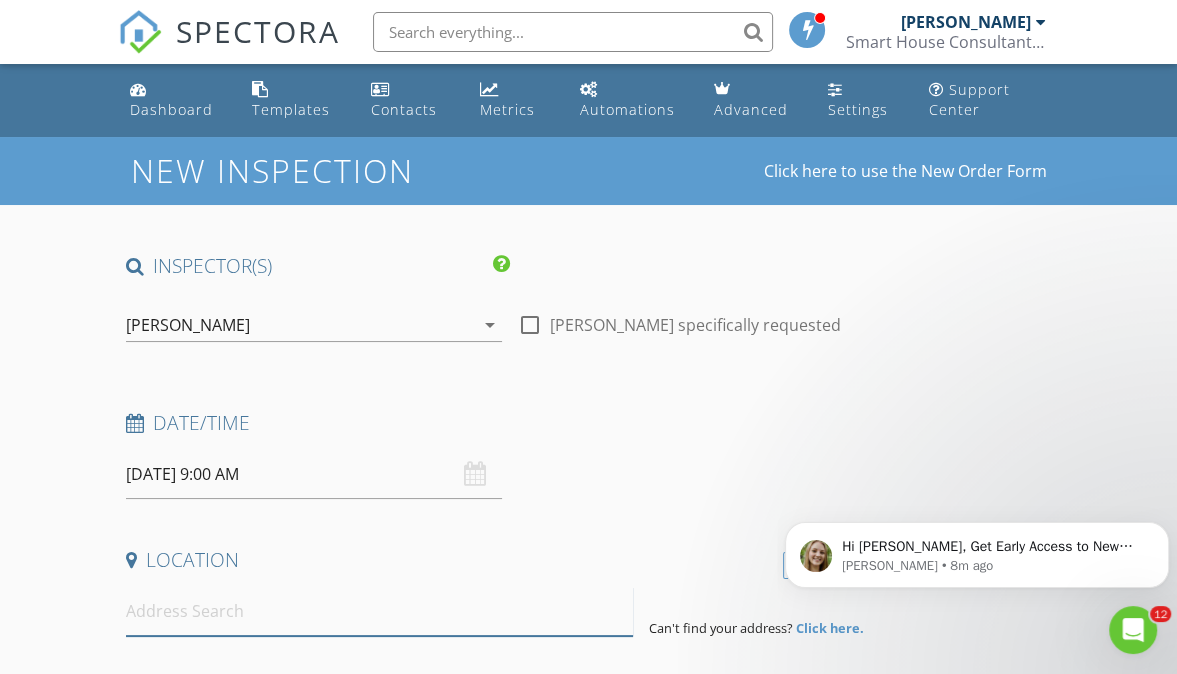 click at bounding box center [379, 611] 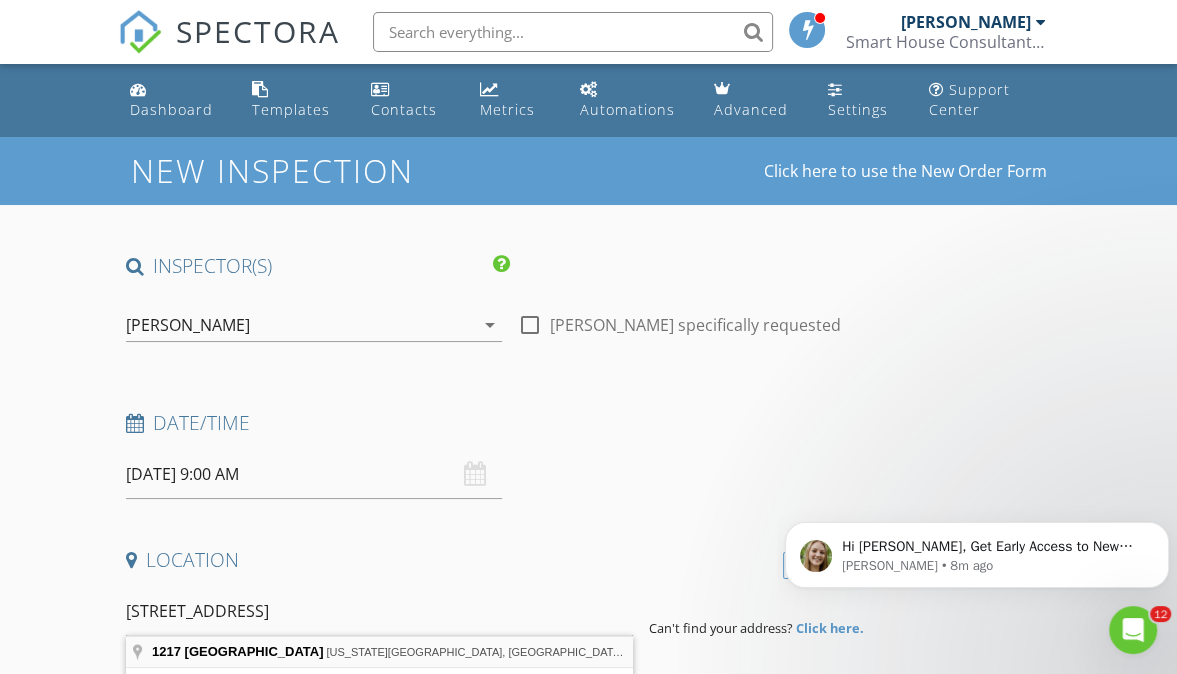 type on "1217 Northwest 44th Street, Oklahoma City, OK, USA" 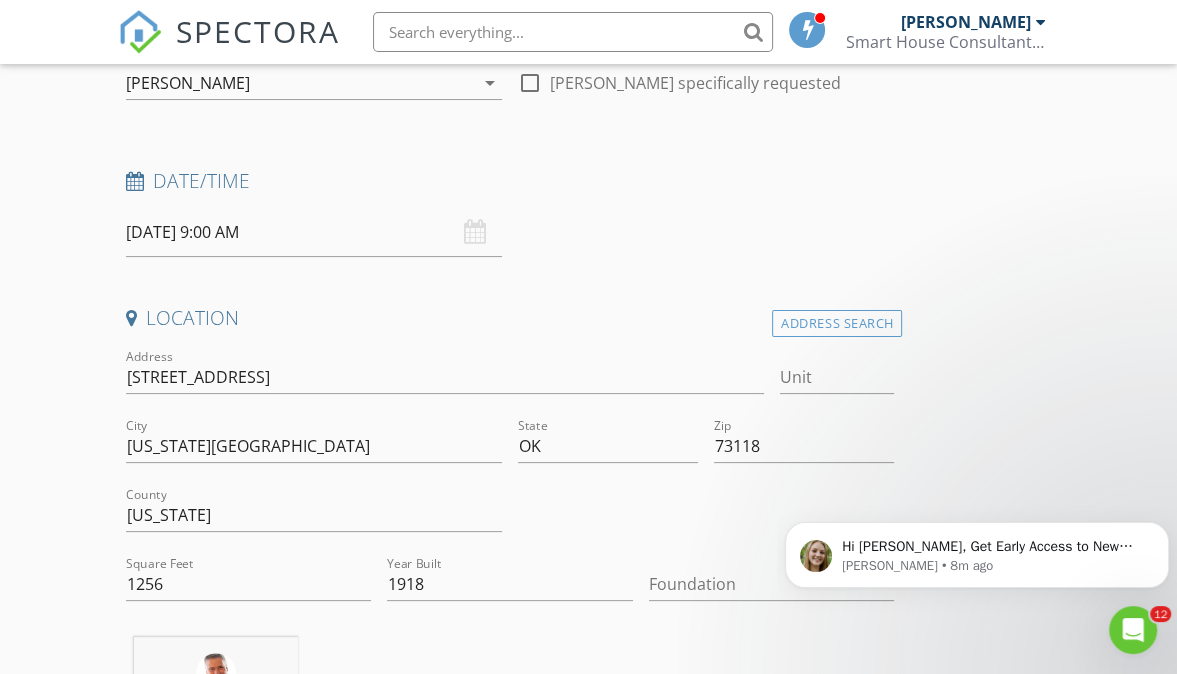 scroll, scrollTop: 253, scrollLeft: 0, axis: vertical 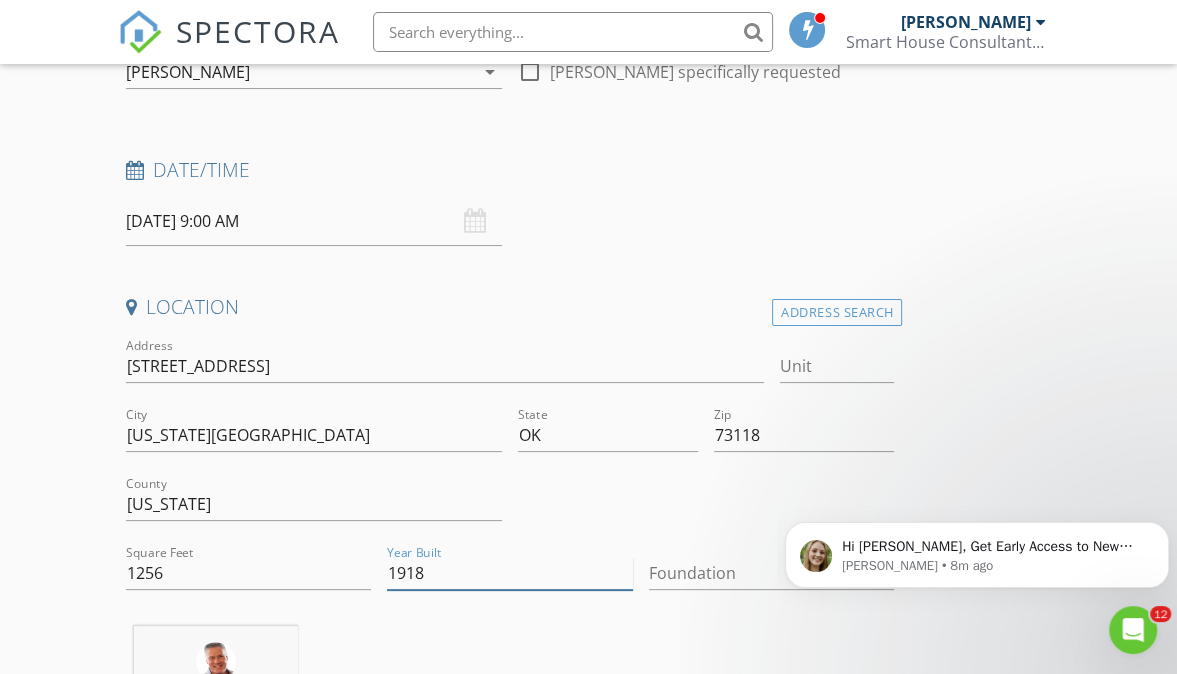 click on "1918" at bounding box center [510, 573] 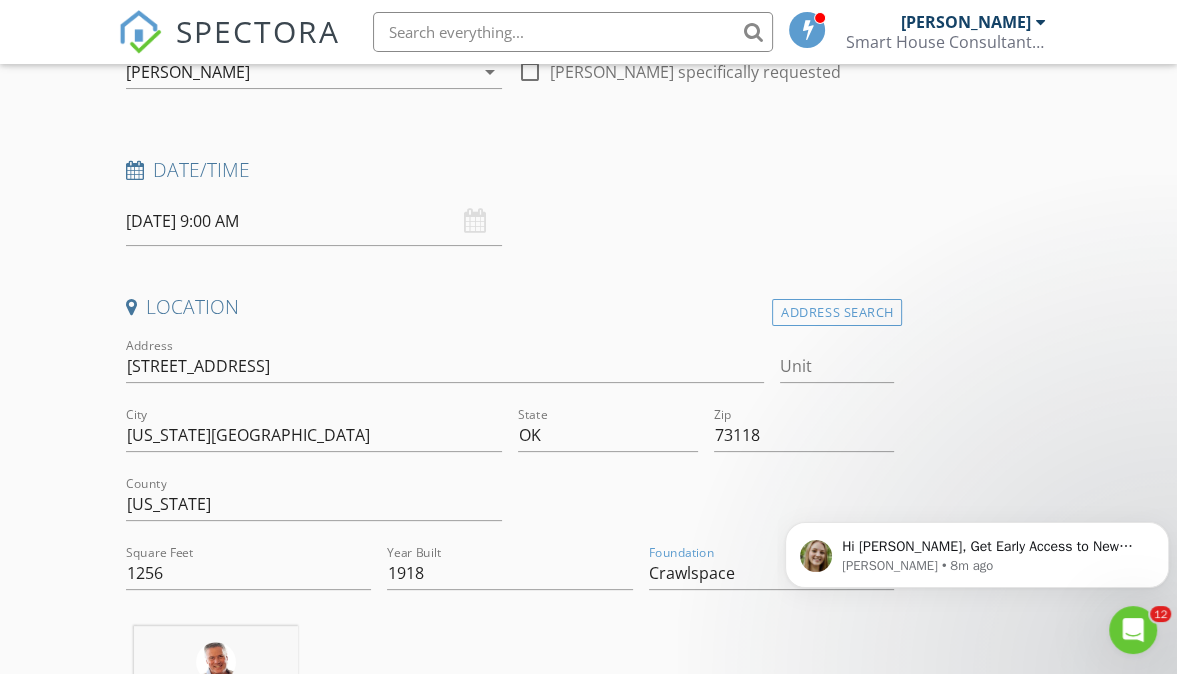scroll, scrollTop: 766, scrollLeft: 0, axis: vertical 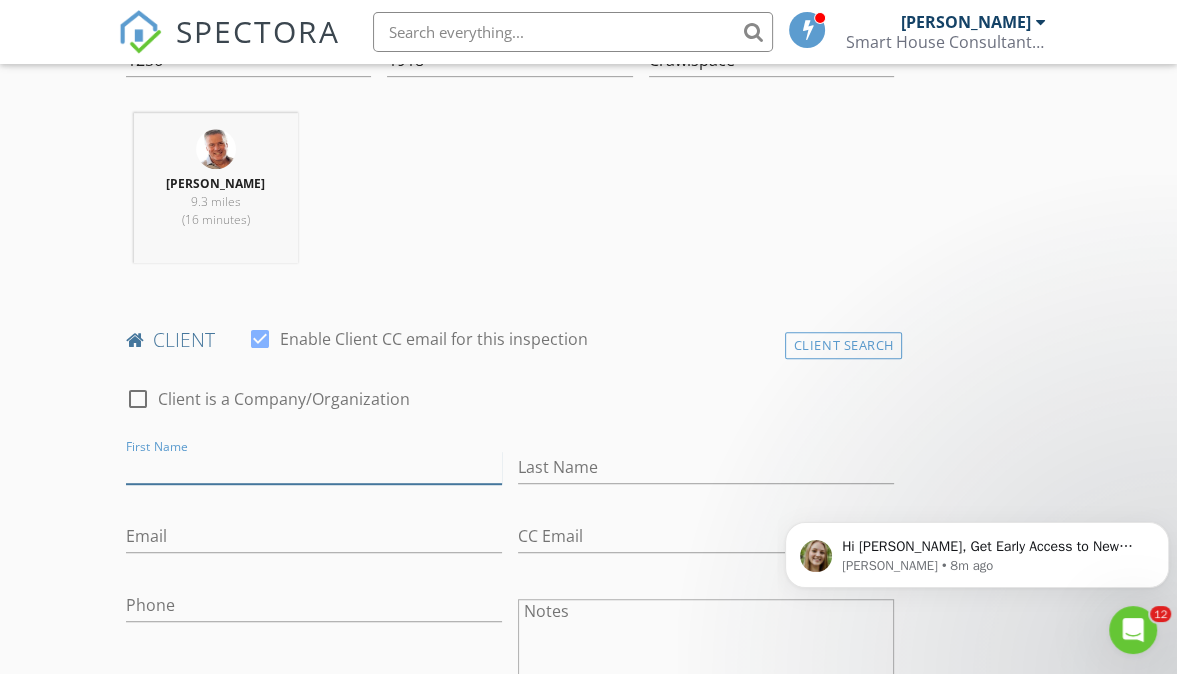 click on "First Name" at bounding box center (314, 467) 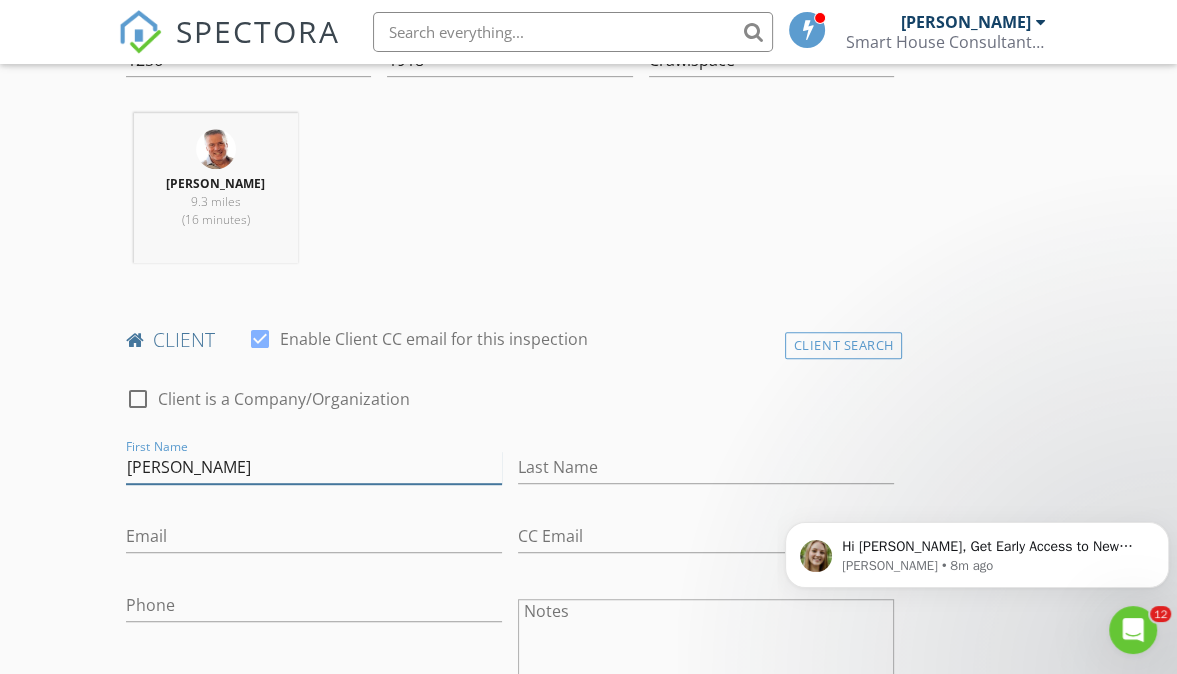 type on "Casey" 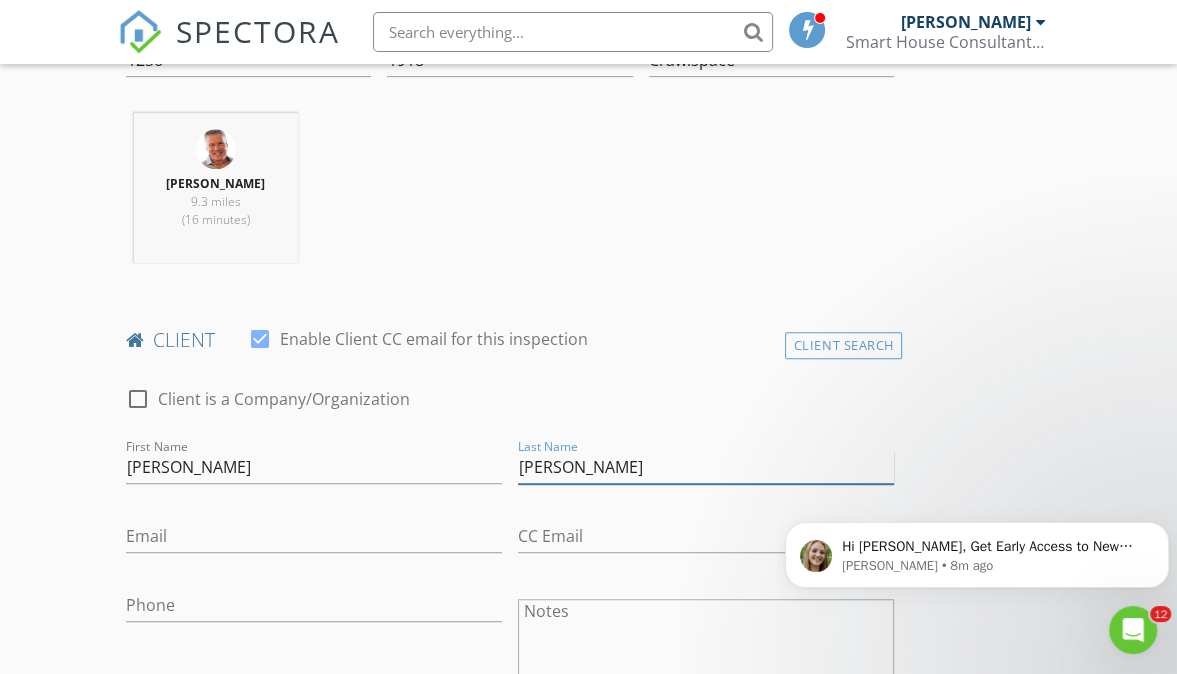 type on "Smith" 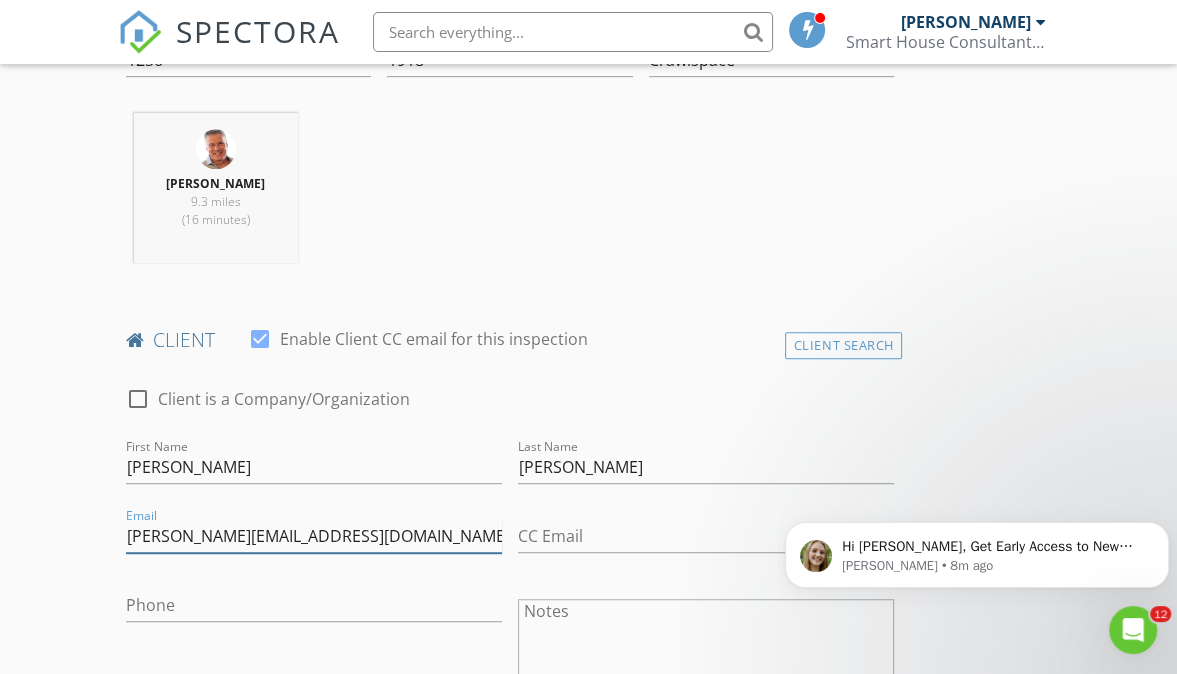 type on "casey.smith113@gmail.com" 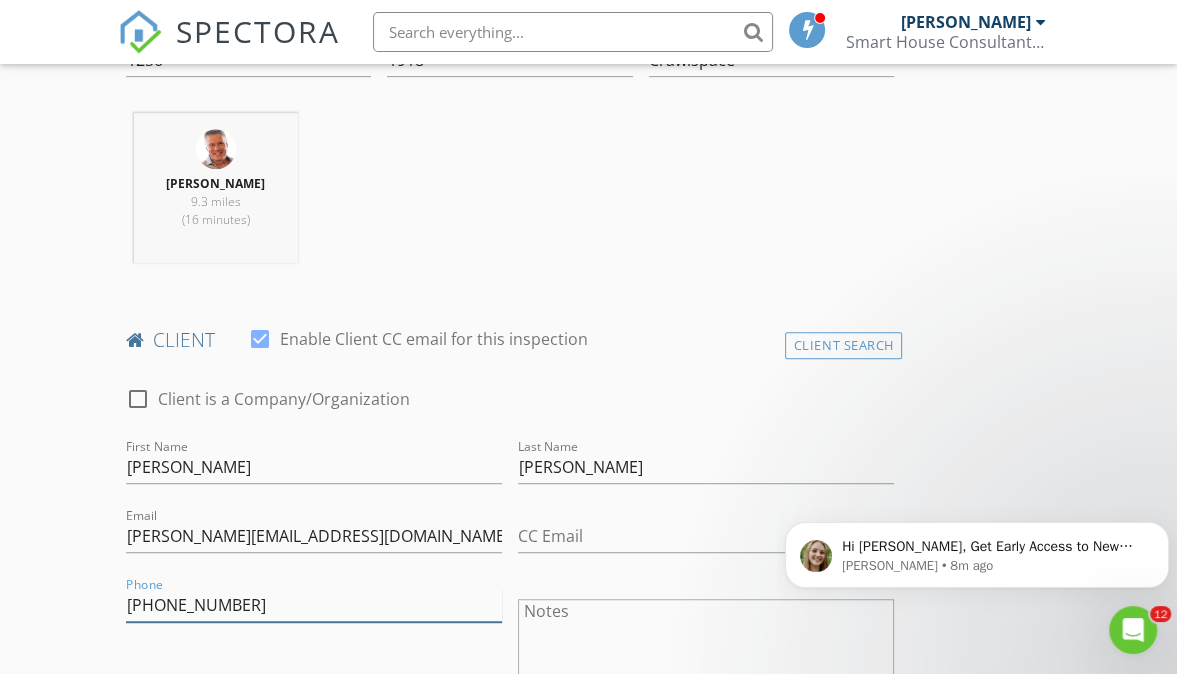 type on "405-826-4475" 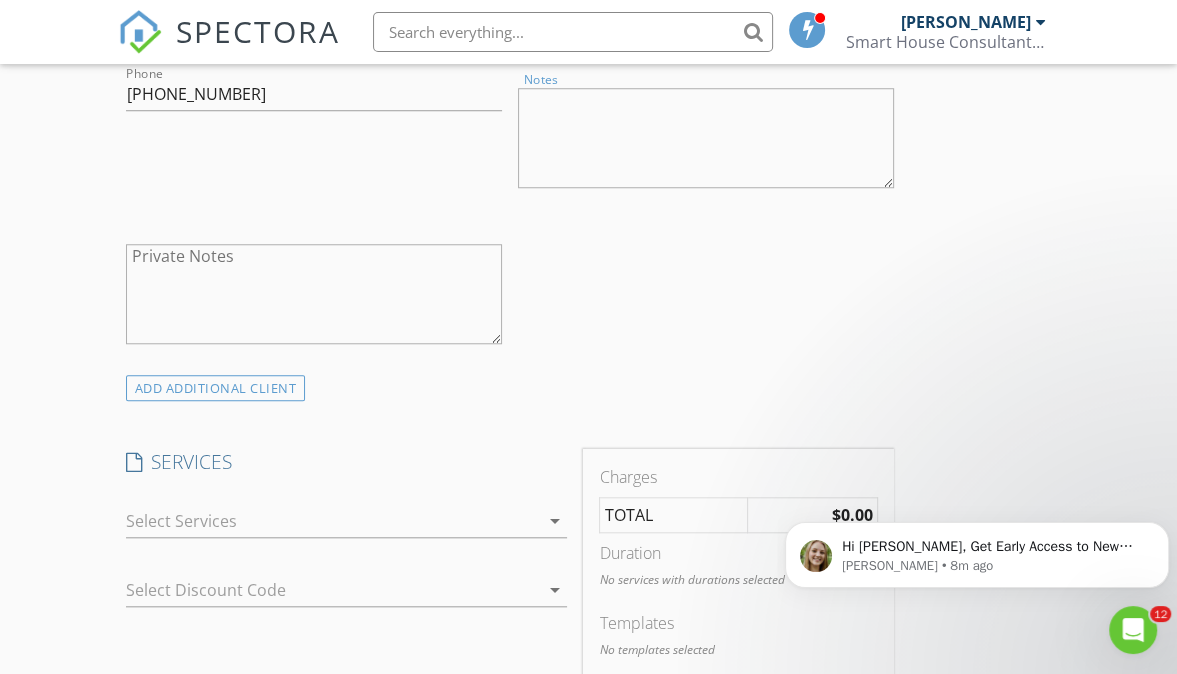 scroll, scrollTop: 1278, scrollLeft: 0, axis: vertical 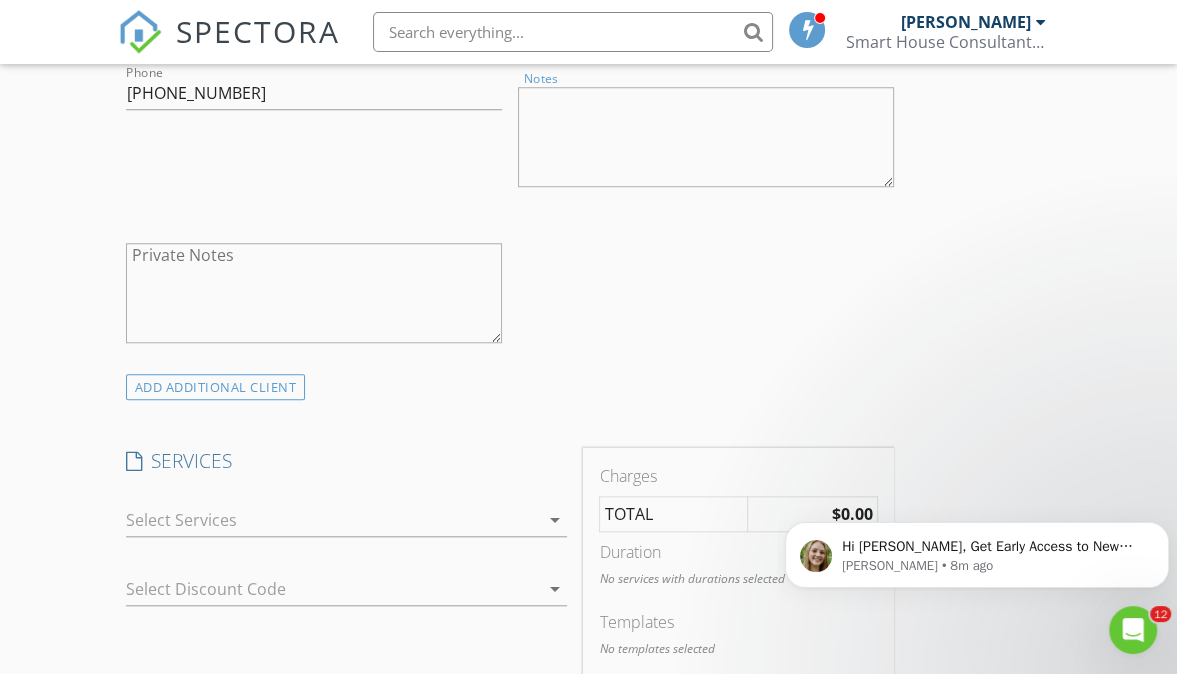 click on "arrow_drop_down" at bounding box center [555, 520] 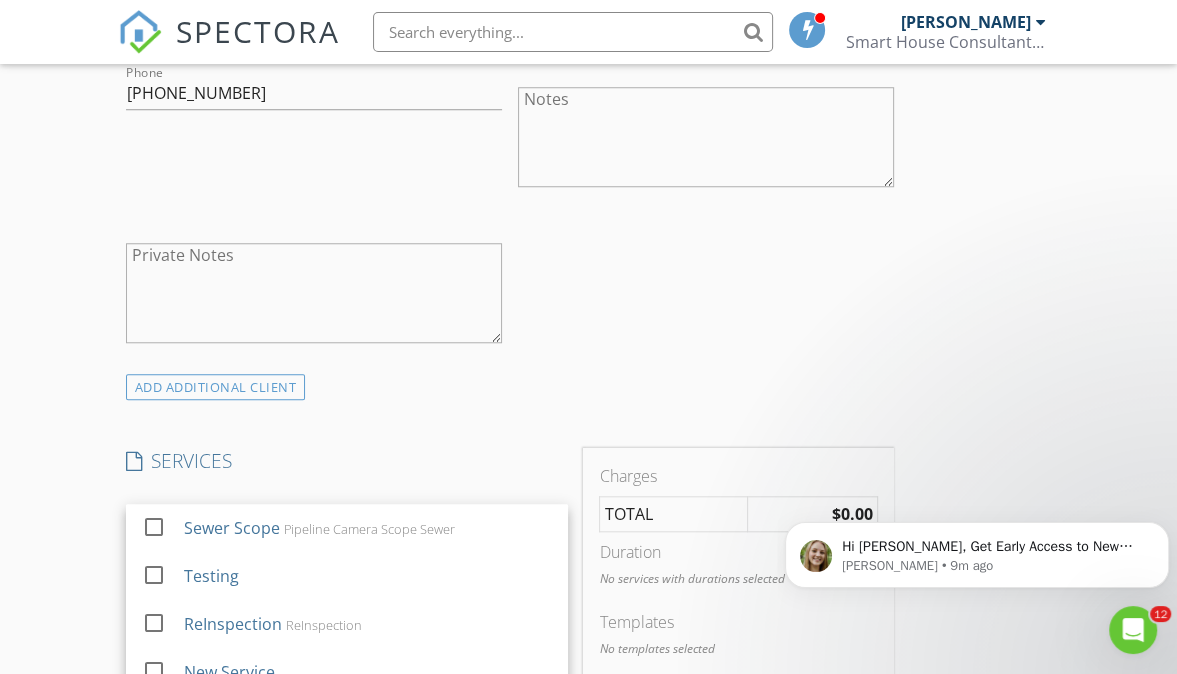 scroll, scrollTop: 1506, scrollLeft: 0, axis: vertical 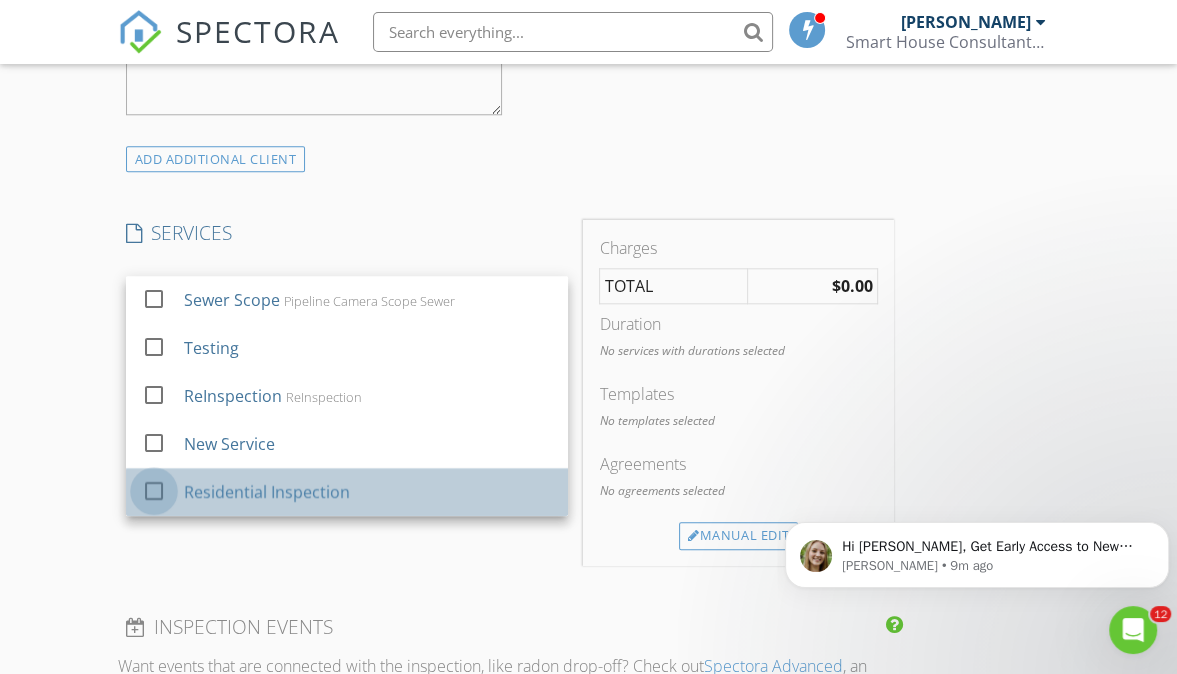 click at bounding box center (154, 491) 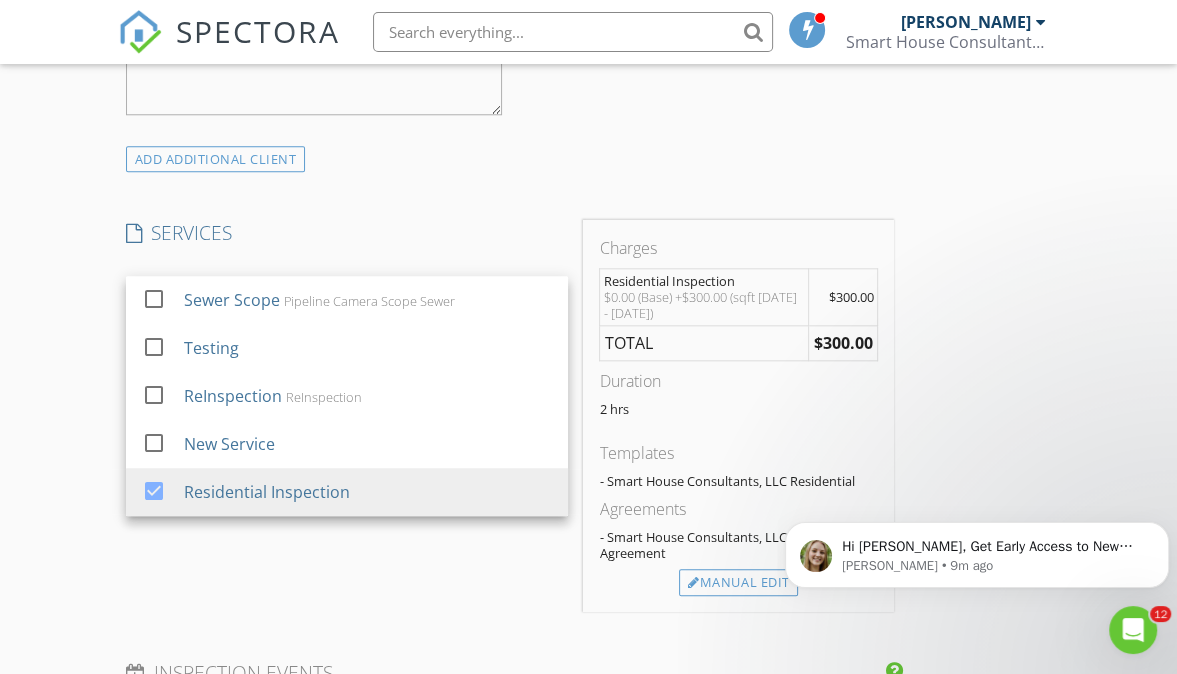 scroll, scrollTop: 1636, scrollLeft: 0, axis: vertical 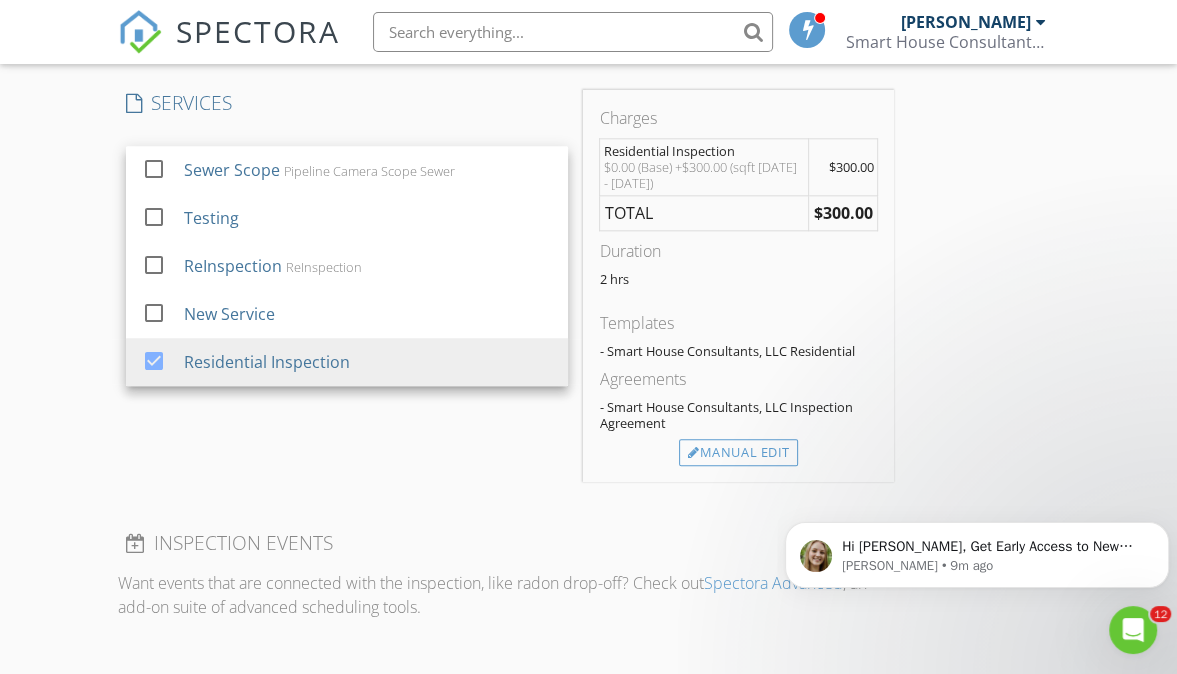 click on "INSPECTOR(S)
check_box   John Buntz   PRIMARY   John Buntz arrow_drop_down   check_box_outline_blank John Buntz specifically requested
Date/Time
07/15/2025 9:00 AM
Location
Address Search       Address 1217 NW 44th St   Unit   City Oklahoma City   State OK   Zip 73118   County Oklahoma     Square Feet 1256   Year Built 1918   Foundation Crawlspace arrow_drop_down     John Buntz     9.3 miles     (16 minutes)
client
check_box Enable Client CC email for this inspection   Client Search     check_box_outline_blank Client is a Company/Organization     First Name Casey   Last Name Smith   Email casey.smith113@gmail.com   CC Email   Phone 405-826-4475           Notes   Private Notes
ADD ADDITIONAL client
SERVICES
check_box_outline_blank   Sewer Scope   Pipeline Camera Scope Sewer" at bounding box center (510, 299) 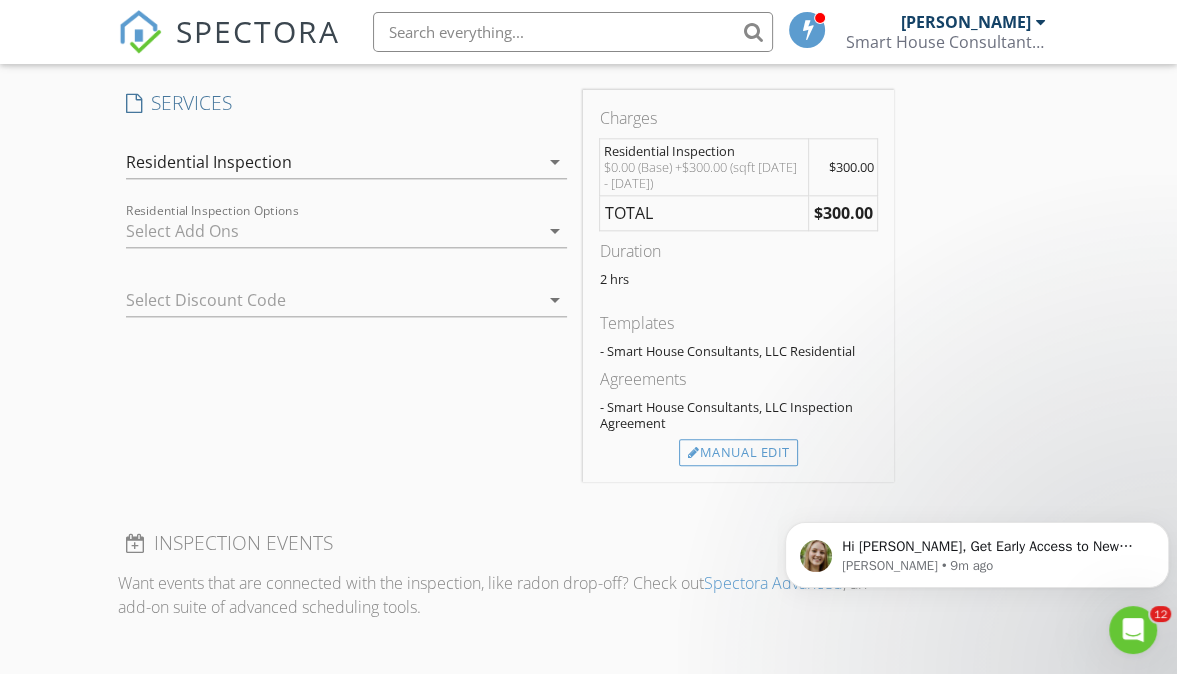 click on "arrow_drop_down" at bounding box center [555, 231] 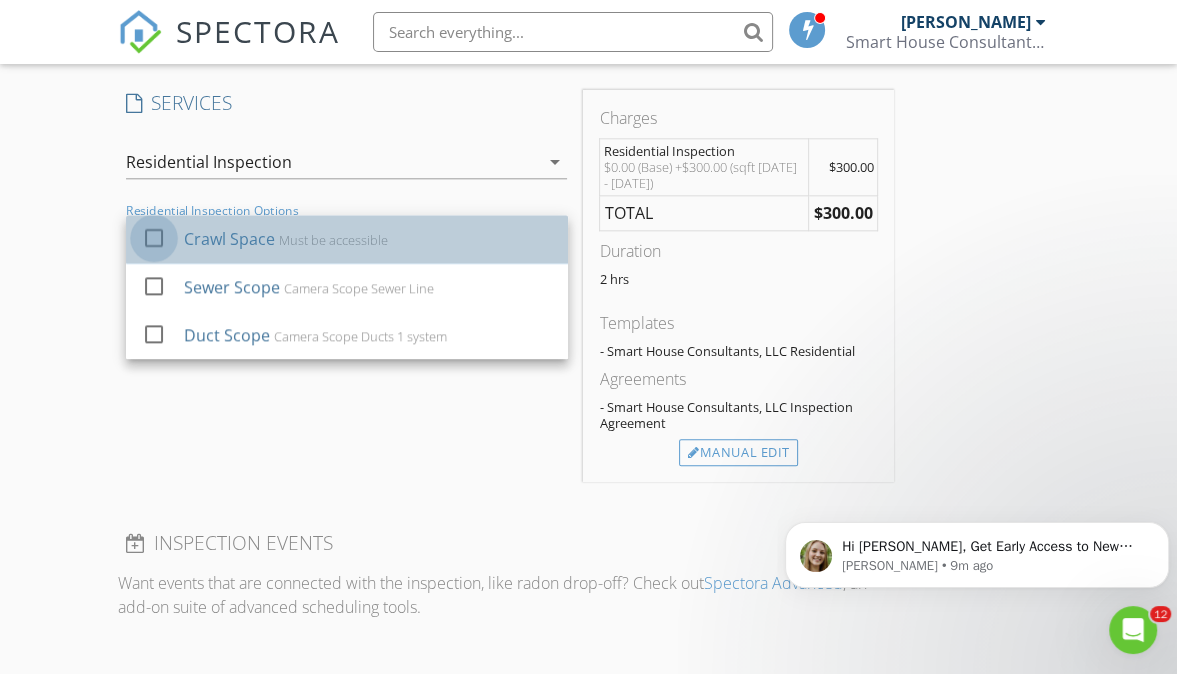 click at bounding box center (154, 238) 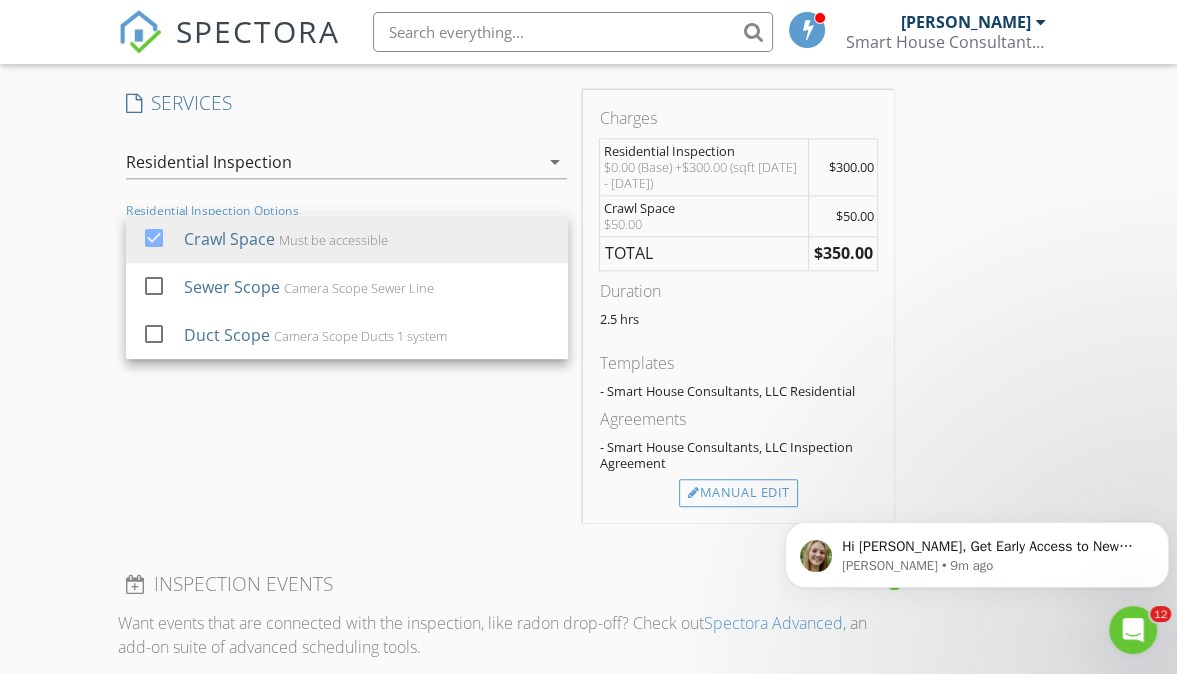 click on "SERVICES
check_box_outline_blank   Sewer Scope   Pipeline Camera Scope Sewer check_box_outline_blank   Testing   check_box_outline_blank   ReInspection   ReInspection check_box_outline_blank   New Service   check_box   Residential Inspection   Residential Inspection arrow_drop_down   check_box   Crawl Space   Must be accessible check_box_outline_blank   Sewer Scope   Camera Scope Sewer Line check_box_outline_blank   Duct Scope   Camera Scope Ducts 1 system Residential Inspection Options Crawl Space arrow_drop_down   Select Discount Code arrow_drop_down" at bounding box center [347, 306] 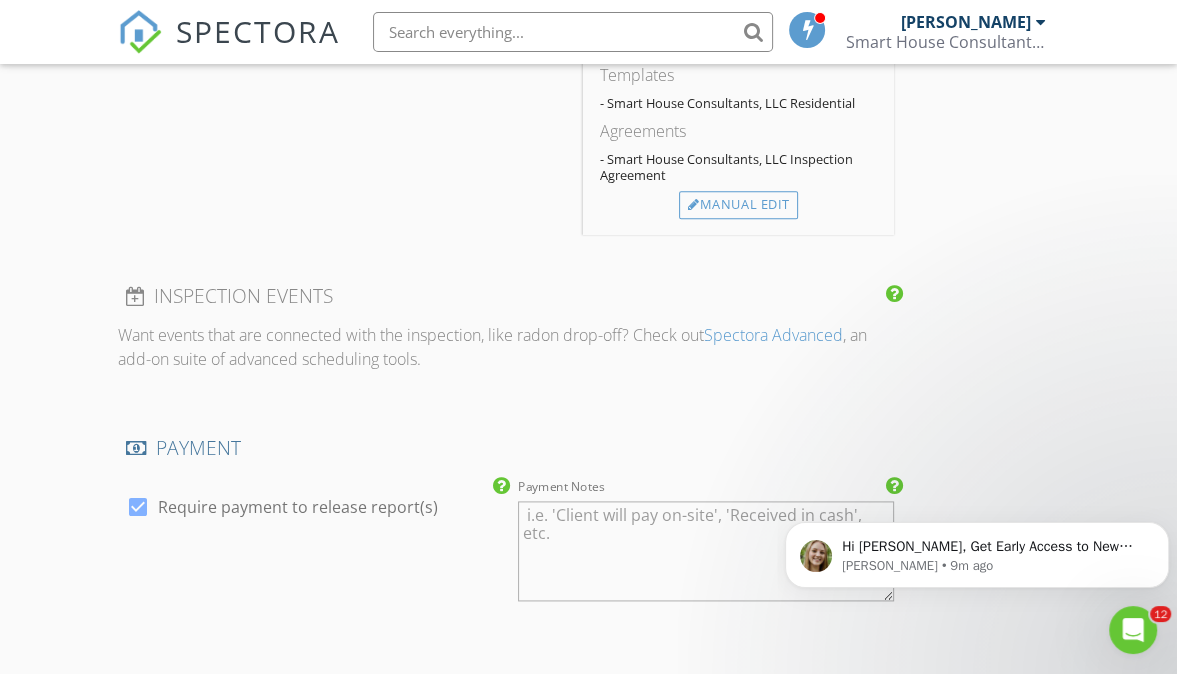 scroll, scrollTop: 2175, scrollLeft: 0, axis: vertical 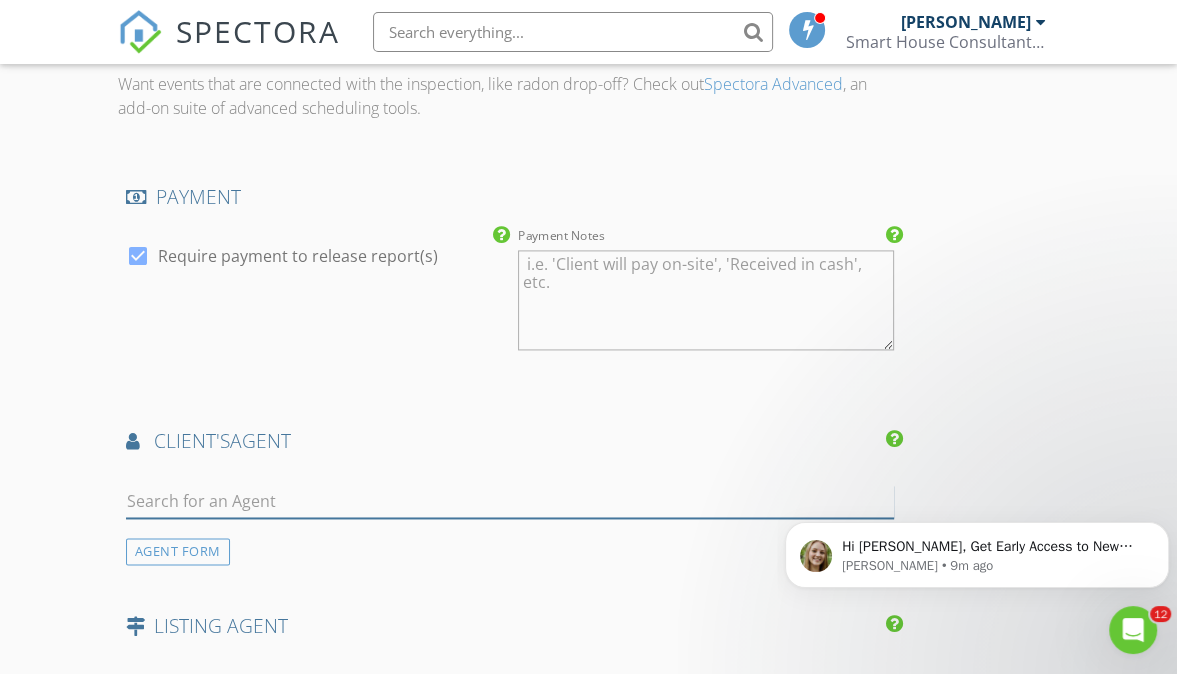 click at bounding box center [510, 501] 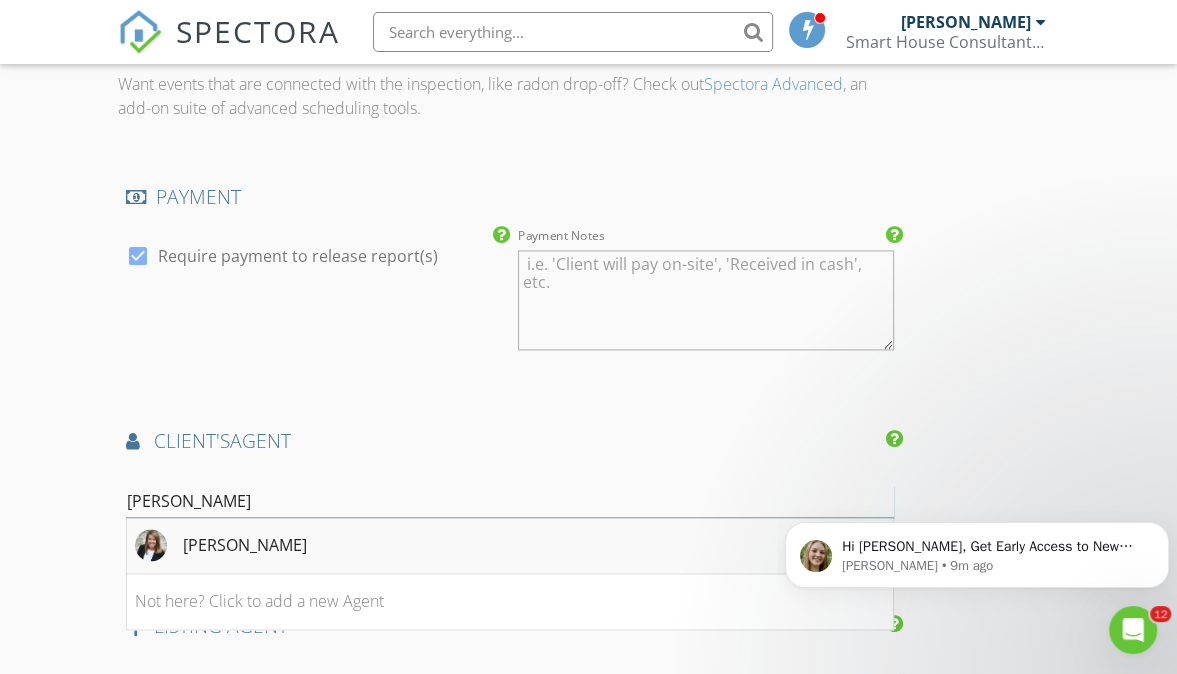 type on "Tammy" 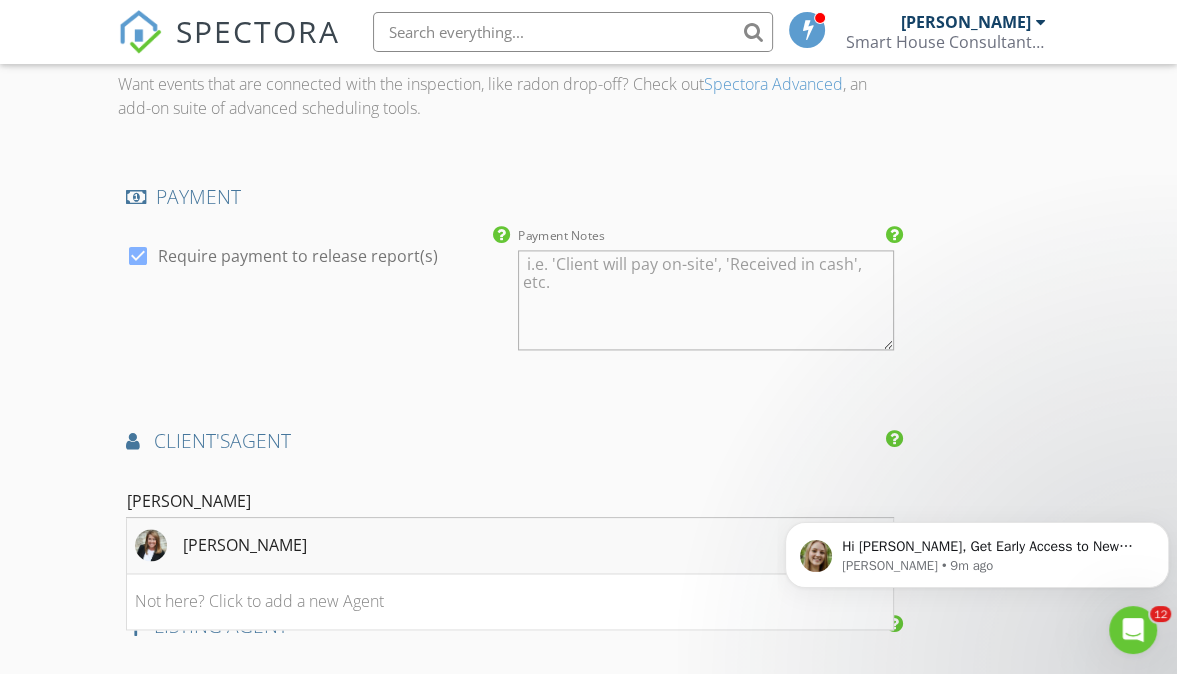 click on "Tammy Schuler" at bounding box center (245, 545) 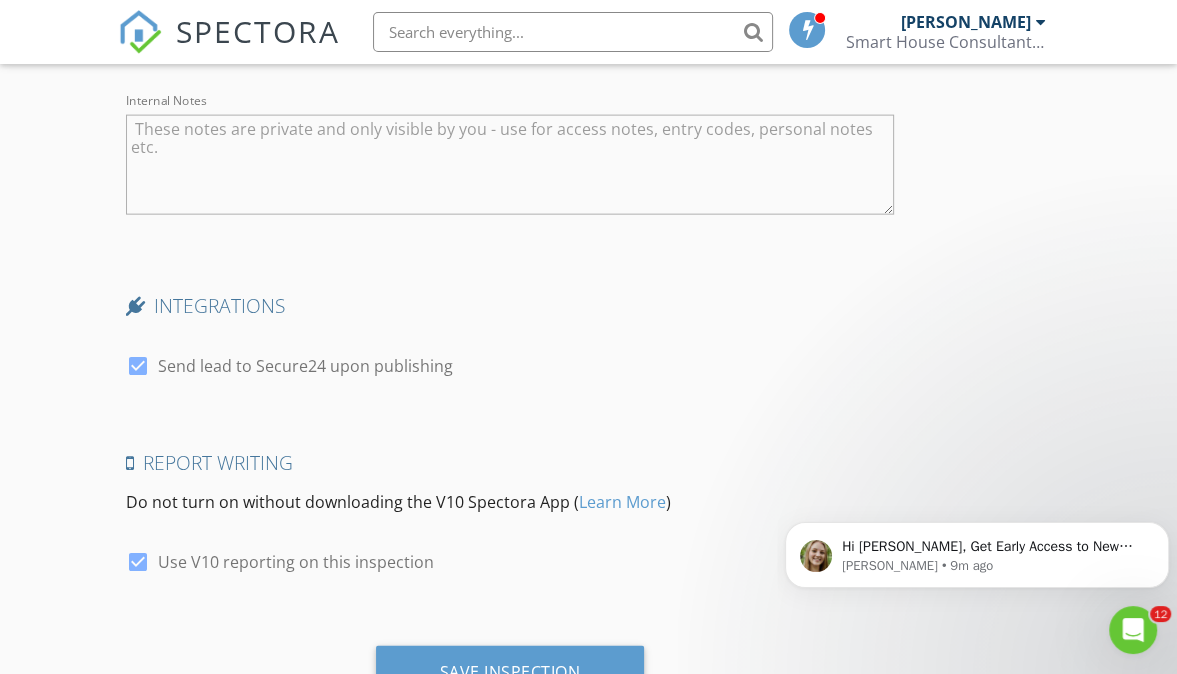 scroll, scrollTop: 3598, scrollLeft: 0, axis: vertical 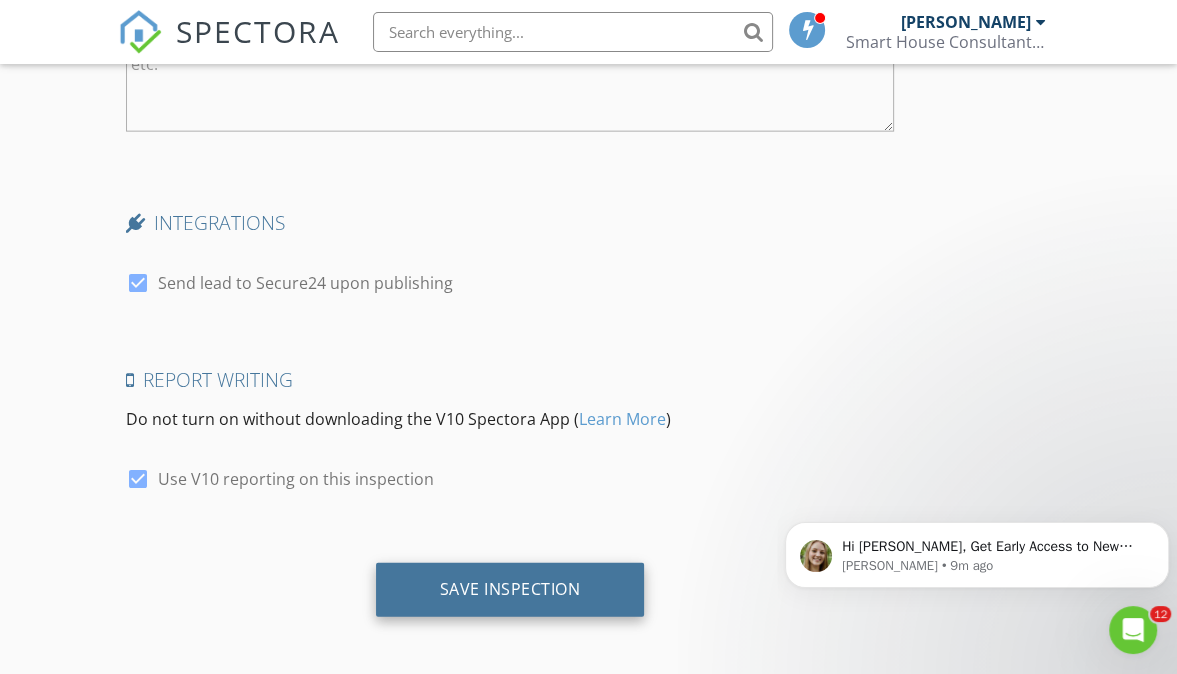 click on "Save Inspection" at bounding box center [510, 589] 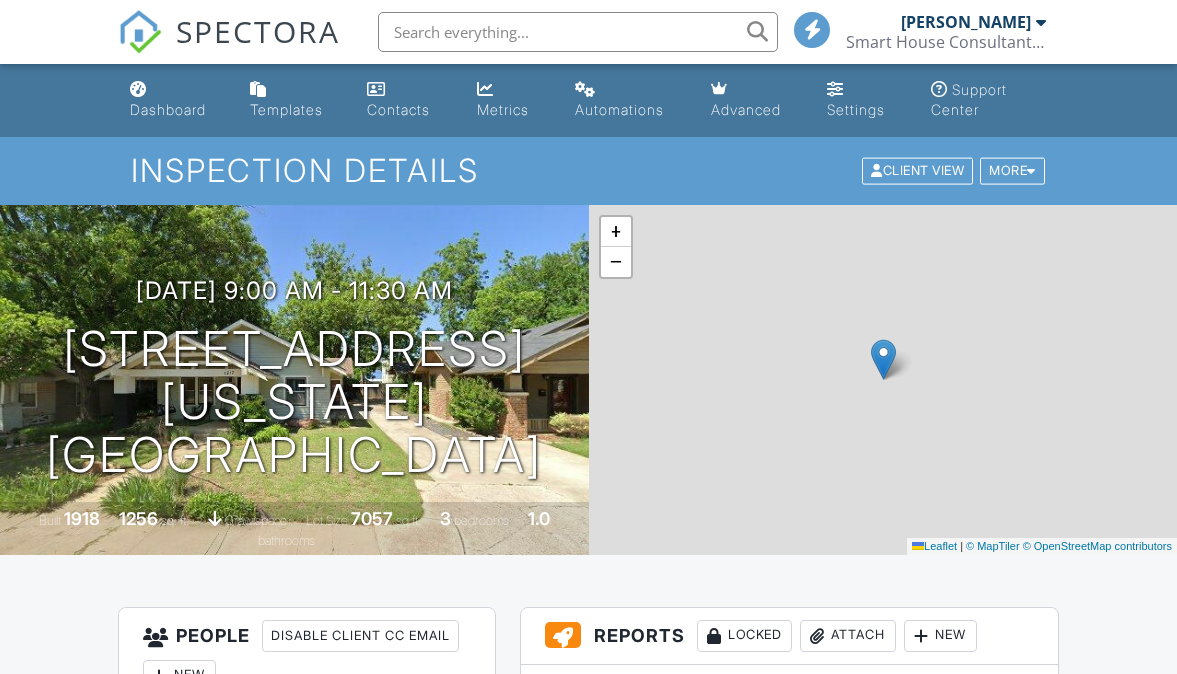 scroll, scrollTop: 0, scrollLeft: 0, axis: both 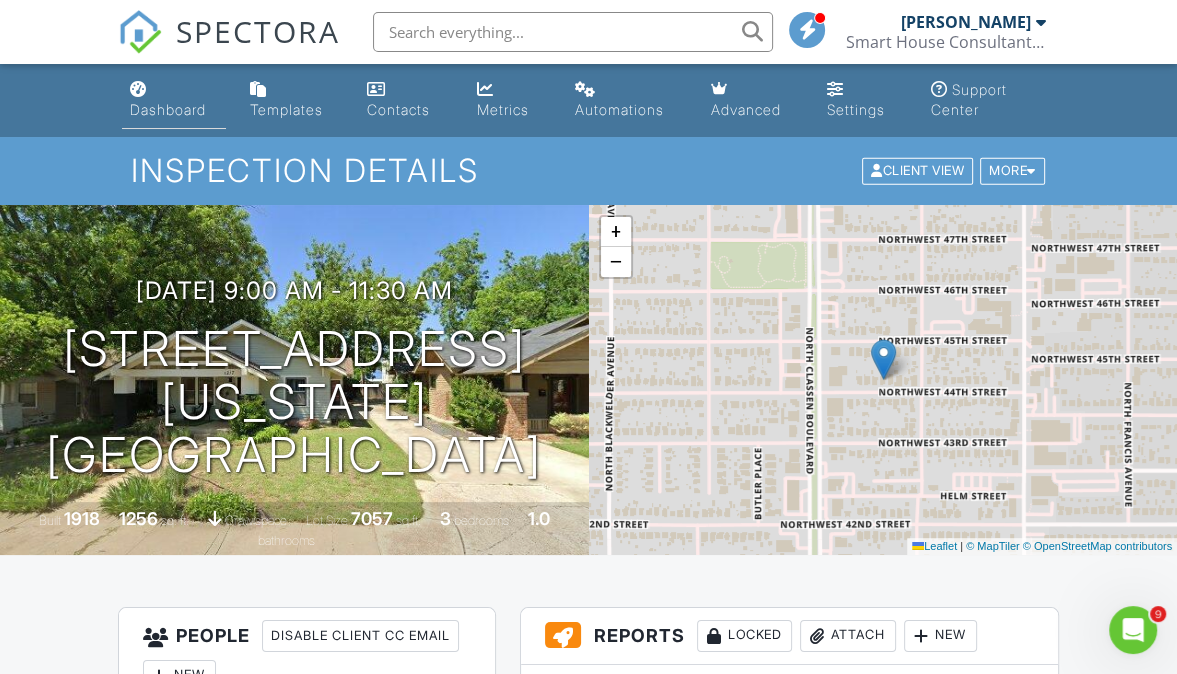 click on "Dashboard" at bounding box center [168, 109] 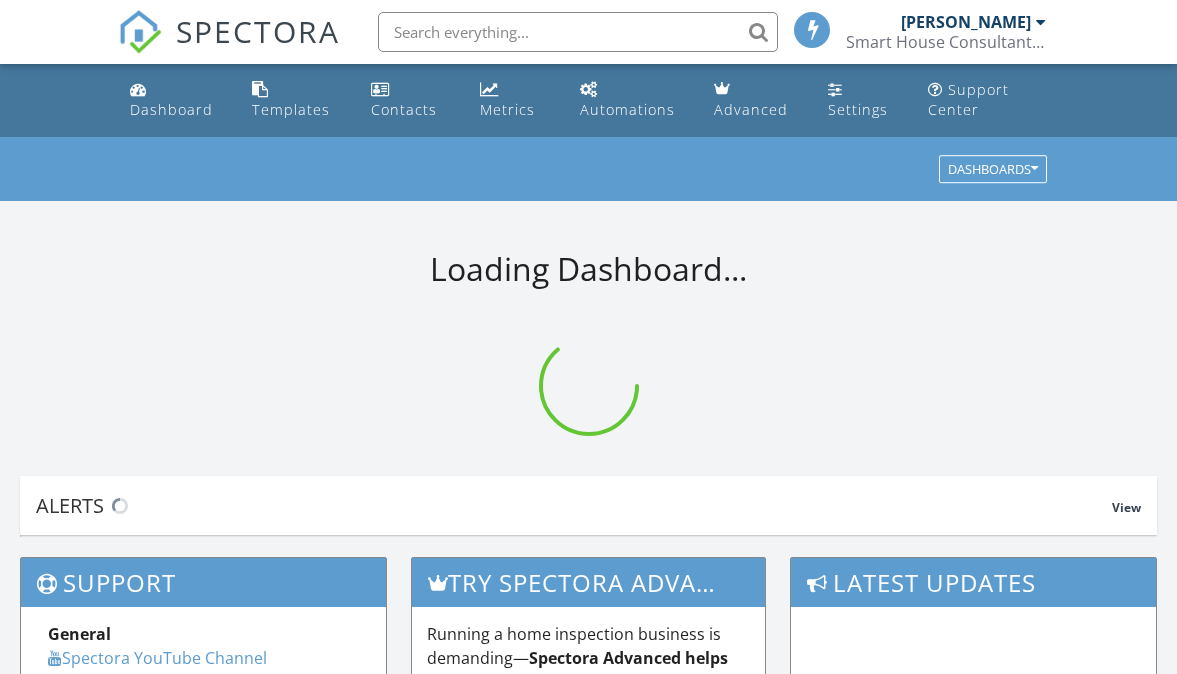 scroll, scrollTop: 0, scrollLeft: 0, axis: both 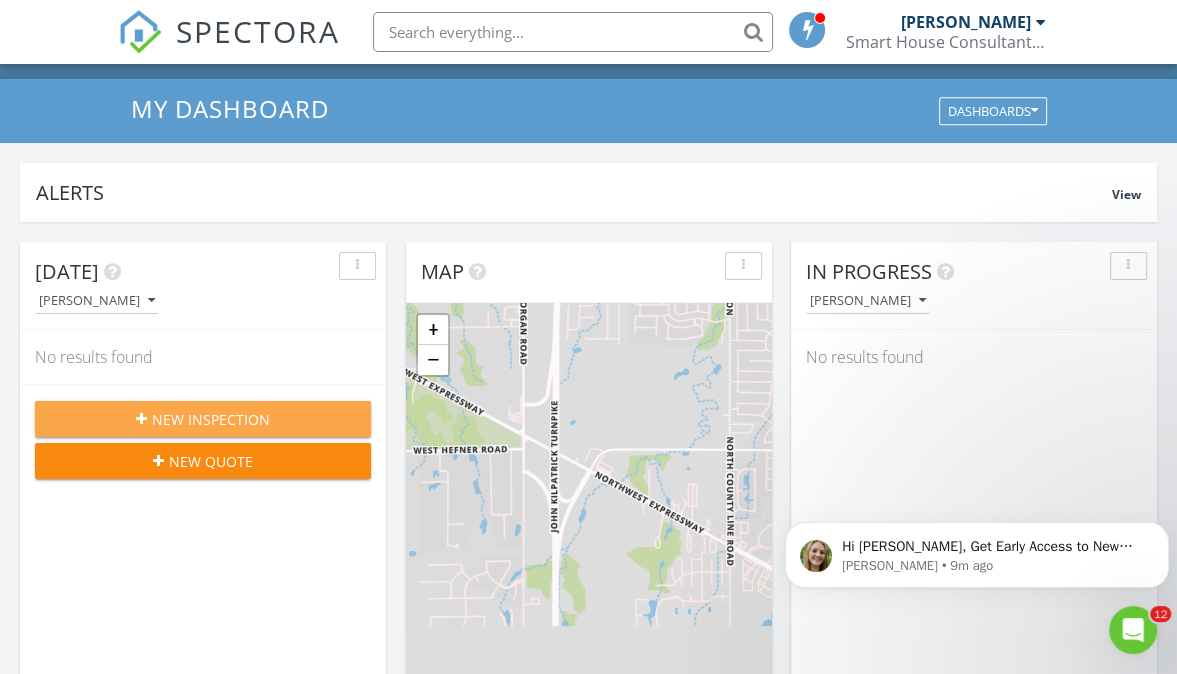 click on "New Inspection" at bounding box center (211, 419) 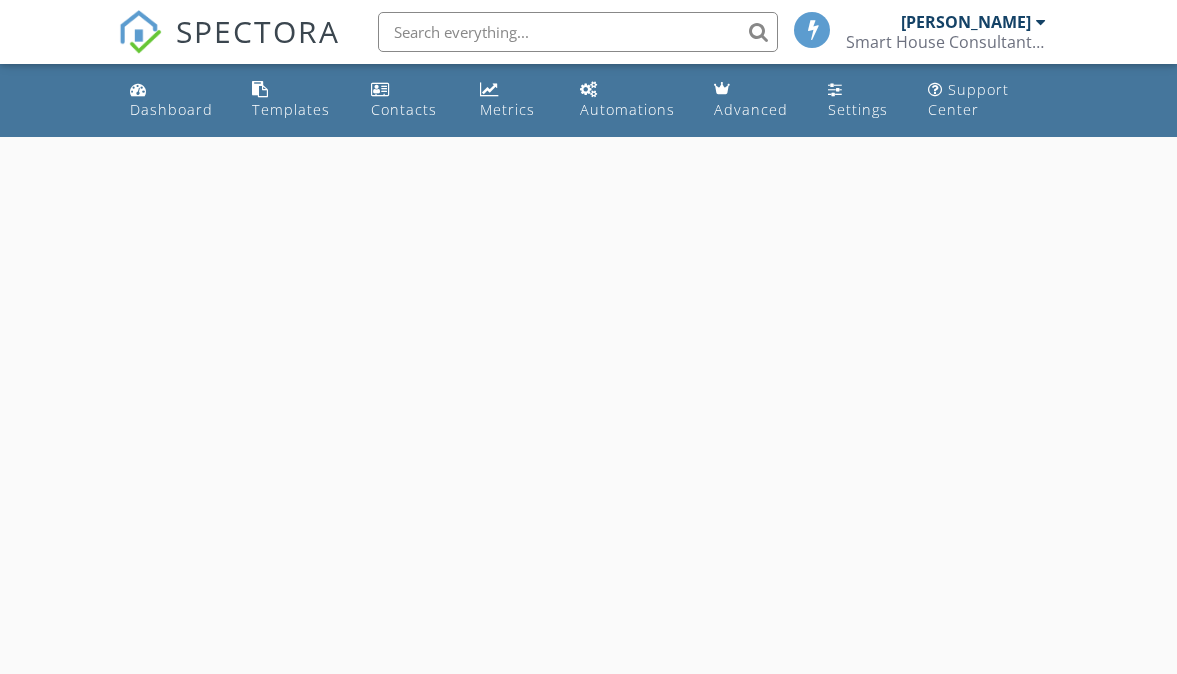 scroll, scrollTop: 0, scrollLeft: 0, axis: both 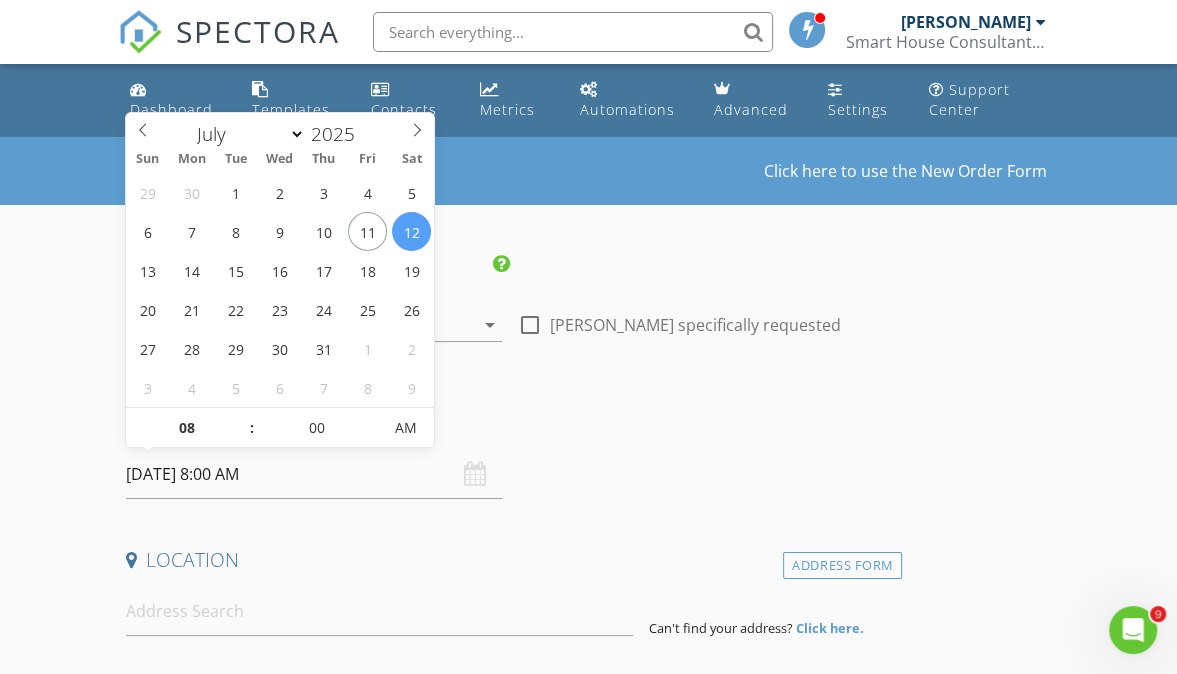 click on "[DATE] 8:00 AM" at bounding box center [314, 474] 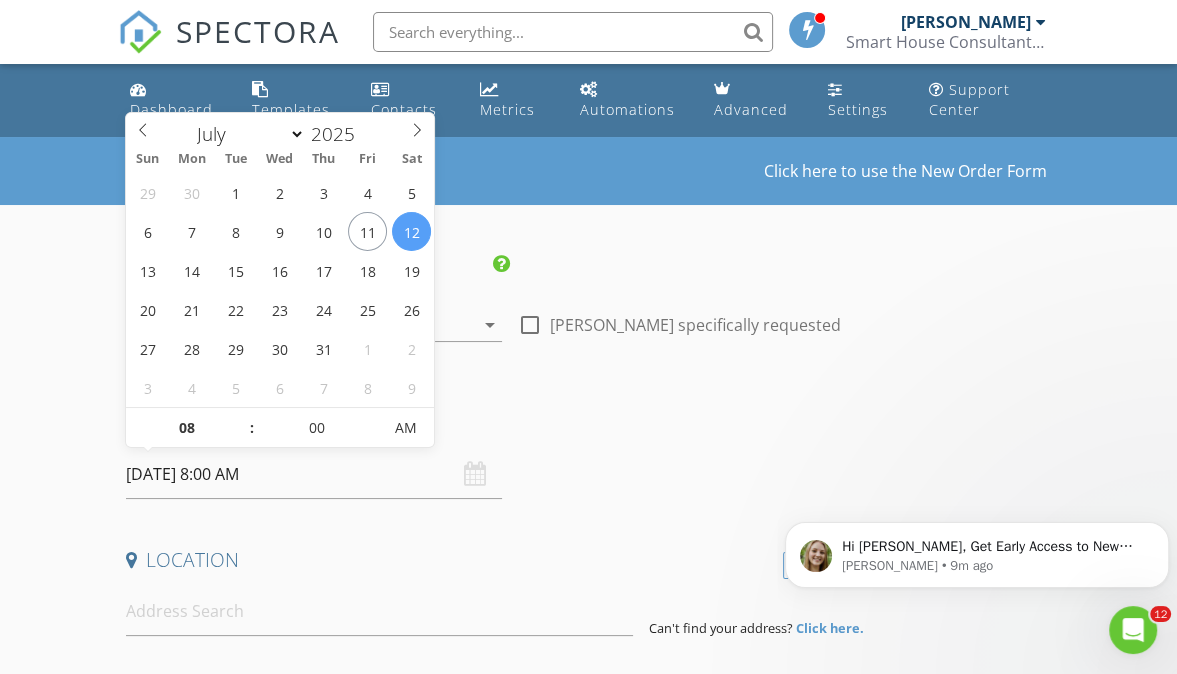 scroll, scrollTop: 0, scrollLeft: 0, axis: both 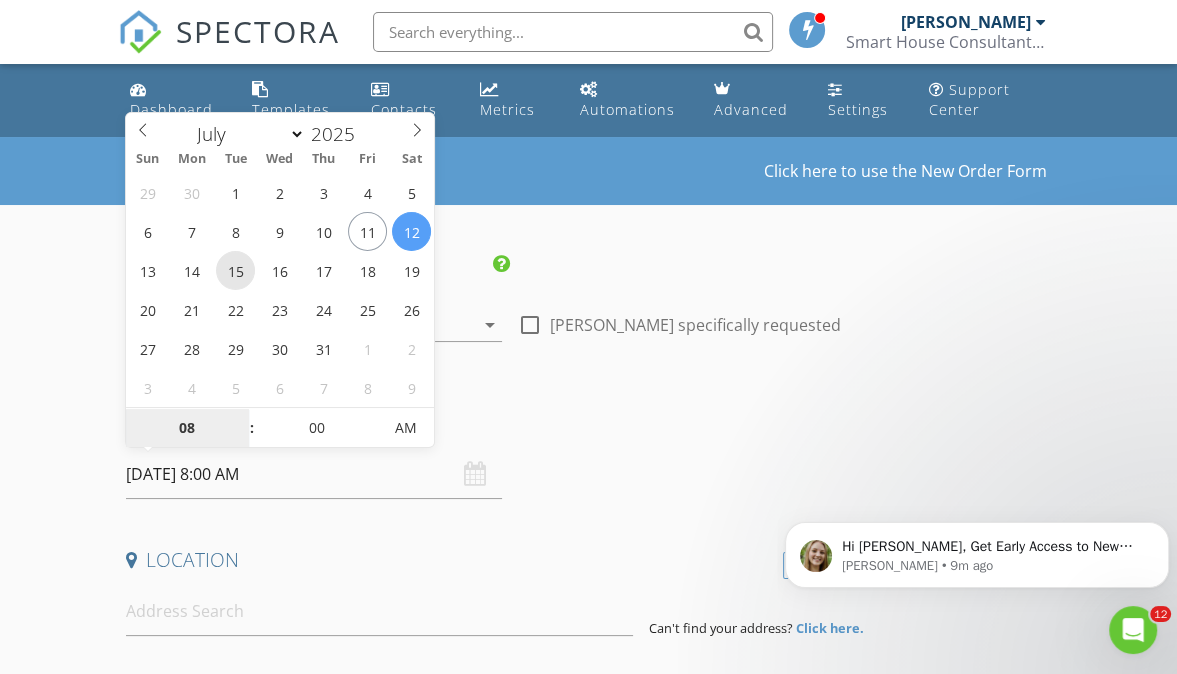 type on "07/15/2025 8:00 AM" 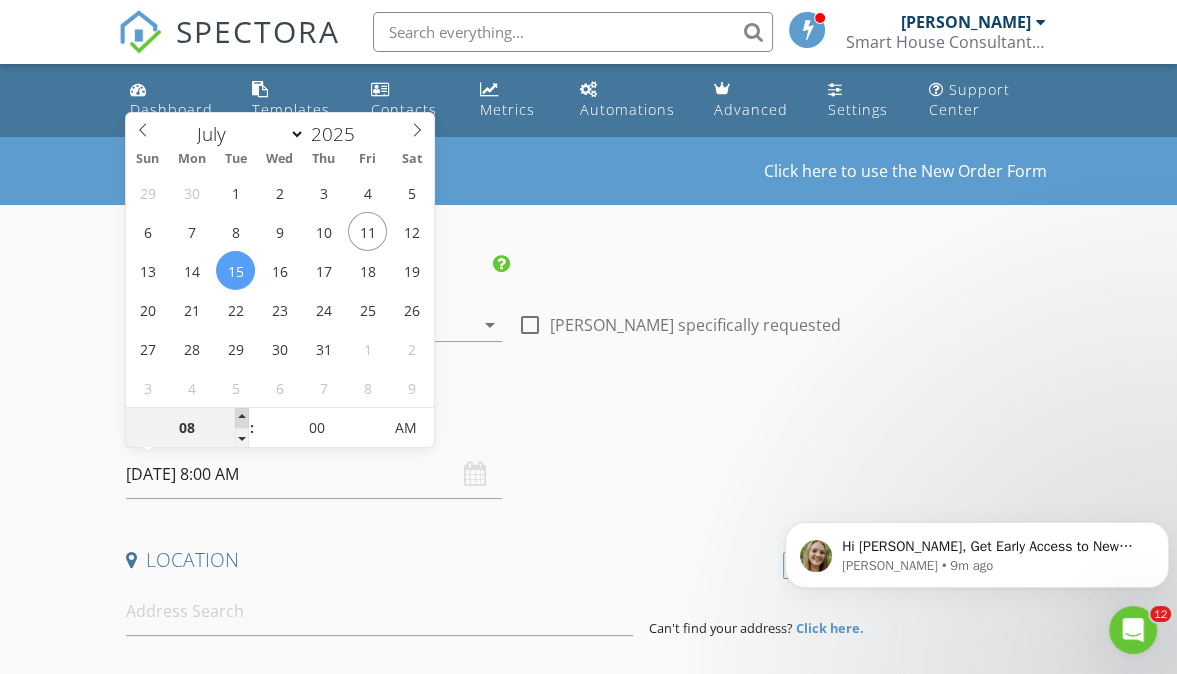 type on "09" 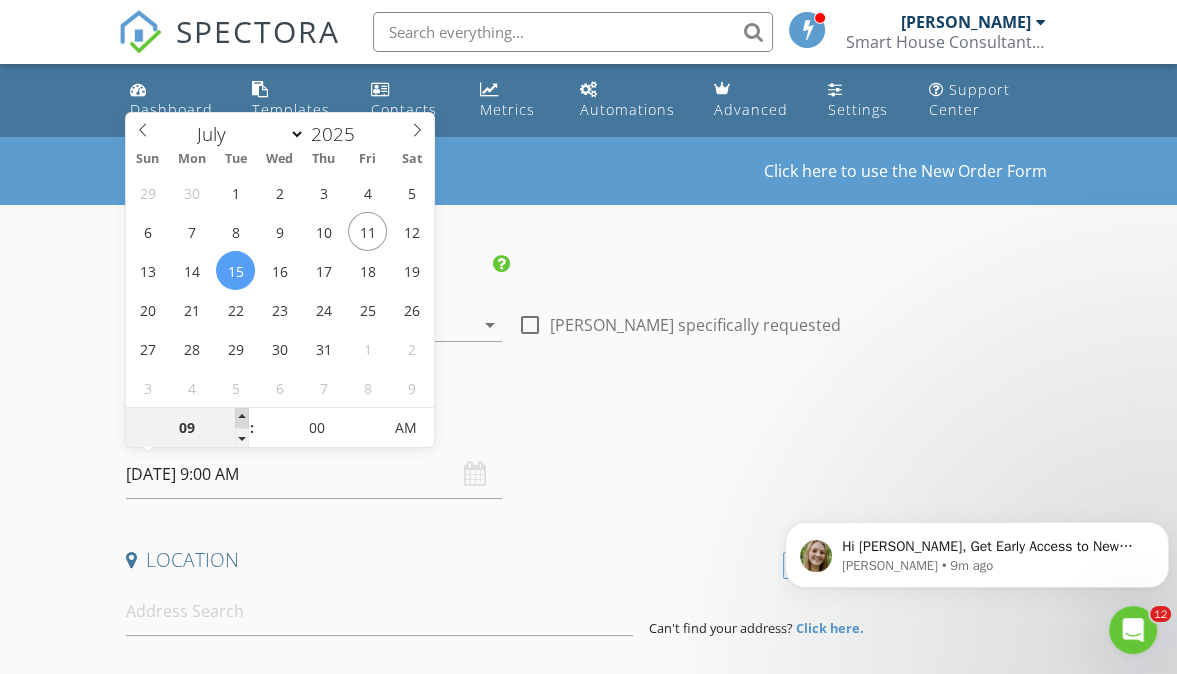 click at bounding box center [242, 418] 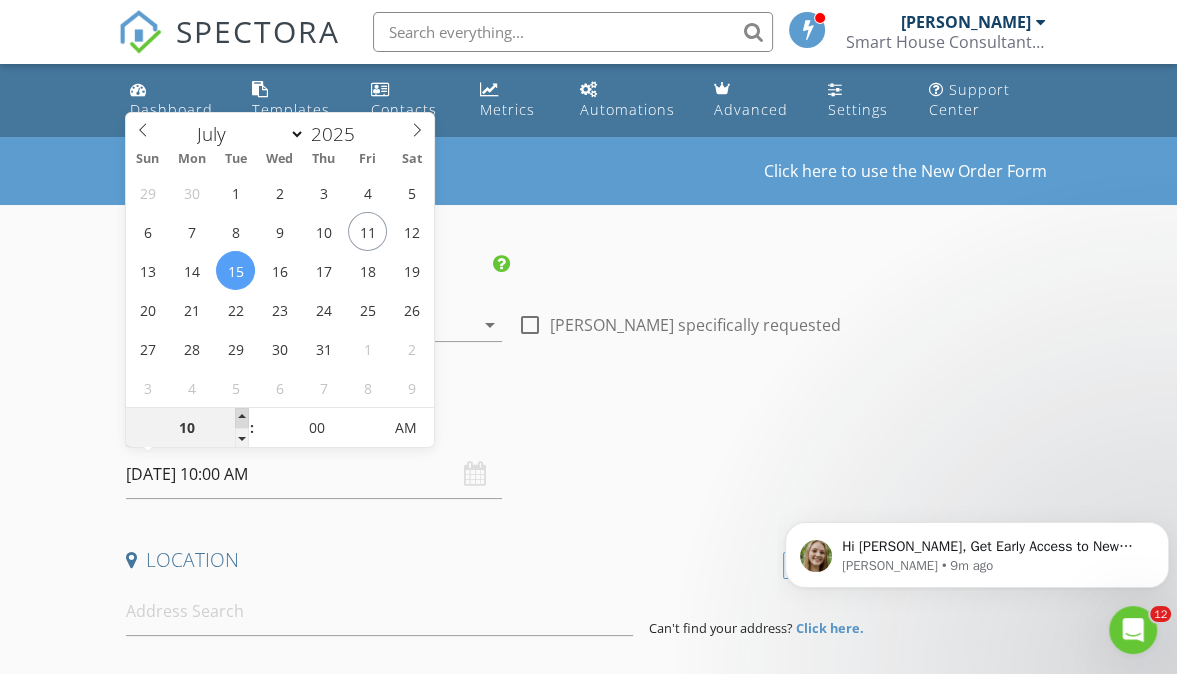 click at bounding box center (242, 418) 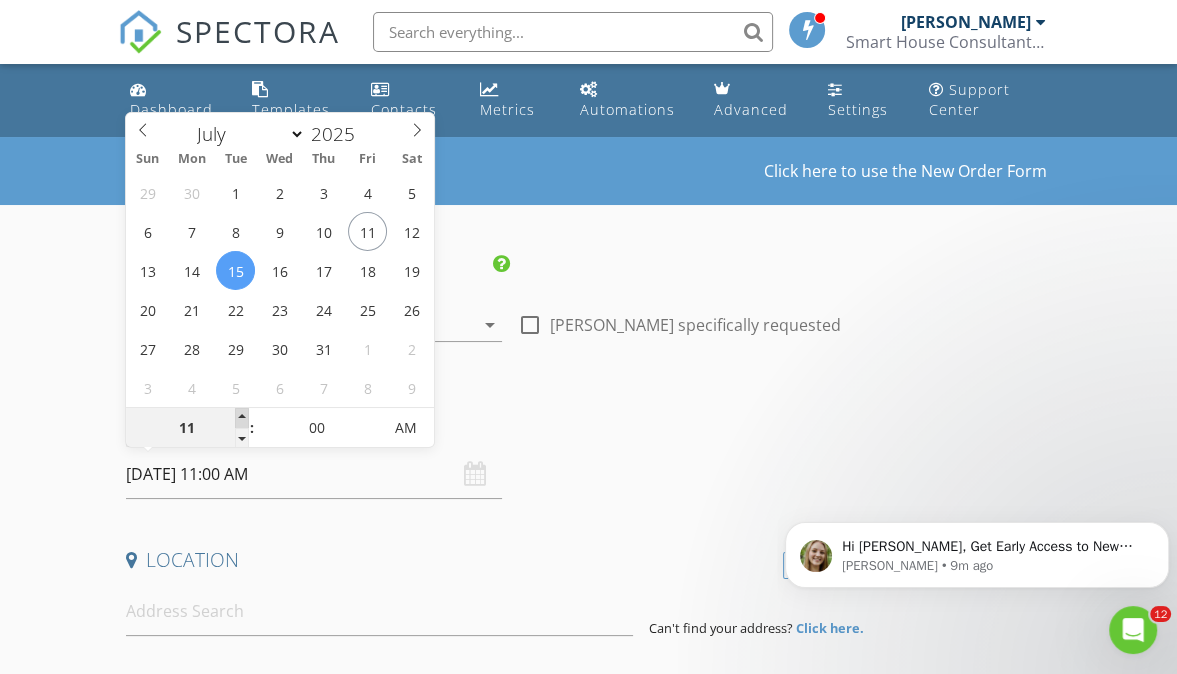 click at bounding box center (242, 418) 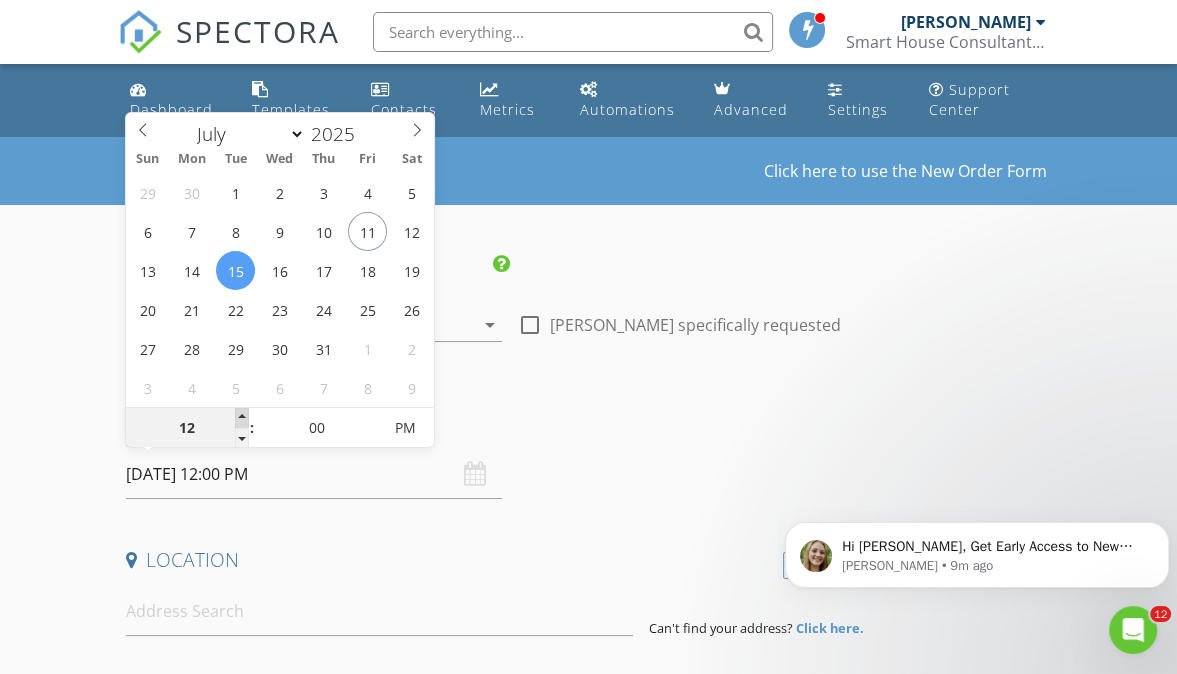 click at bounding box center [242, 418] 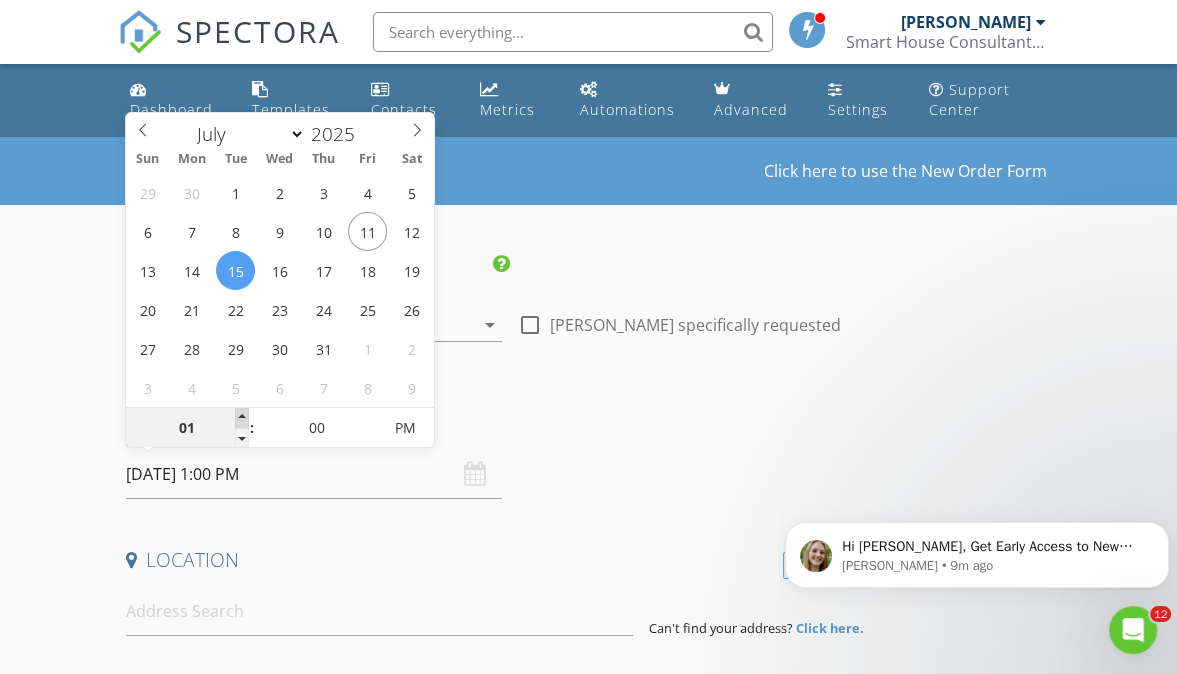 click at bounding box center (242, 418) 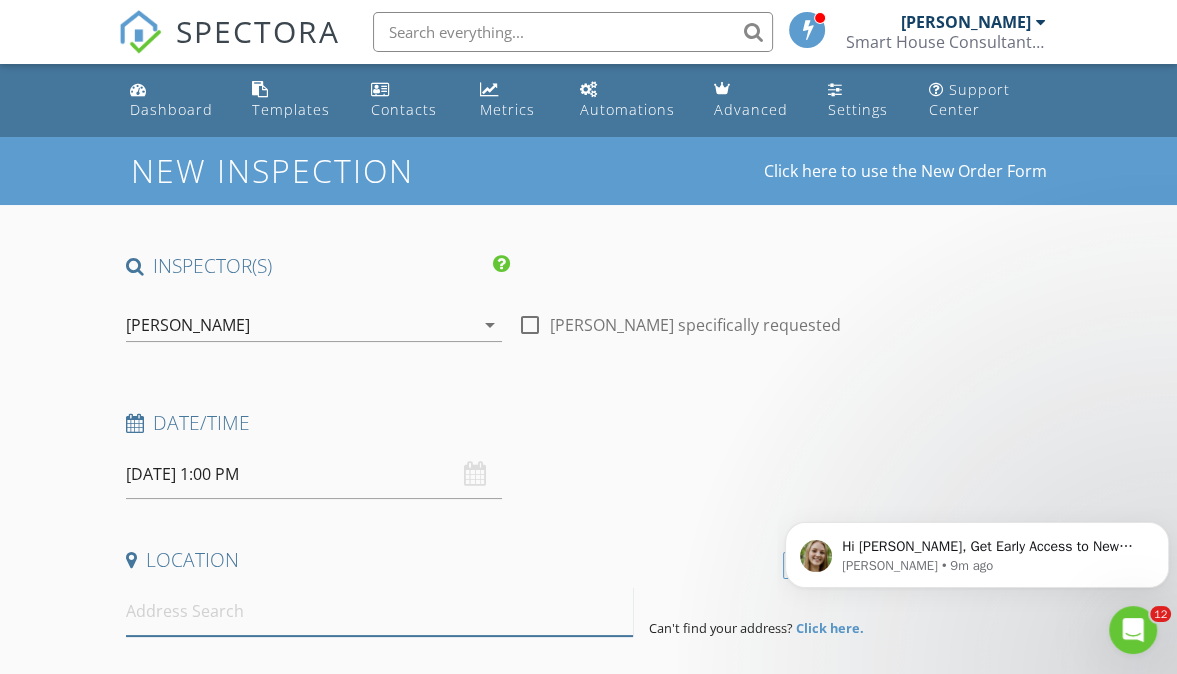 click at bounding box center (379, 611) 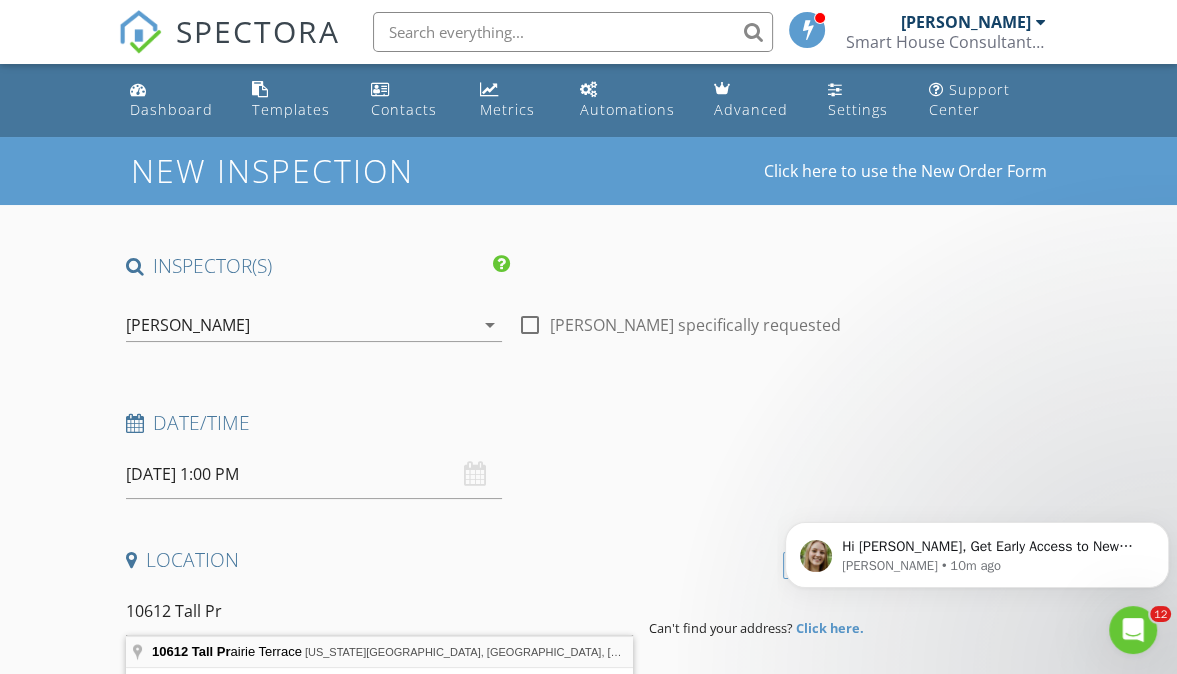 type on "10612 Tall Prairie Terrace, Oklahoma City, OK, USA" 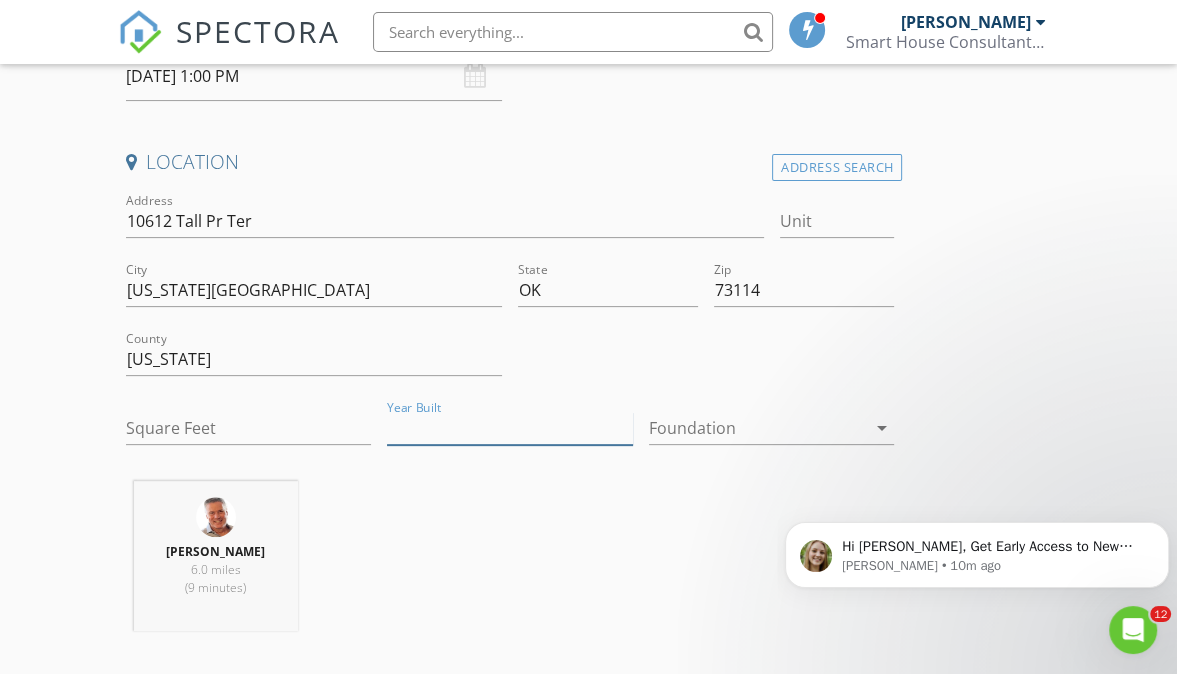 click on "Year Built" at bounding box center (510, 428) 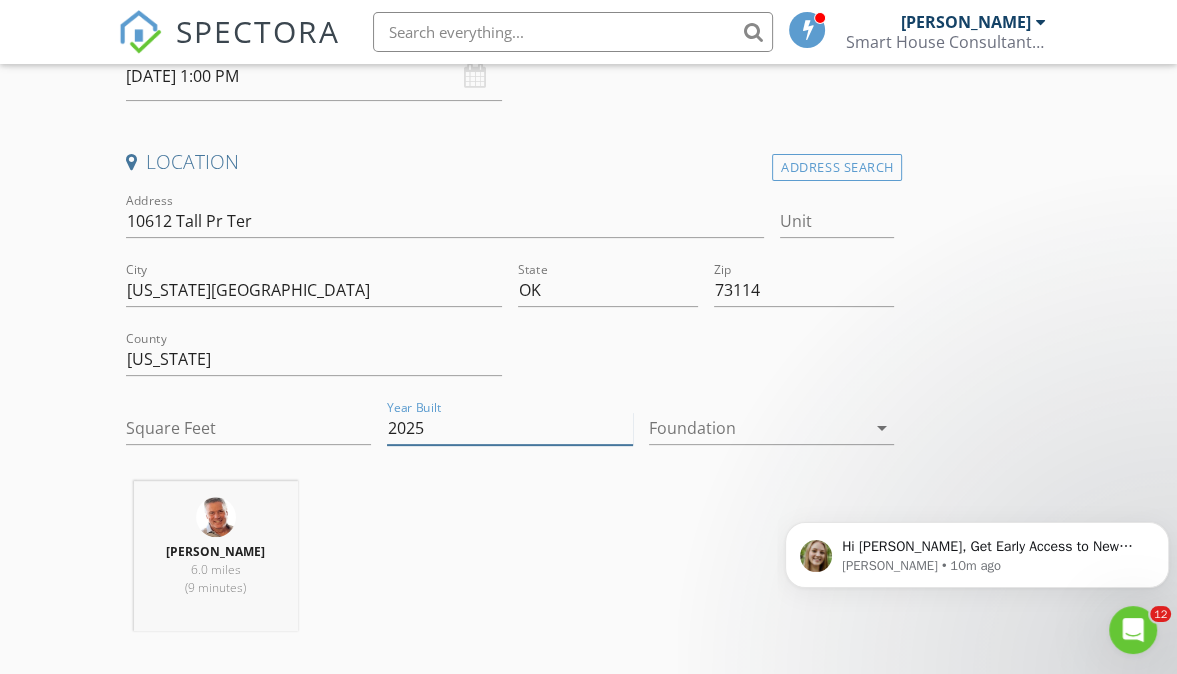 type on "2025" 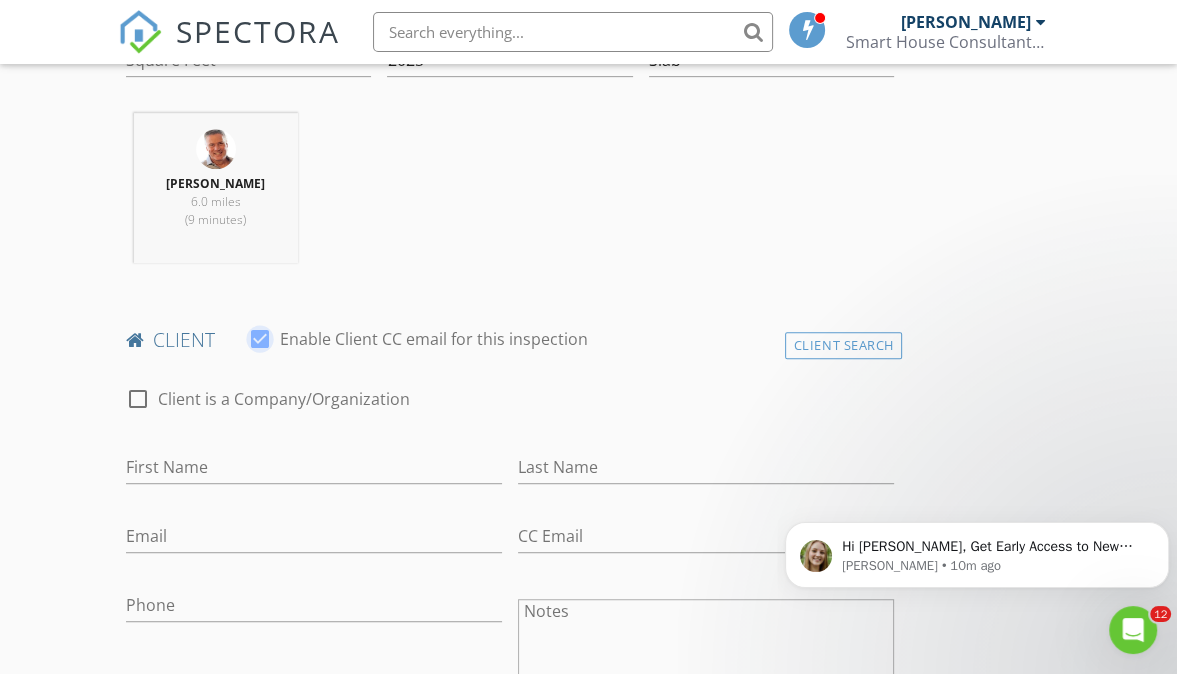 scroll, scrollTop: 746, scrollLeft: 0, axis: vertical 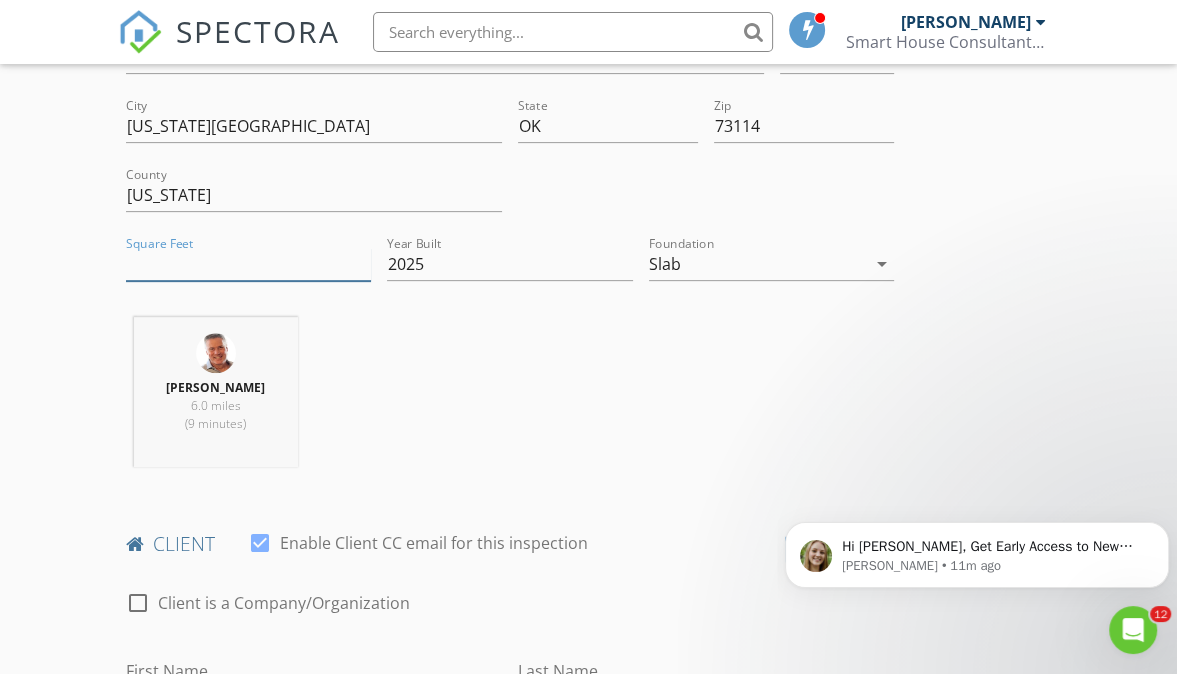 click on "Square Feet" at bounding box center (249, 264) 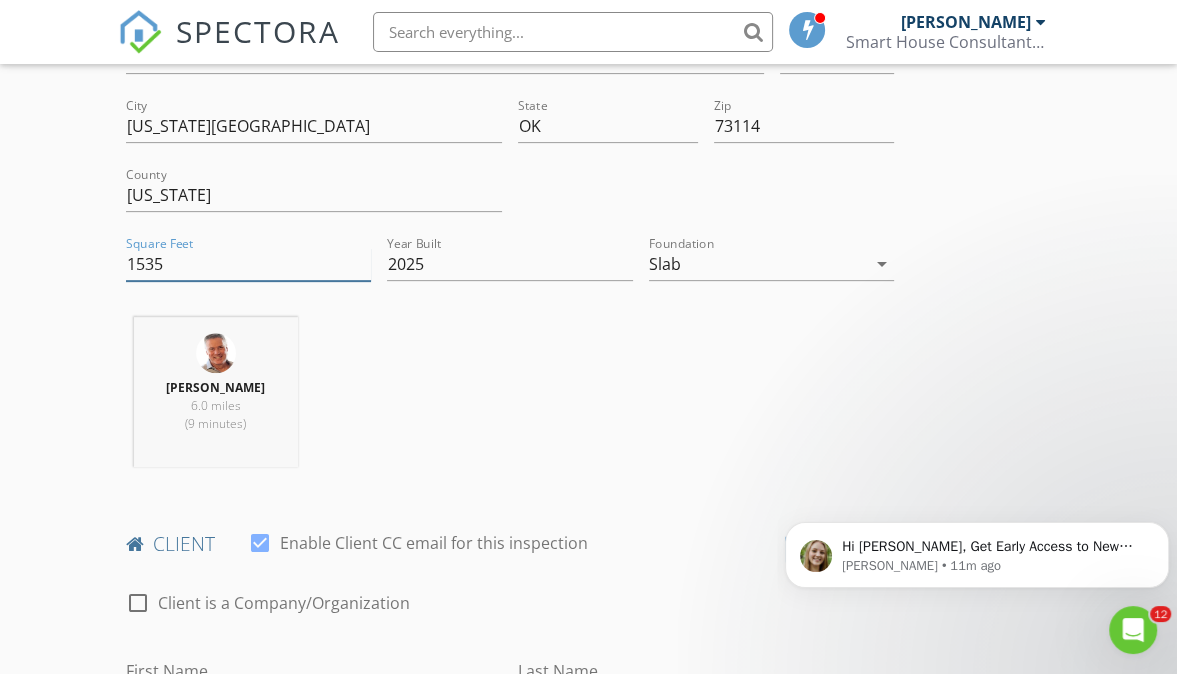 type on "1535" 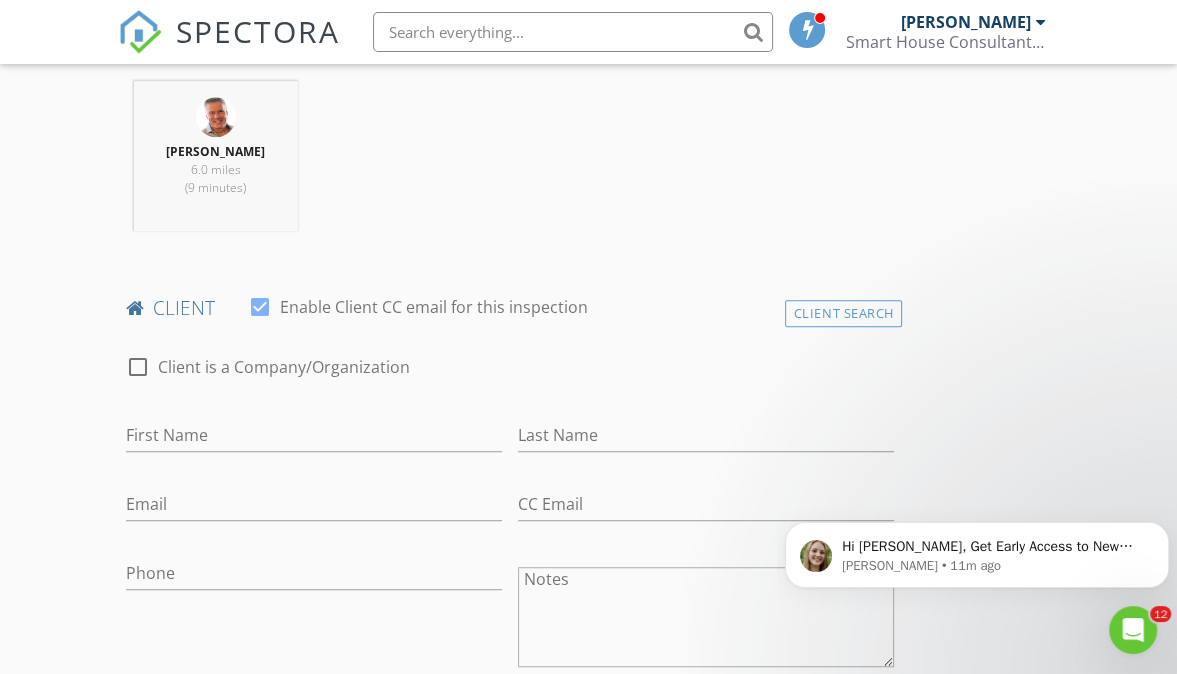 scroll, scrollTop: 798, scrollLeft: 0, axis: vertical 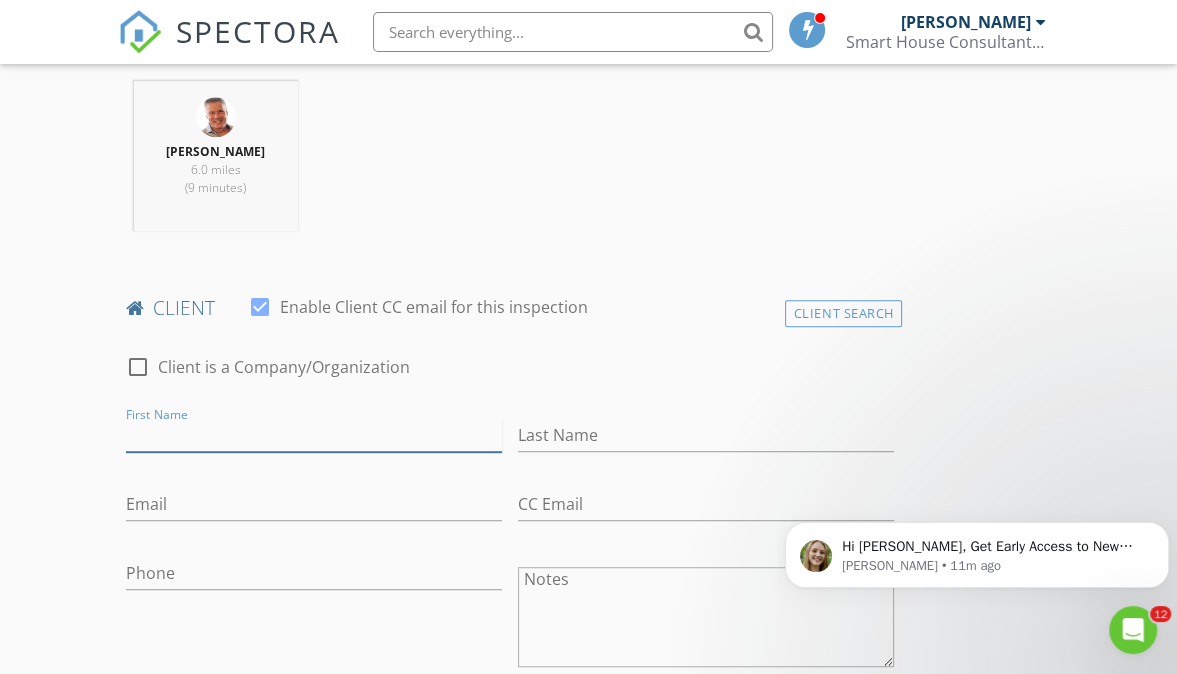click on "First Name" at bounding box center [314, 435] 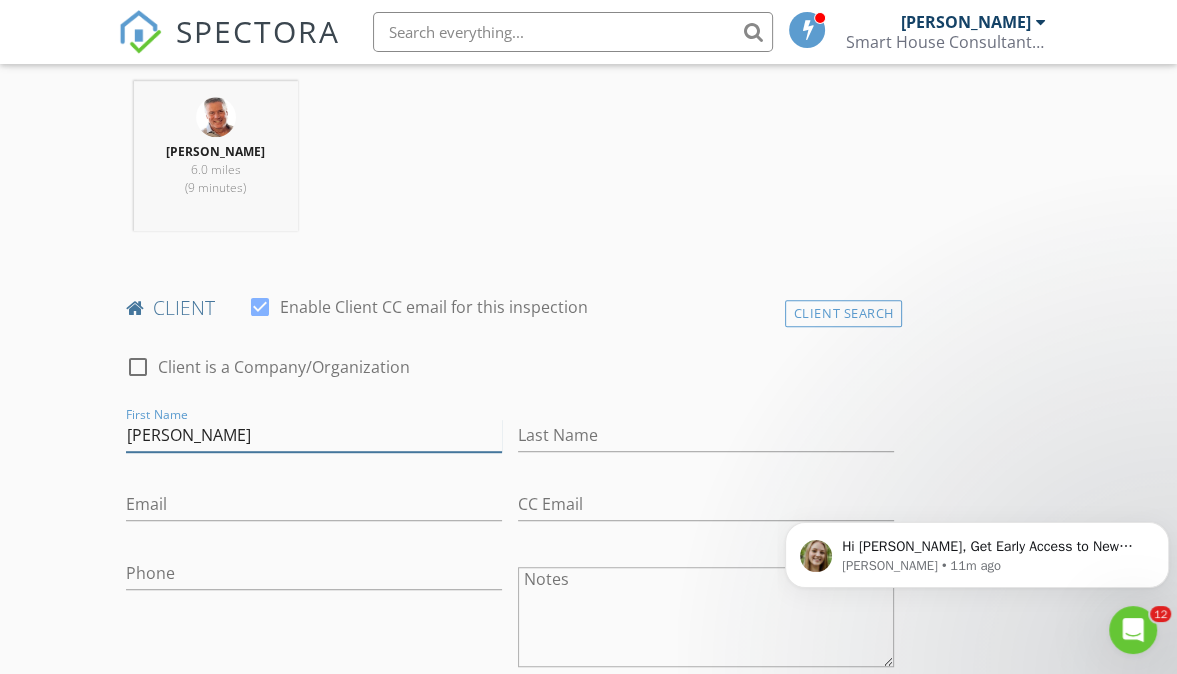 type on "[PERSON_NAME]" 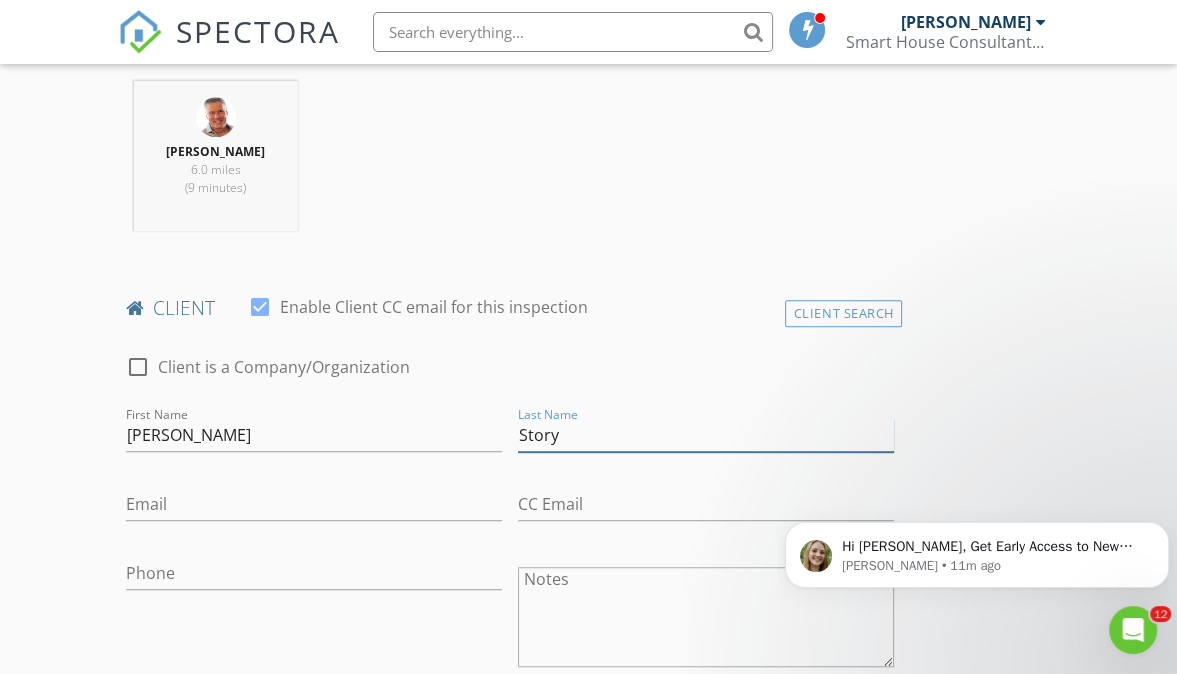 type on "Story" 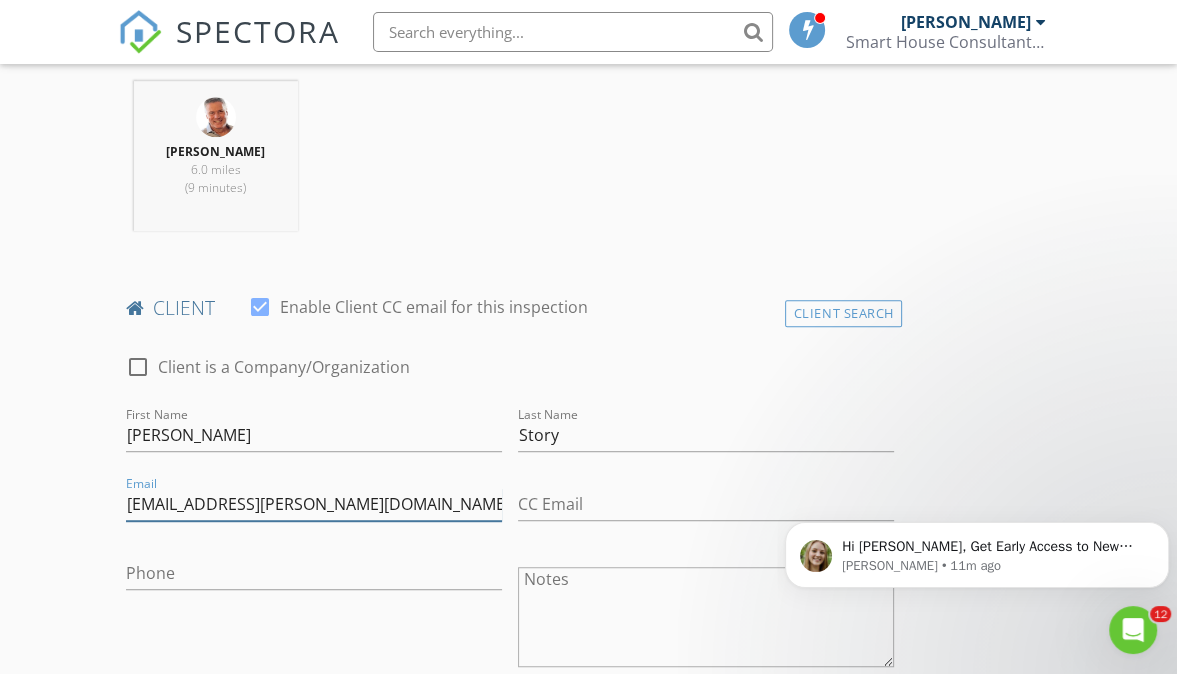 type on "[EMAIL_ADDRESS][PERSON_NAME][DOMAIN_NAME]" 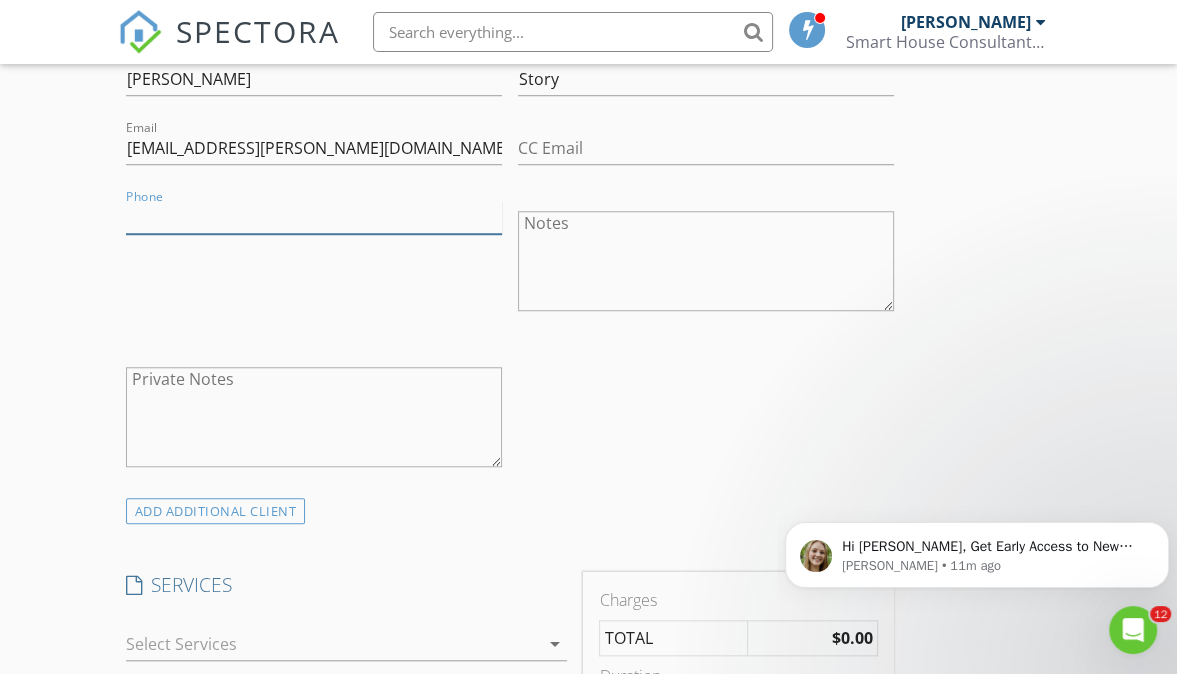 scroll, scrollTop: 1332, scrollLeft: 0, axis: vertical 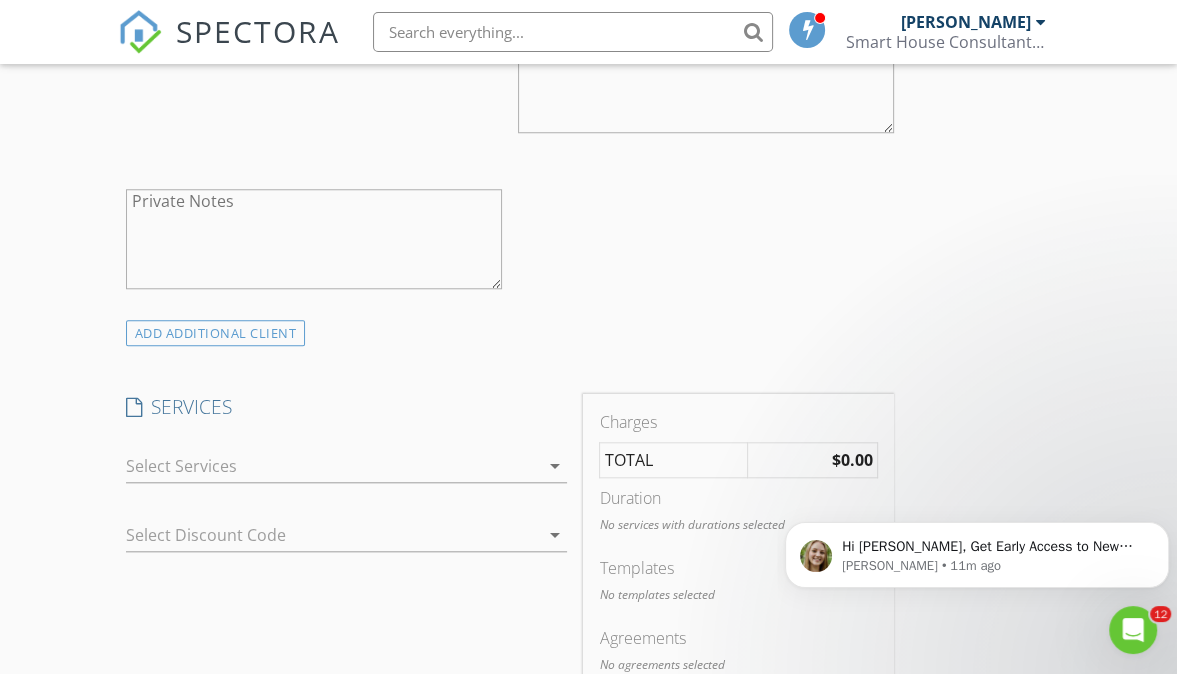 click on "arrow_drop_down" at bounding box center (555, 466) 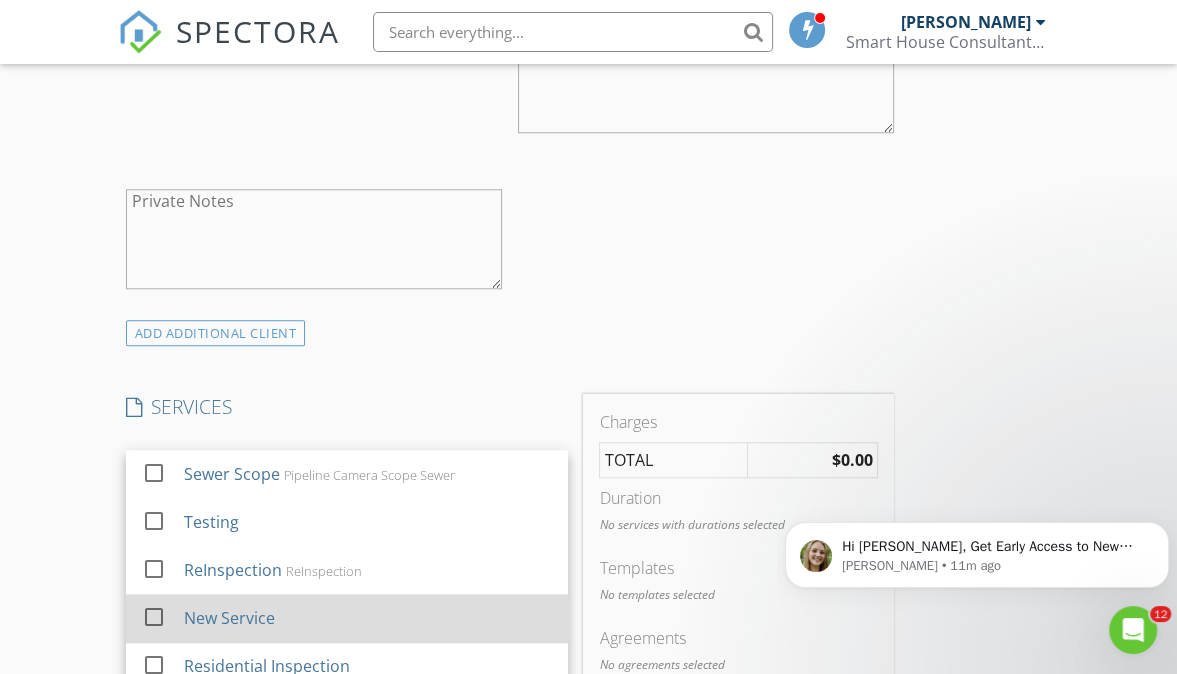 scroll, scrollTop: 1388, scrollLeft: 0, axis: vertical 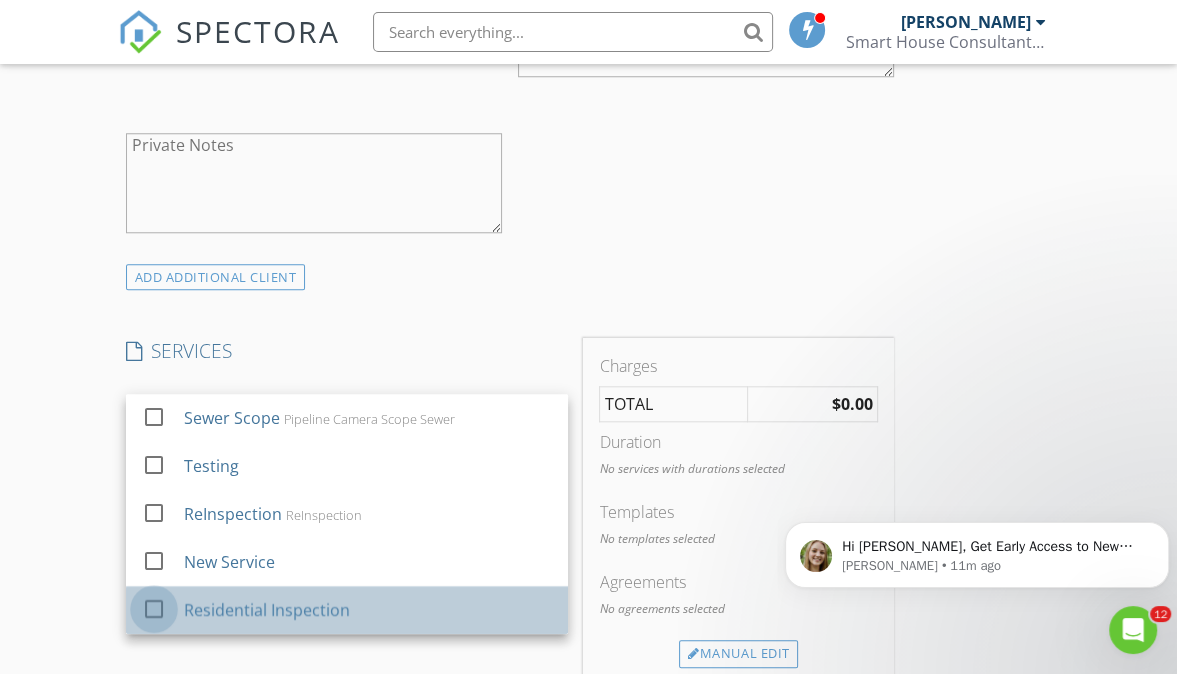 click at bounding box center [154, 609] 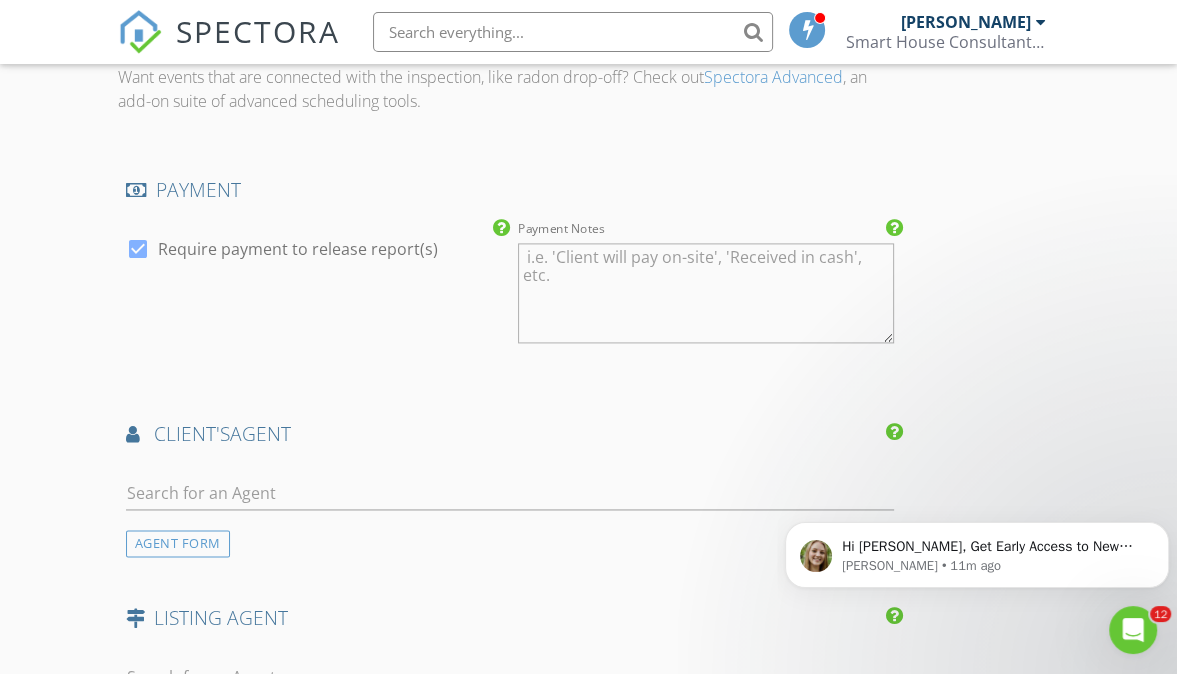 scroll, scrollTop: 2146, scrollLeft: 0, axis: vertical 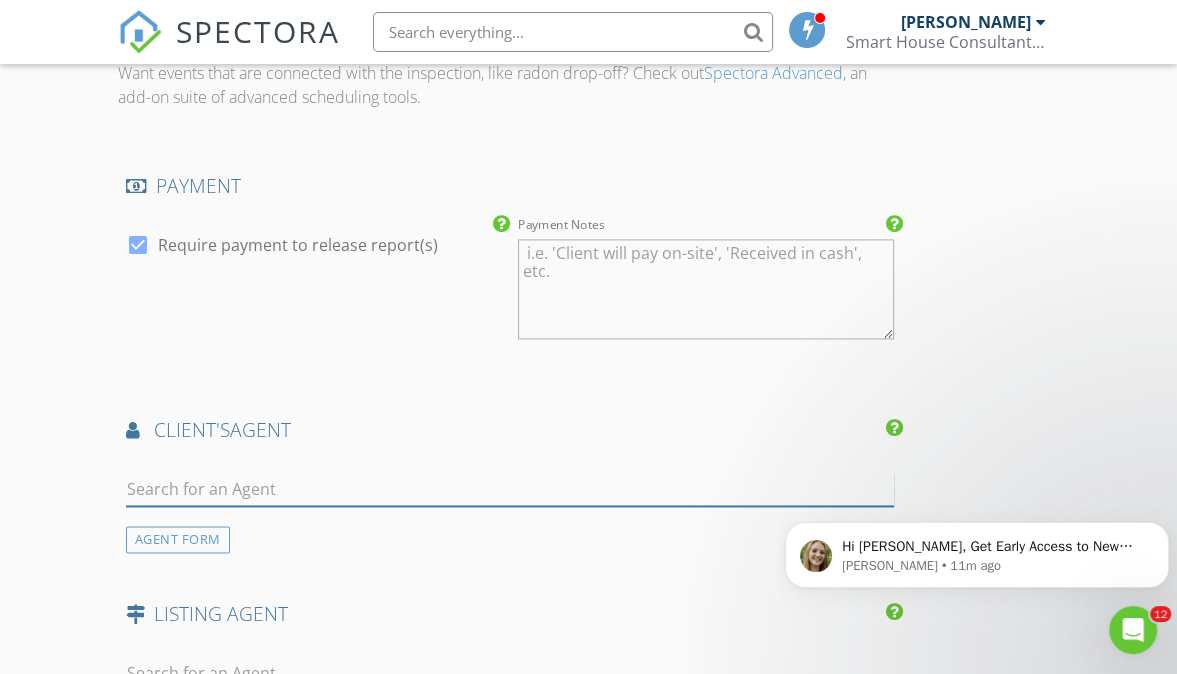 click at bounding box center [510, 489] 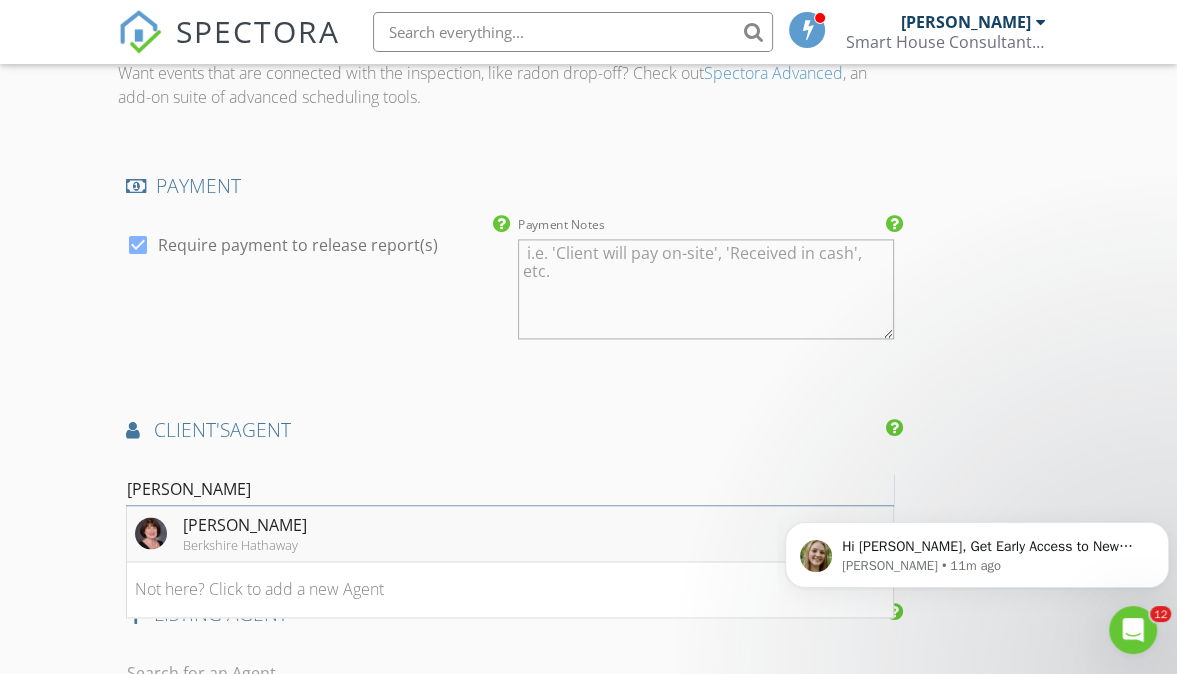 type on "[PERSON_NAME]" 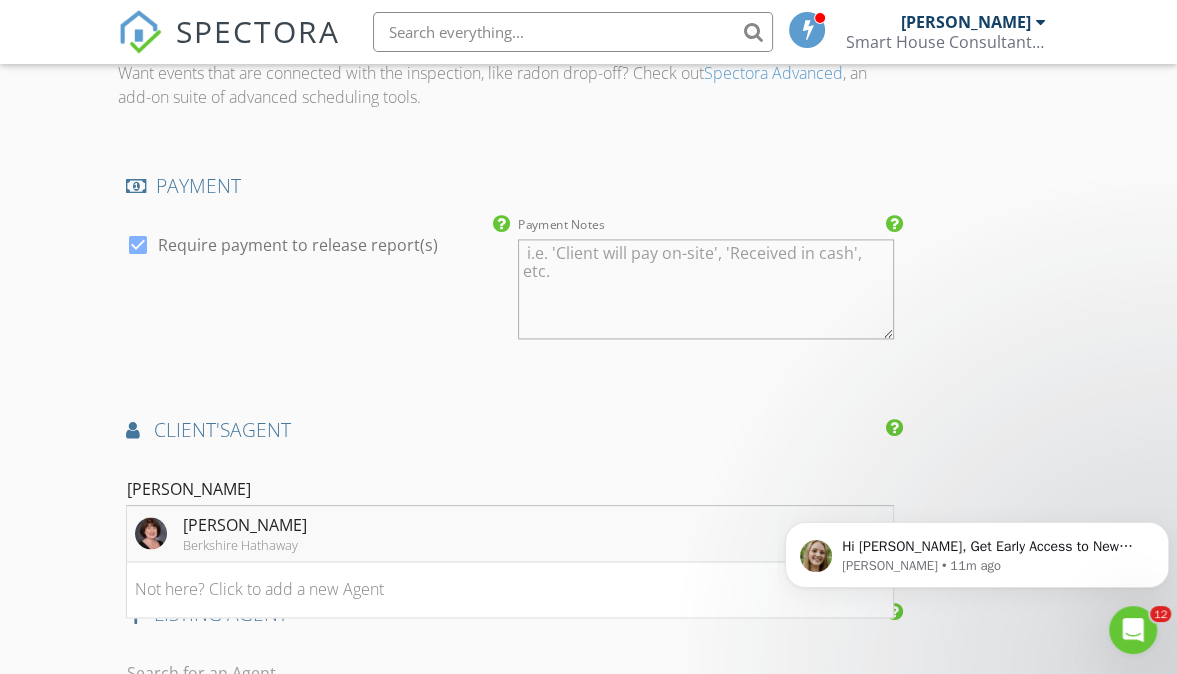 click on "[PERSON_NAME]" at bounding box center [245, 525] 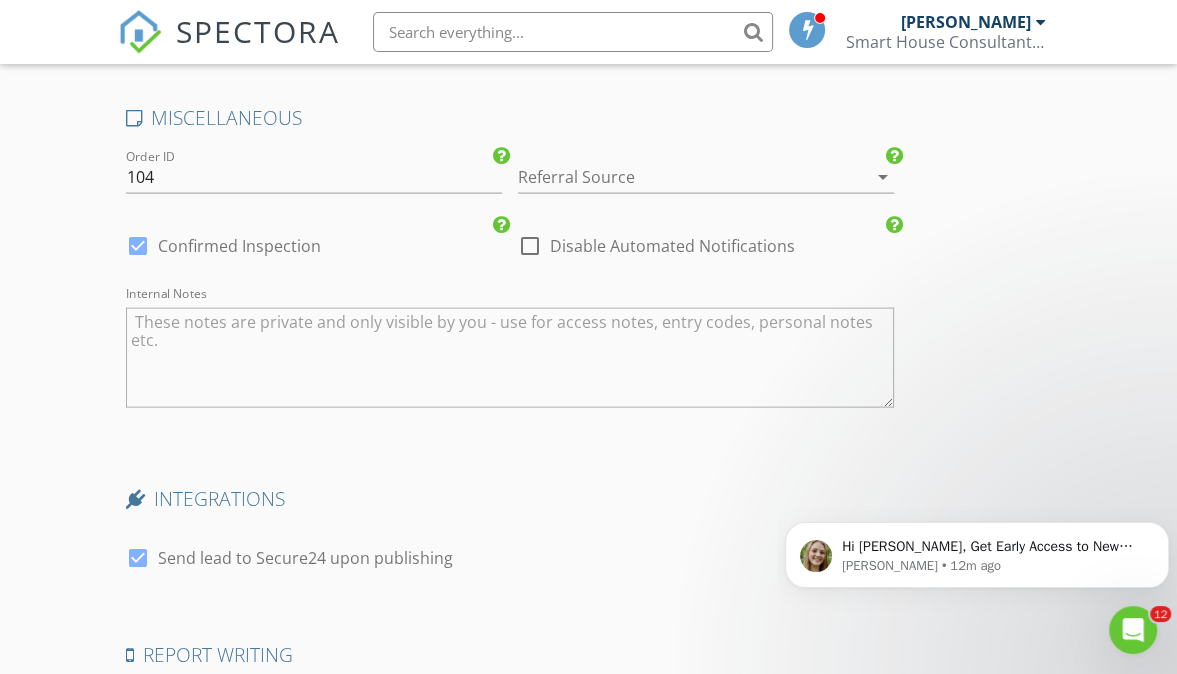 scroll, scrollTop: 3558, scrollLeft: 0, axis: vertical 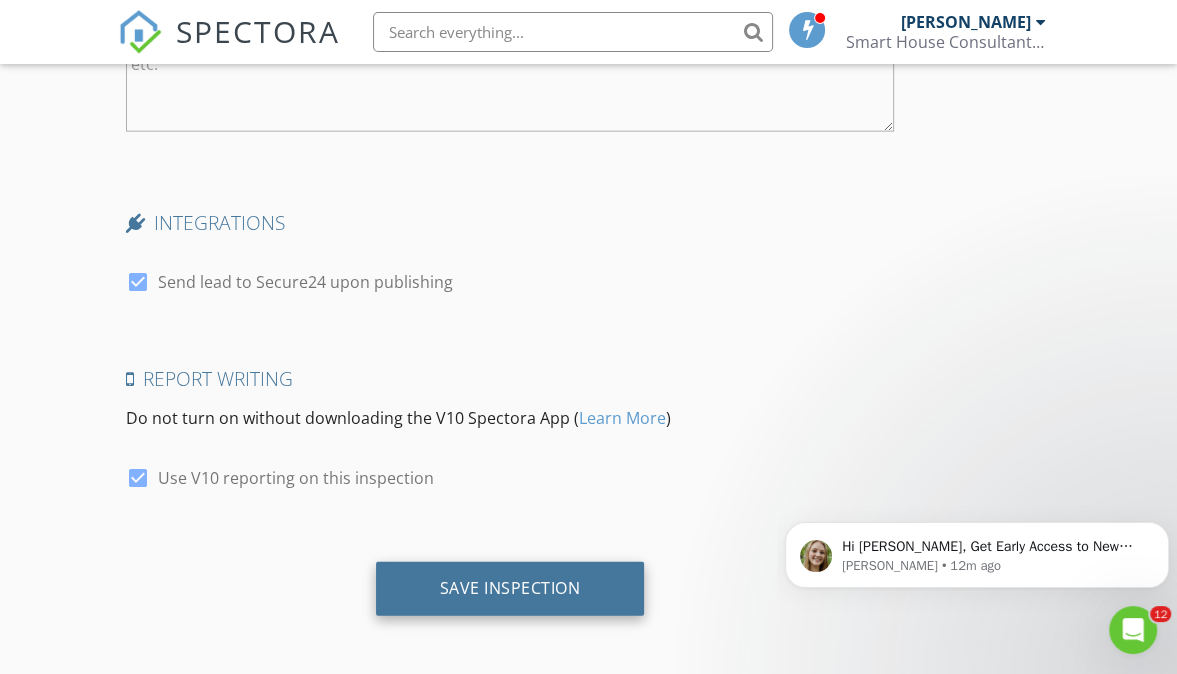 click on "Save Inspection" at bounding box center (510, 588) 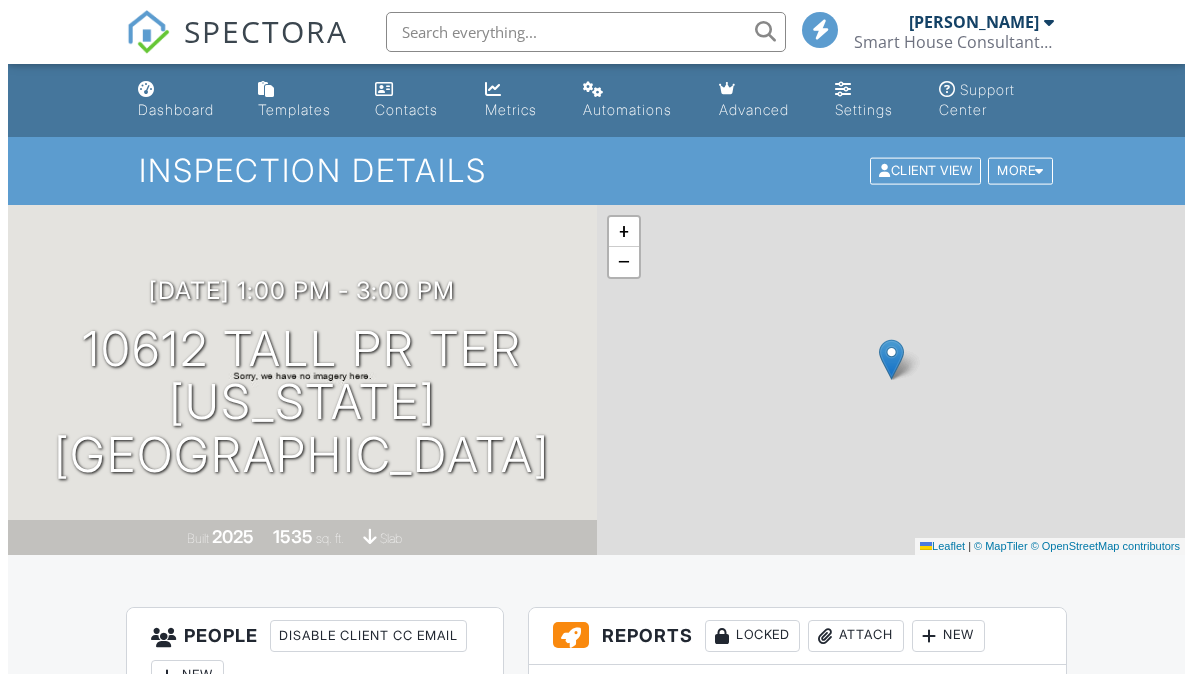 scroll, scrollTop: 0, scrollLeft: 0, axis: both 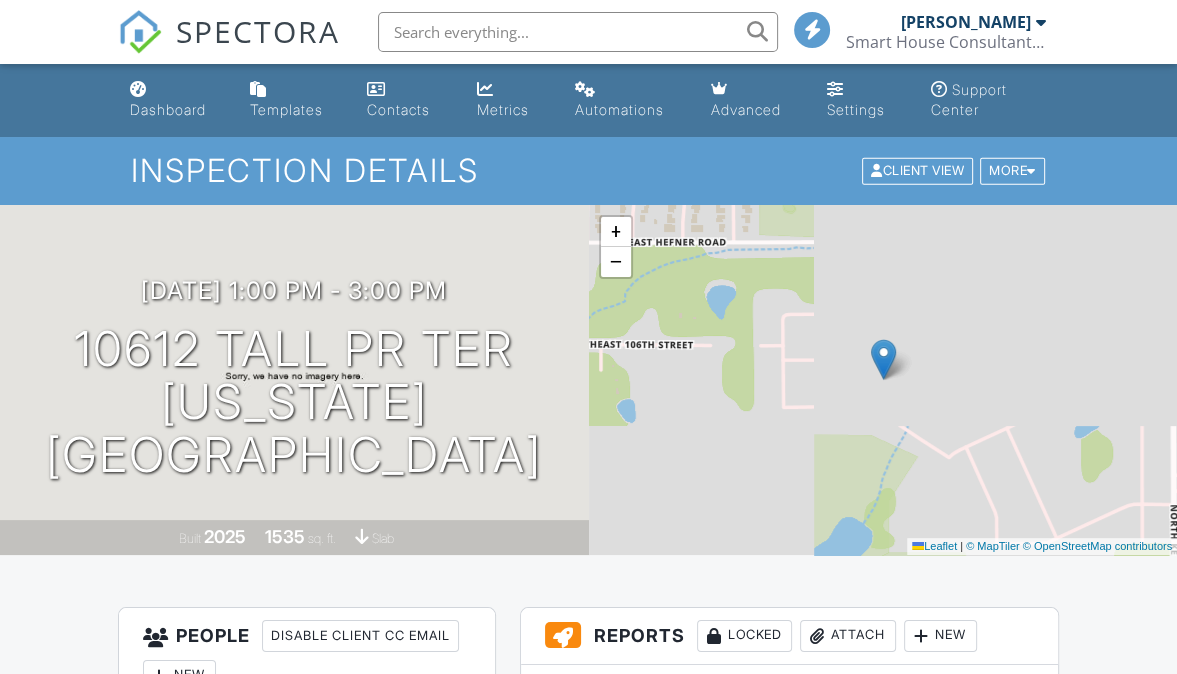 click at bounding box center [0, 0] 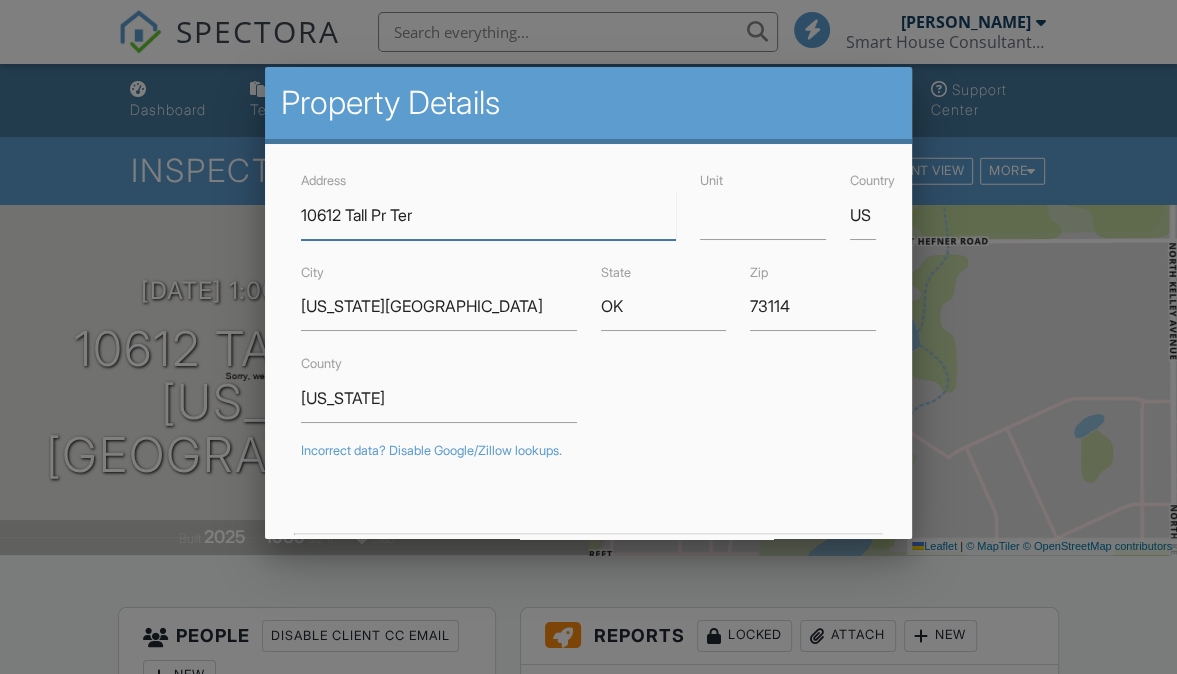 click on "Address
[STREET_ADDRESS]
Unit
Country
US
City
[US_STATE][GEOGRAPHIC_DATA]
State
[US_STATE]
Zip
73114
County
[US_STATE]
Incorrect data? Disable Google/Zillow lookups.
Year Built
2025
Square Feet
1535
Lot Size
Latitude
35.577713
Foundation
▼ Slab Basement Slab Crawlspace
Basement
Slab
Crawlspace
Bedrooms
Bathrooms
Parking
Longitude
-97.502177
Cancel
Save" at bounding box center (588, 605) 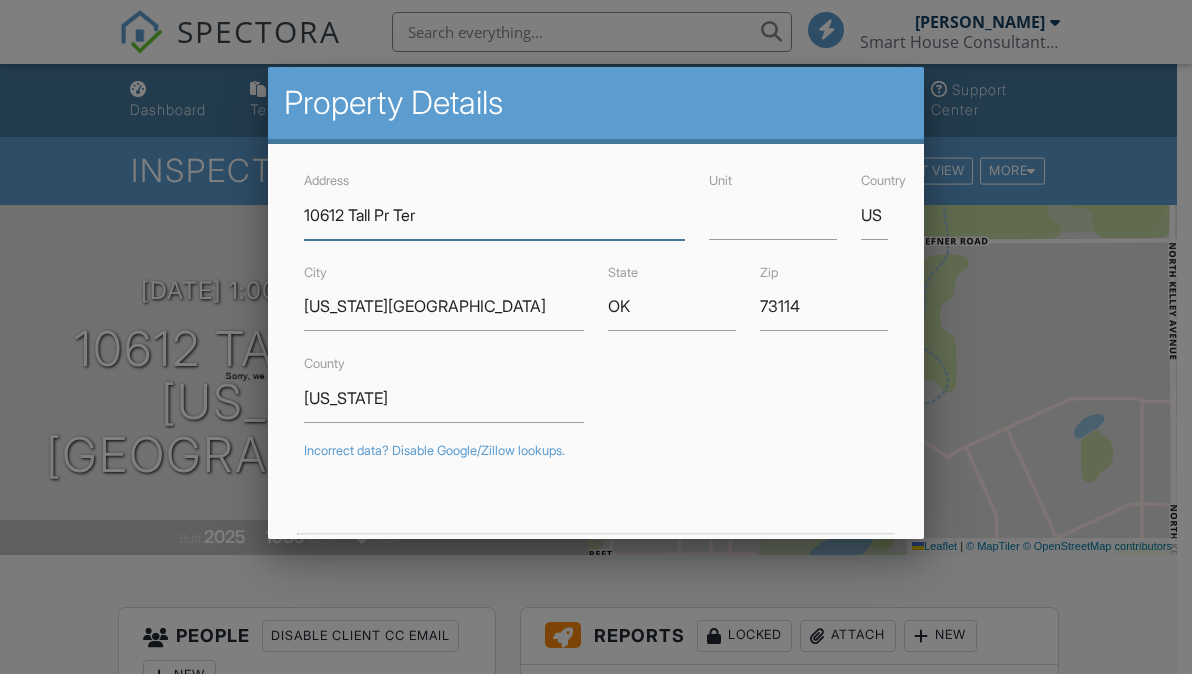 scroll, scrollTop: 0, scrollLeft: 0, axis: both 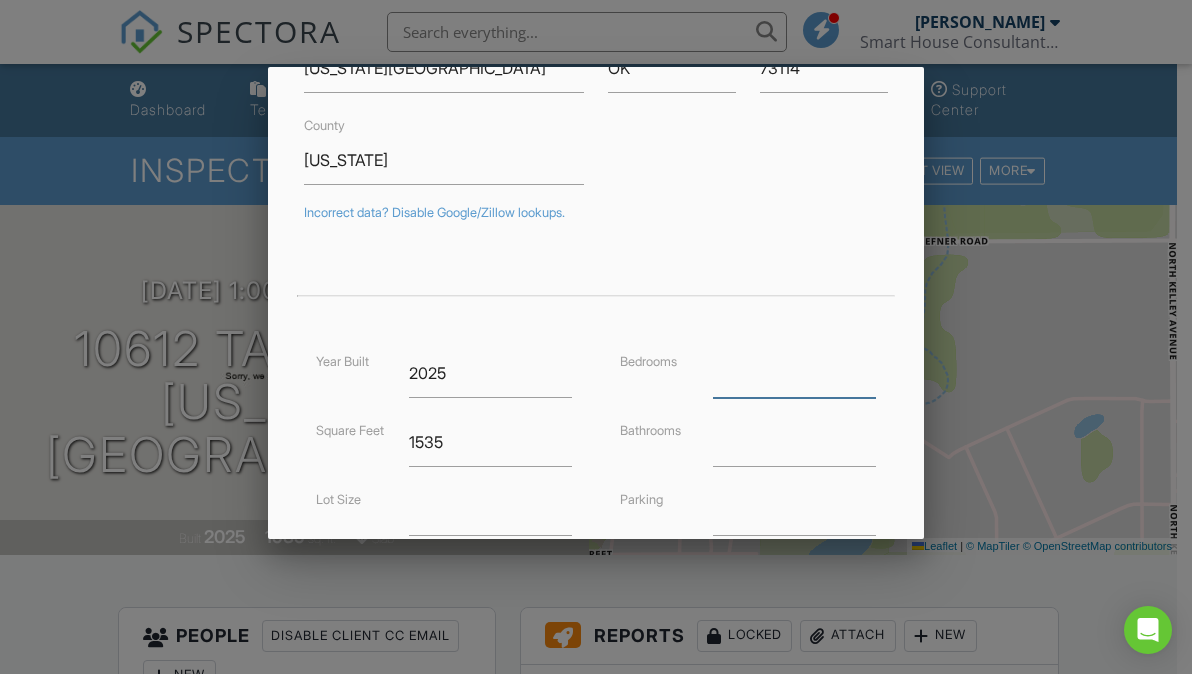 click at bounding box center (794, 373) 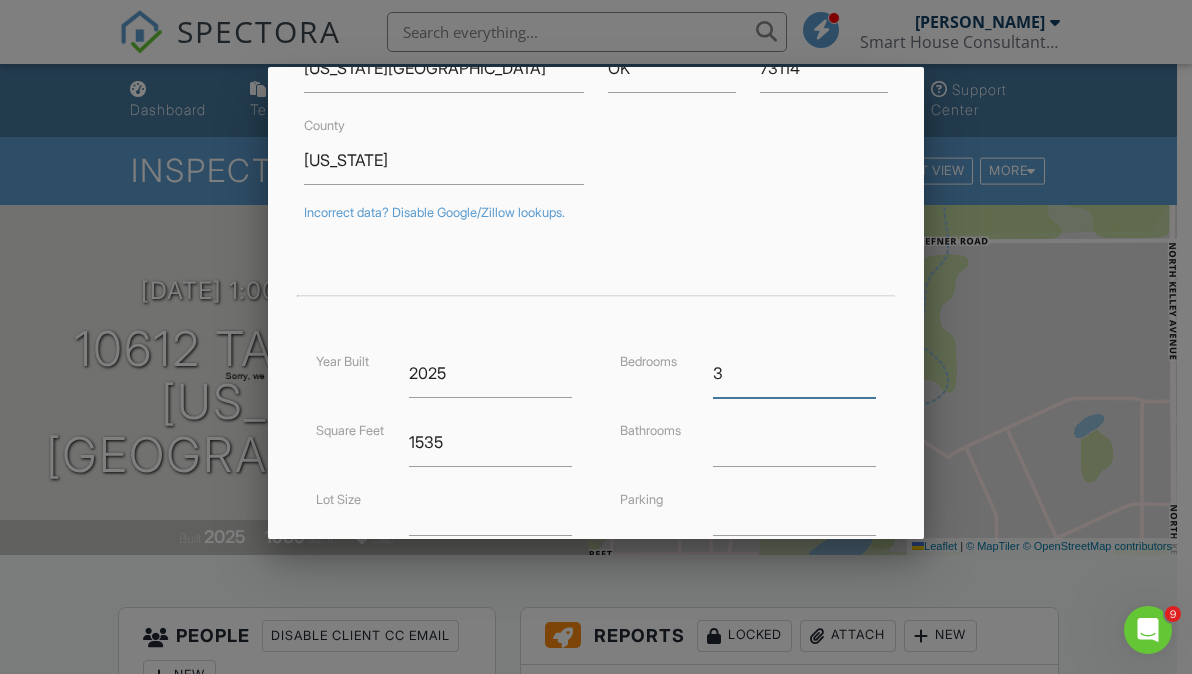 scroll, scrollTop: 0, scrollLeft: 0, axis: both 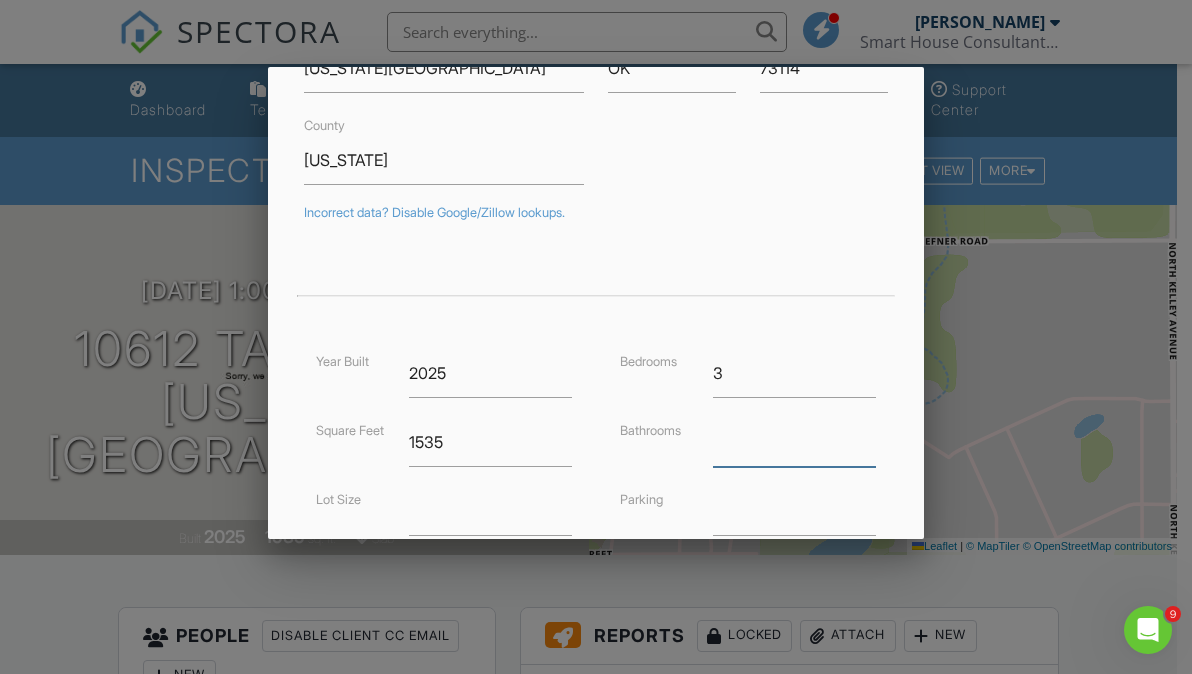 click at bounding box center [794, 442] 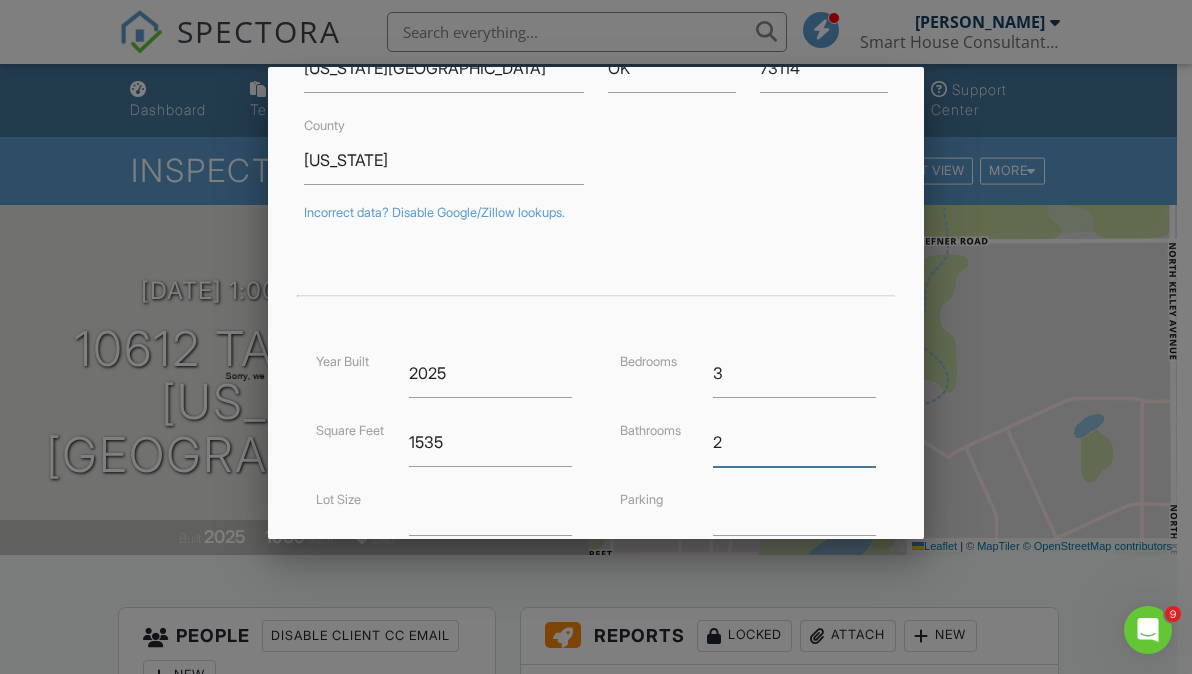 type on "2" 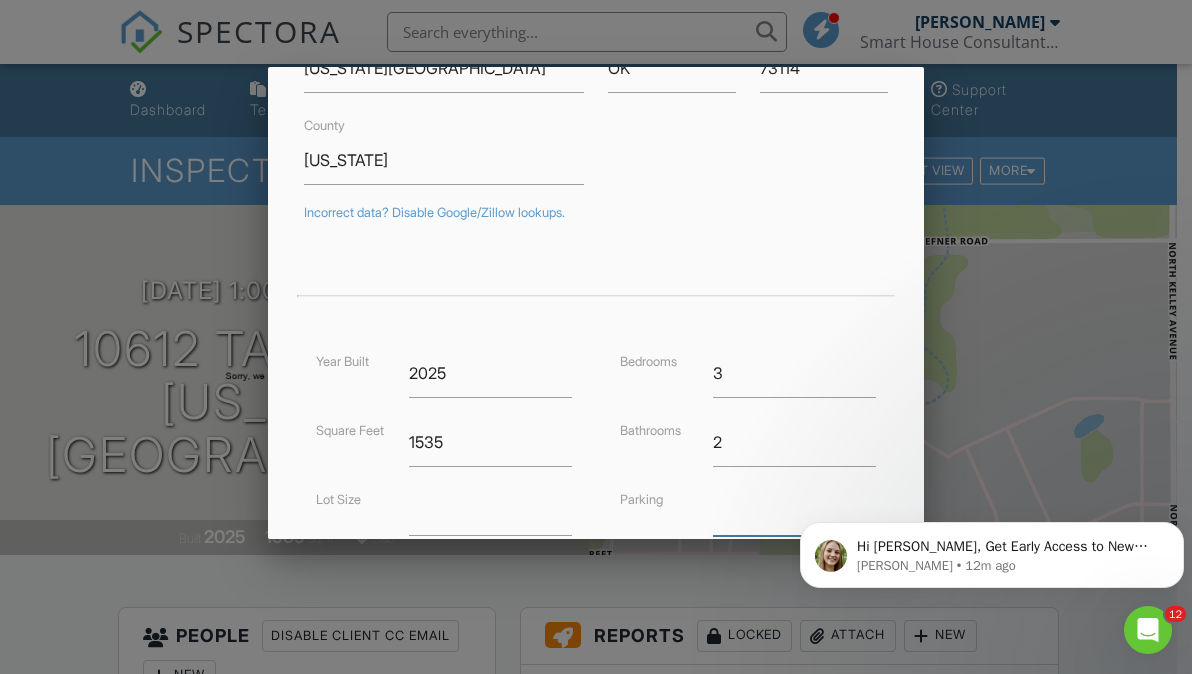 scroll, scrollTop: 0, scrollLeft: 0, axis: both 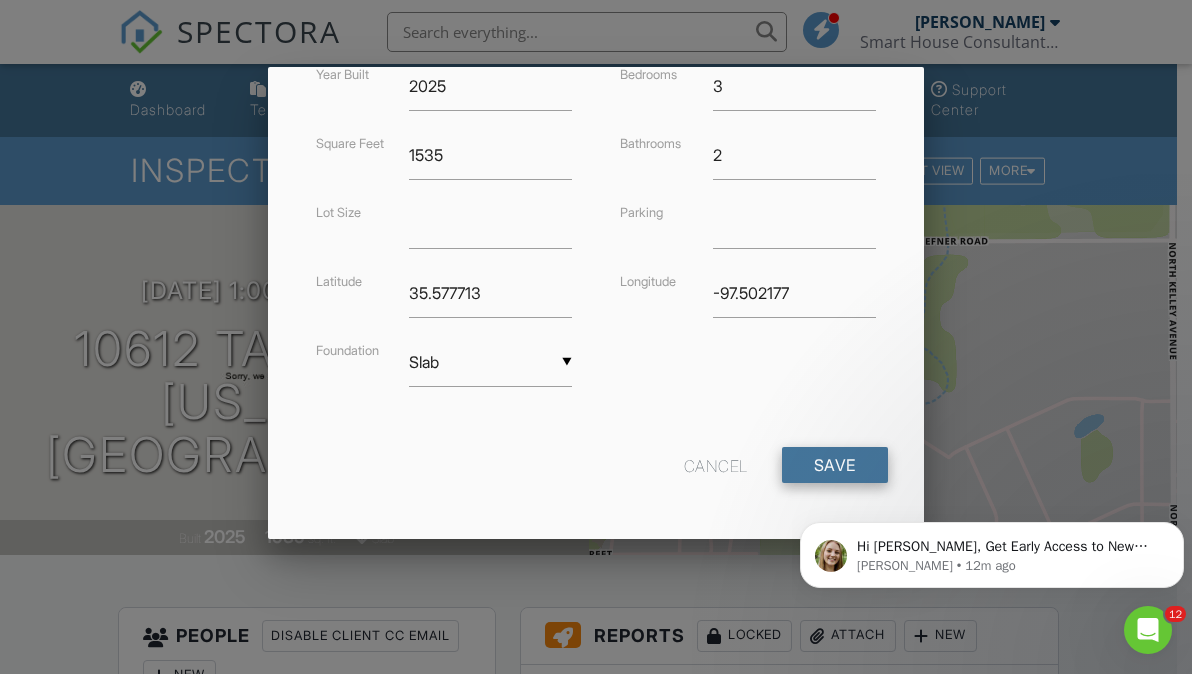 click on "Save" at bounding box center (835, 465) 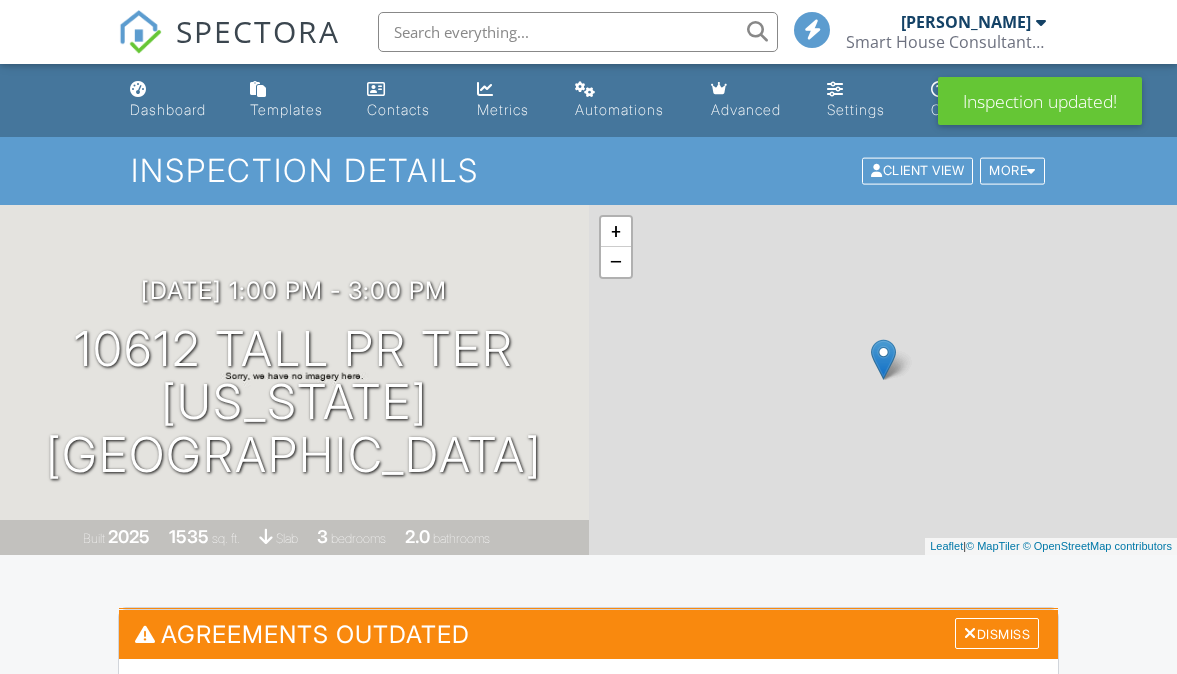 scroll, scrollTop: 0, scrollLeft: 0, axis: both 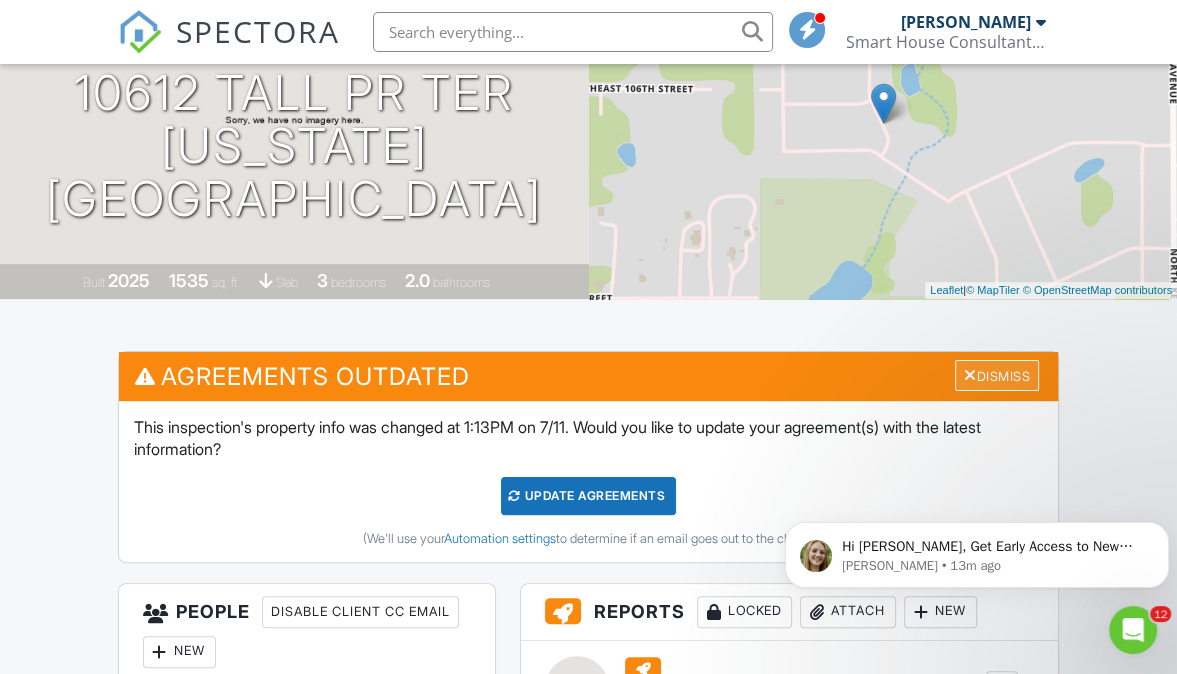 click on "Dismiss" at bounding box center [997, 375] 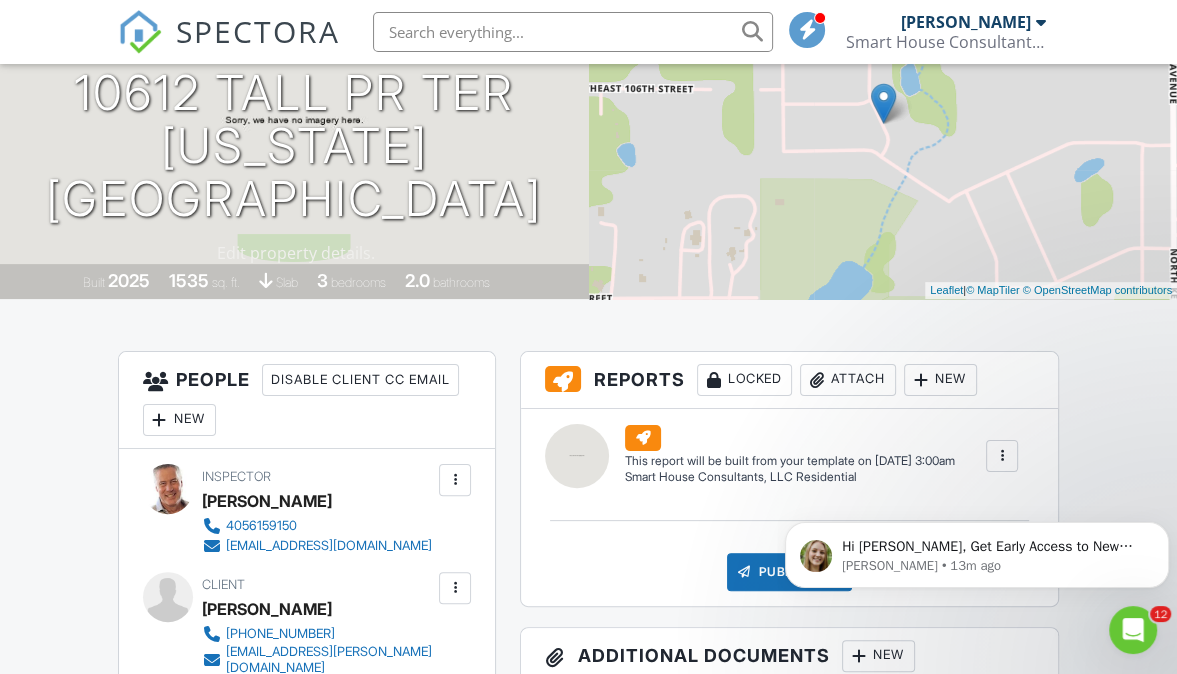 scroll, scrollTop: 0, scrollLeft: 0, axis: both 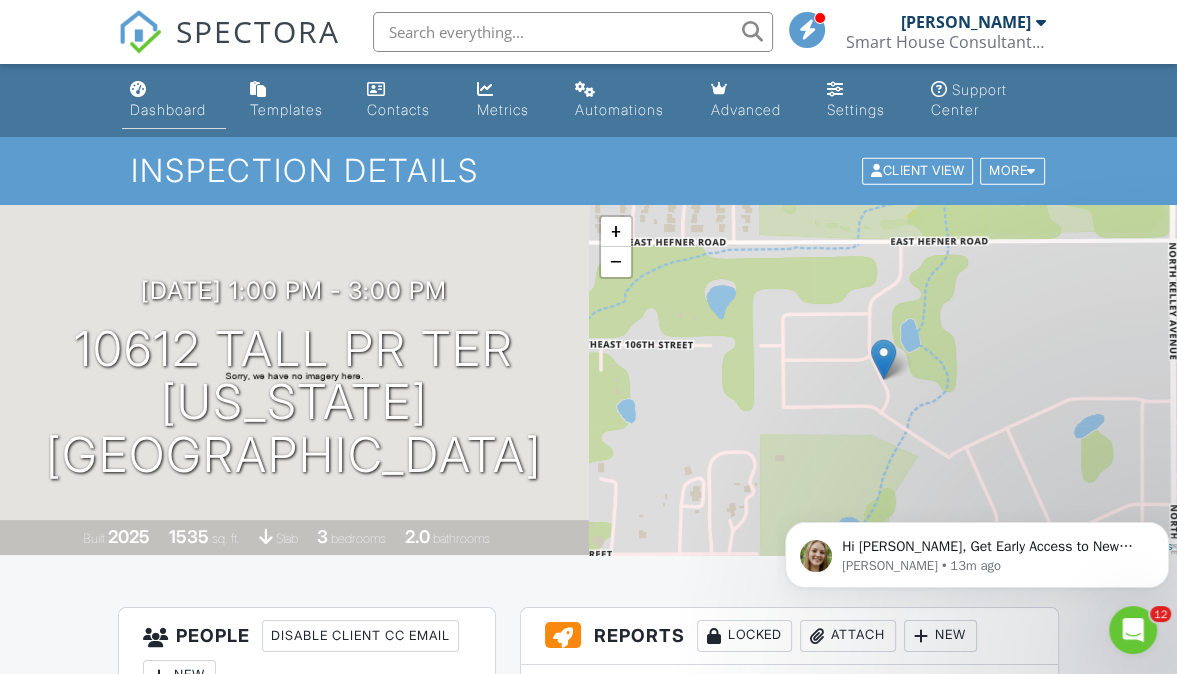 click on "Dashboard" at bounding box center [168, 109] 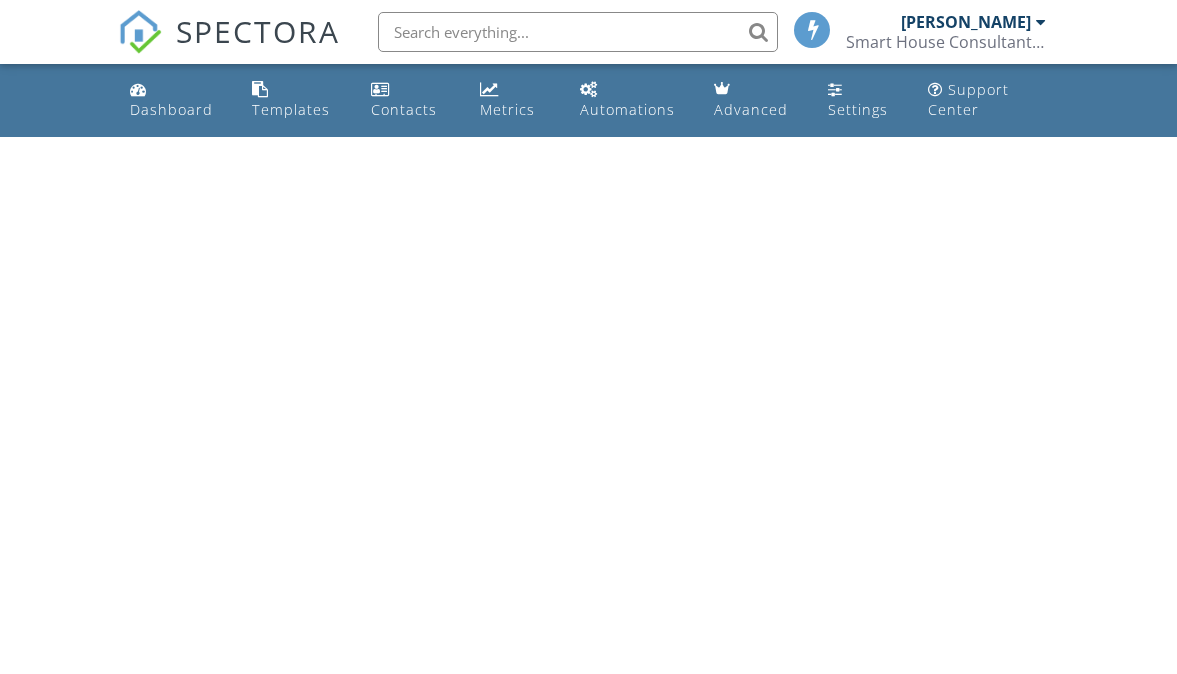 scroll, scrollTop: 0, scrollLeft: 0, axis: both 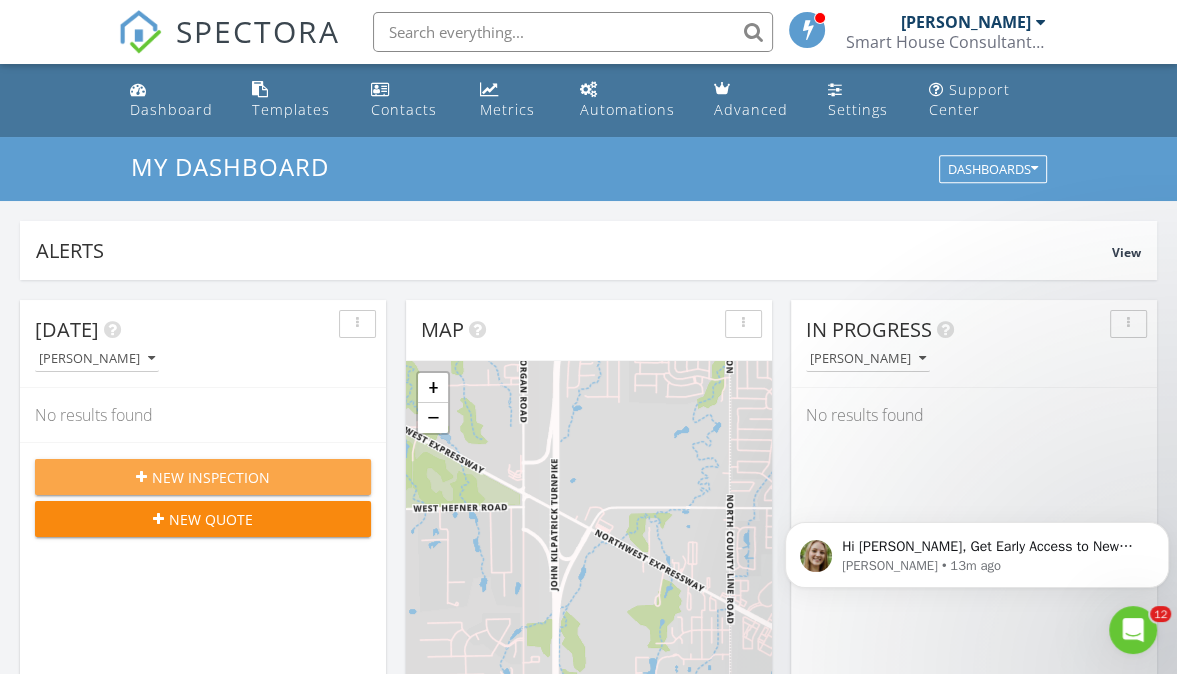 click on "New Inspection" at bounding box center (211, 477) 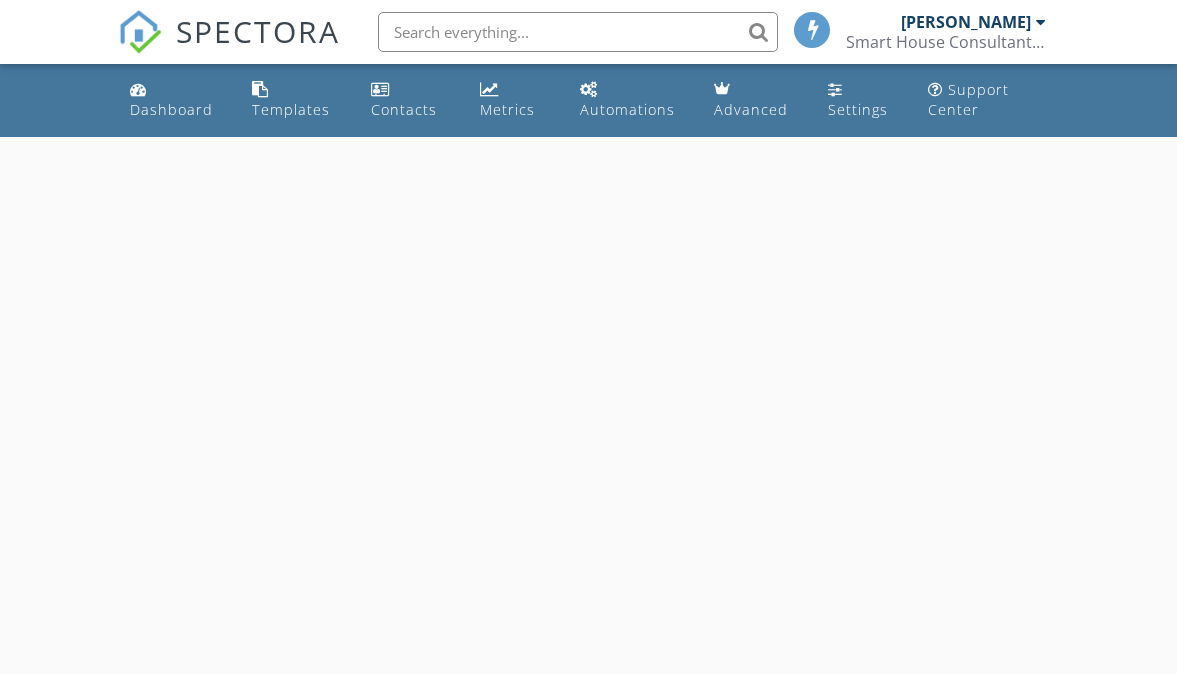 scroll, scrollTop: 0, scrollLeft: 0, axis: both 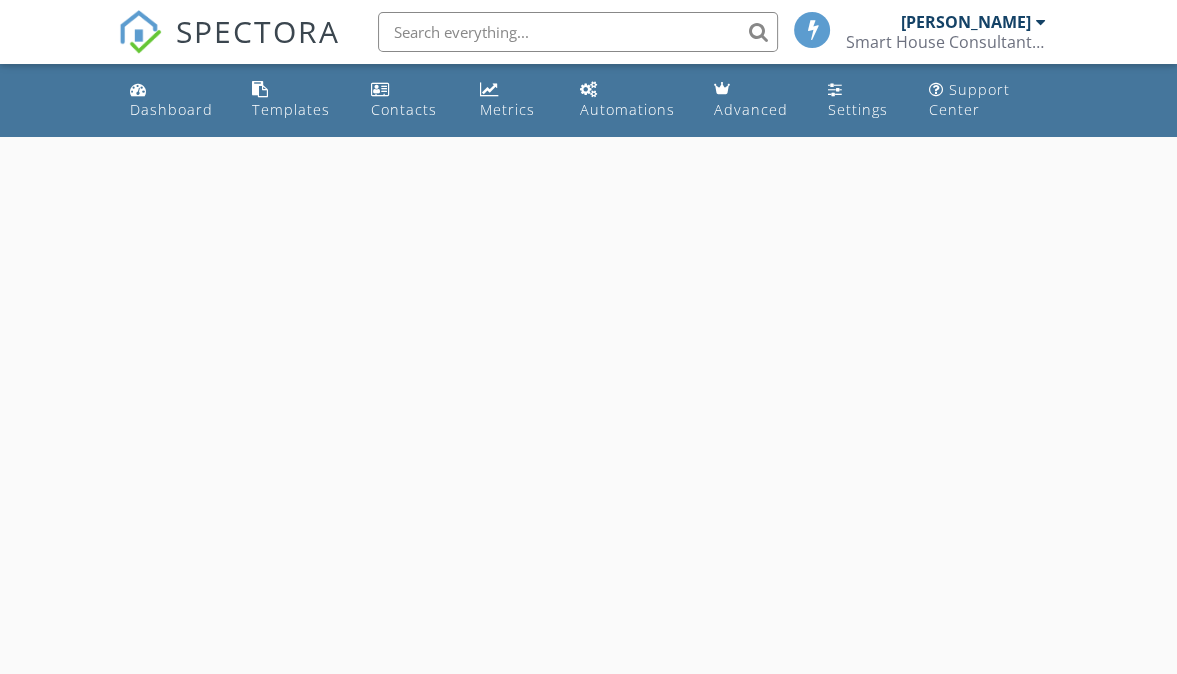 select on "6" 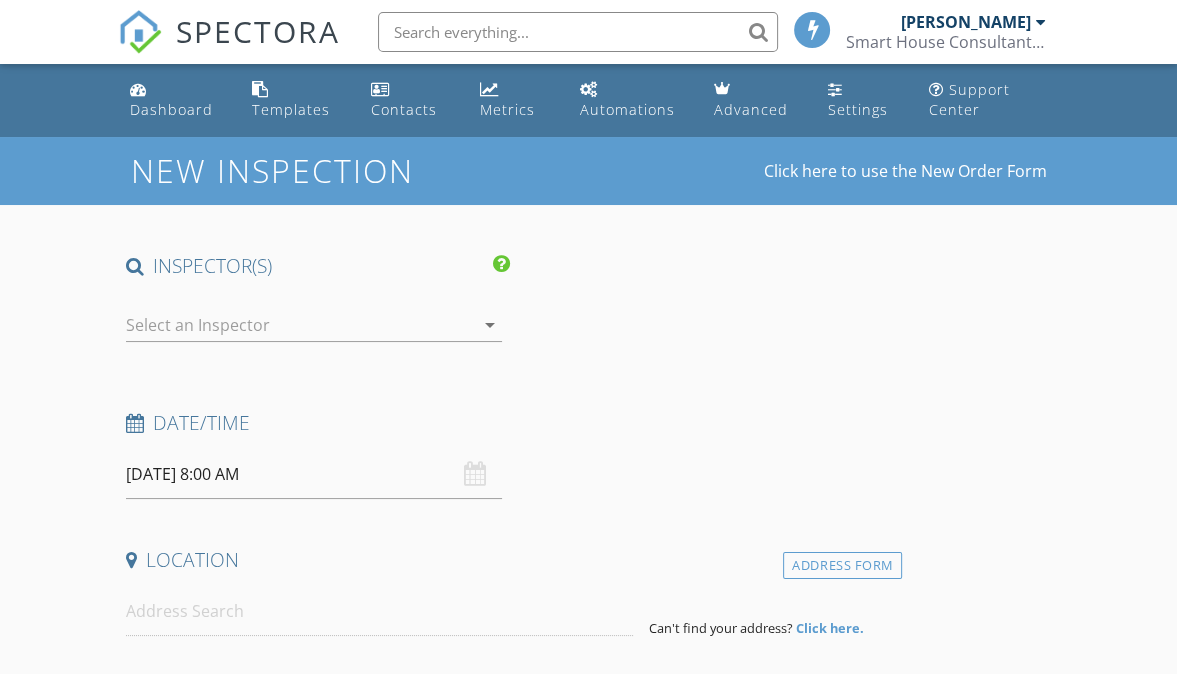 scroll, scrollTop: 0, scrollLeft: 0, axis: both 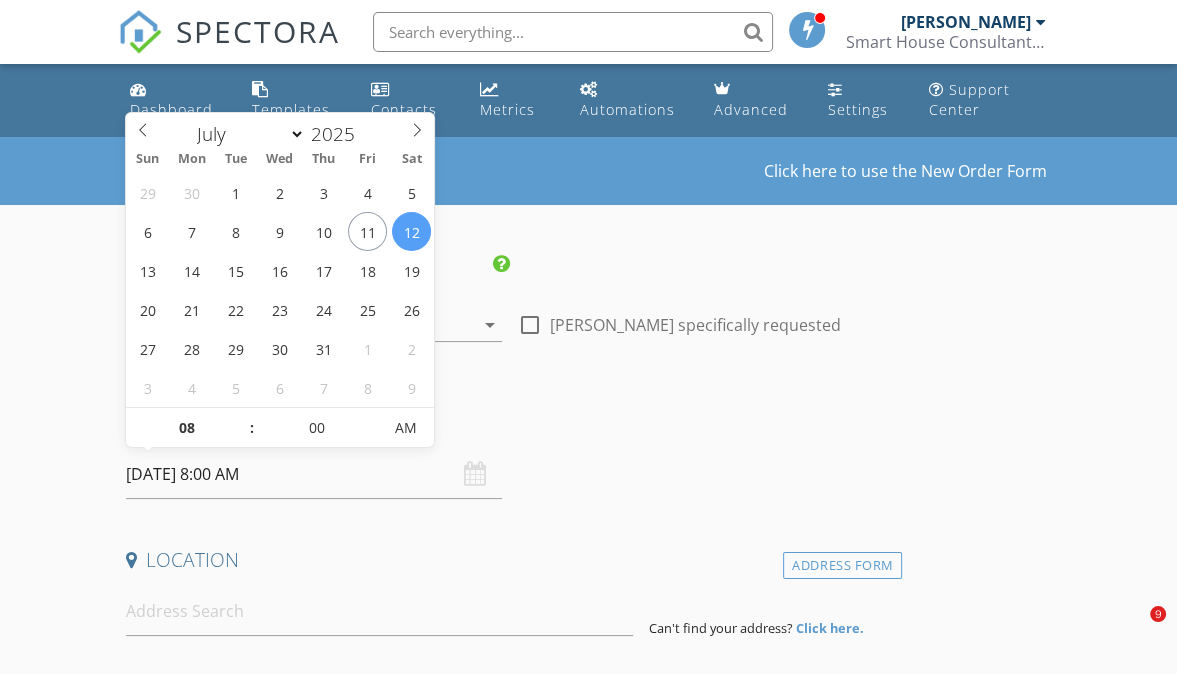 click on "[DATE] 8:00 AM" at bounding box center [314, 474] 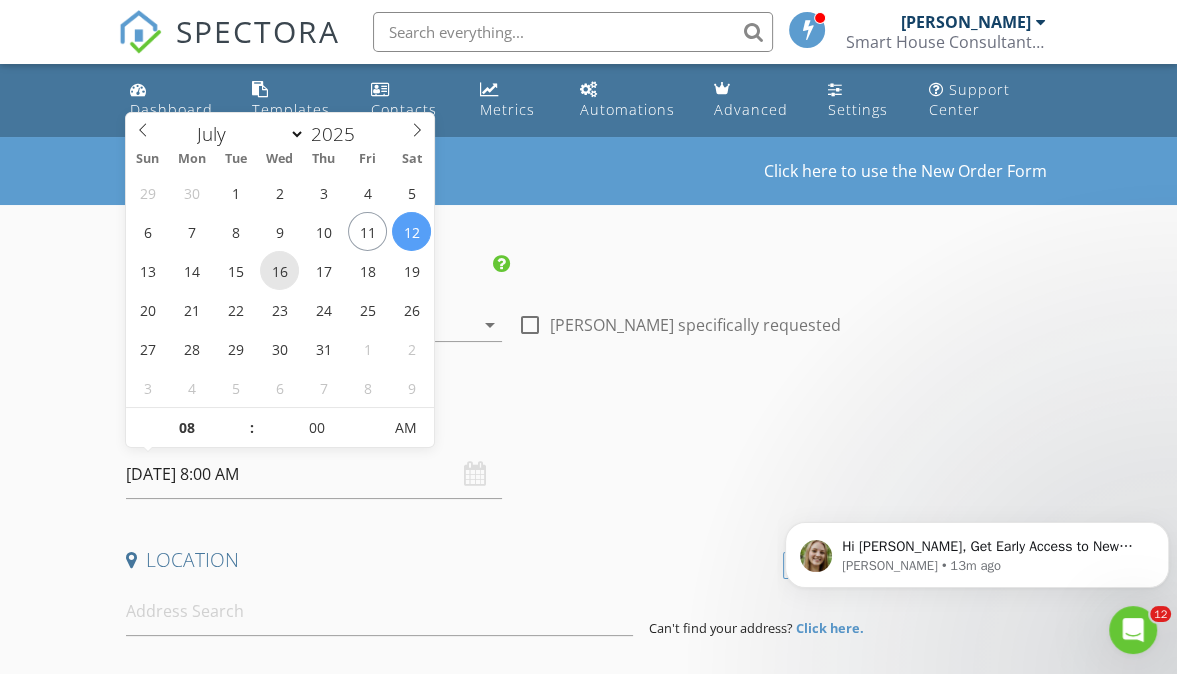 scroll, scrollTop: 0, scrollLeft: 0, axis: both 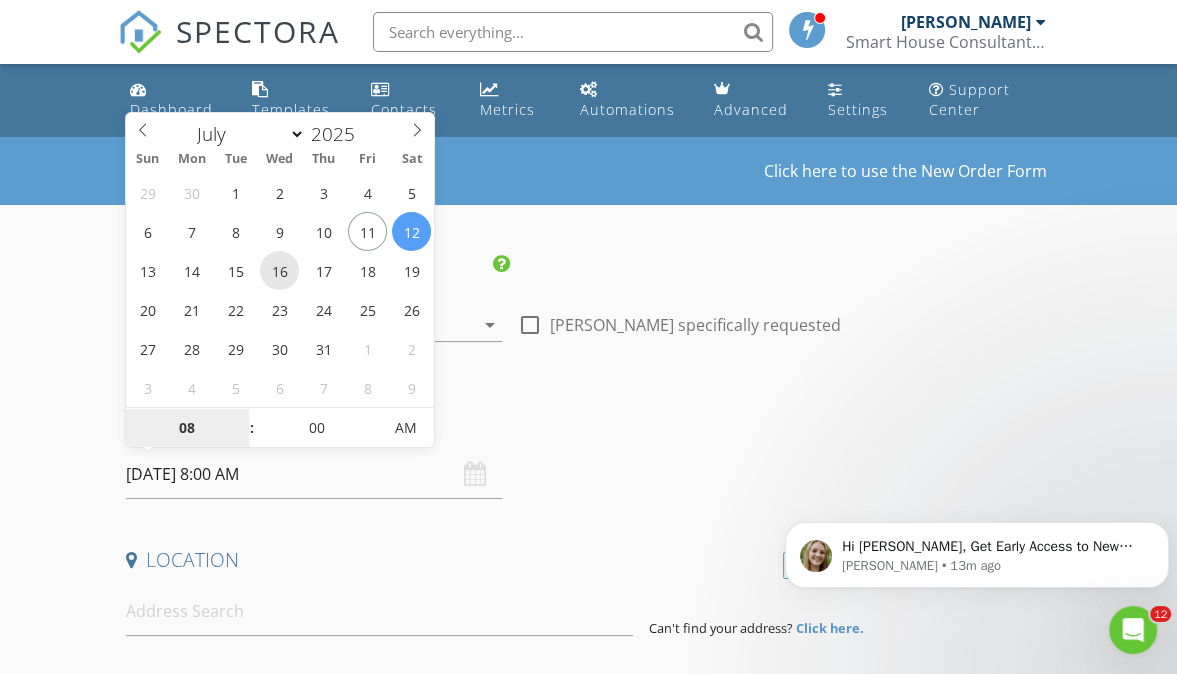 type on "[DATE] 8:00 AM" 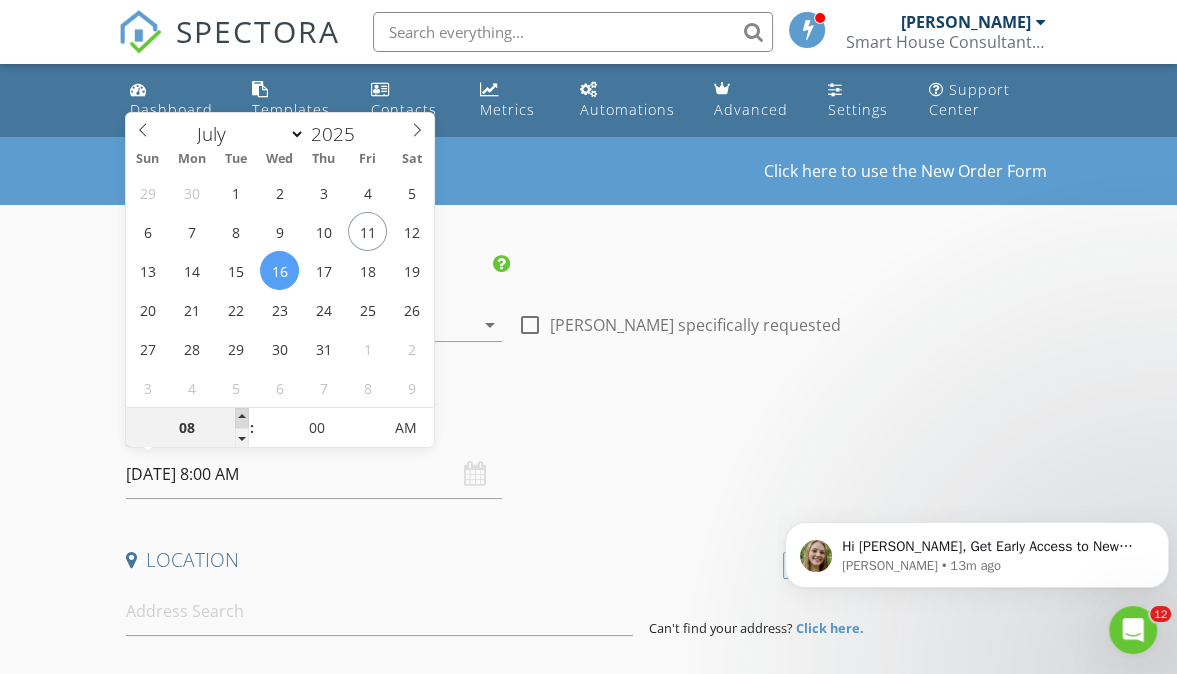 type on "09" 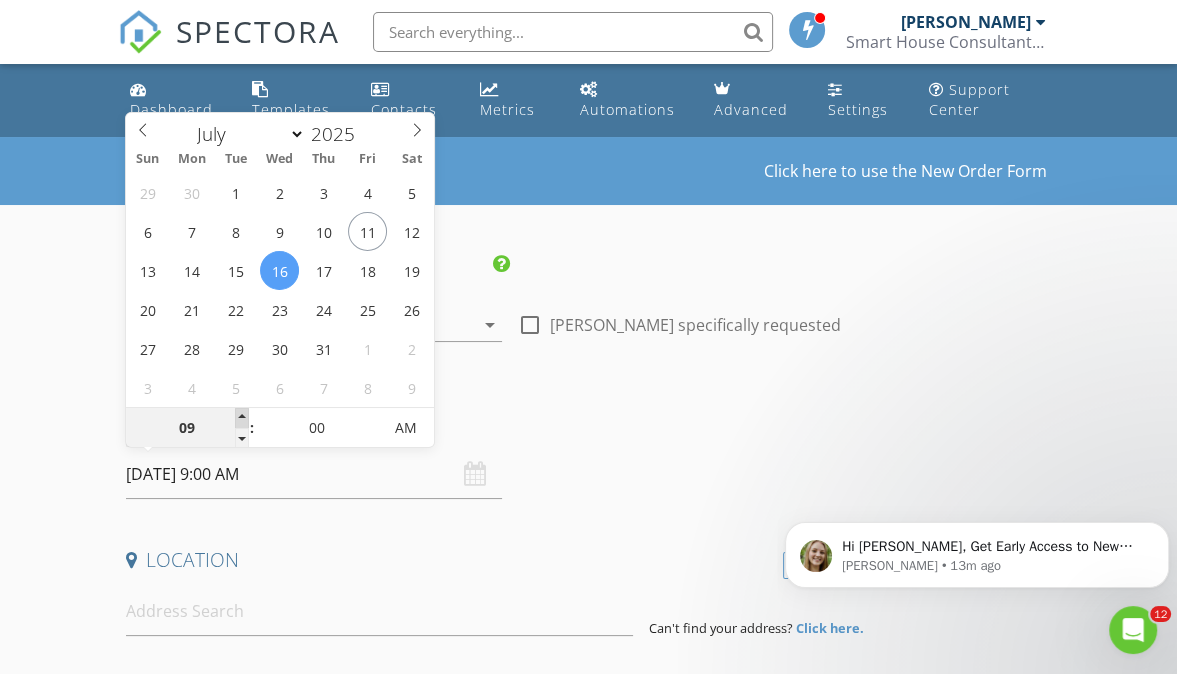 click at bounding box center [242, 418] 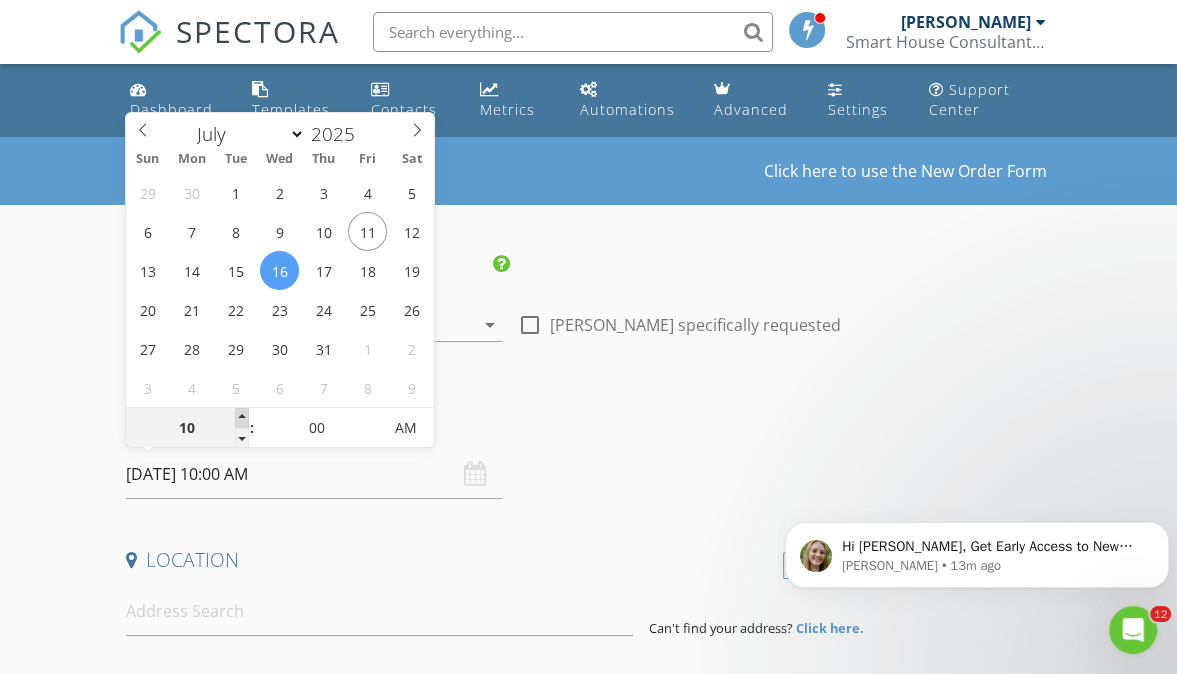 click at bounding box center [242, 418] 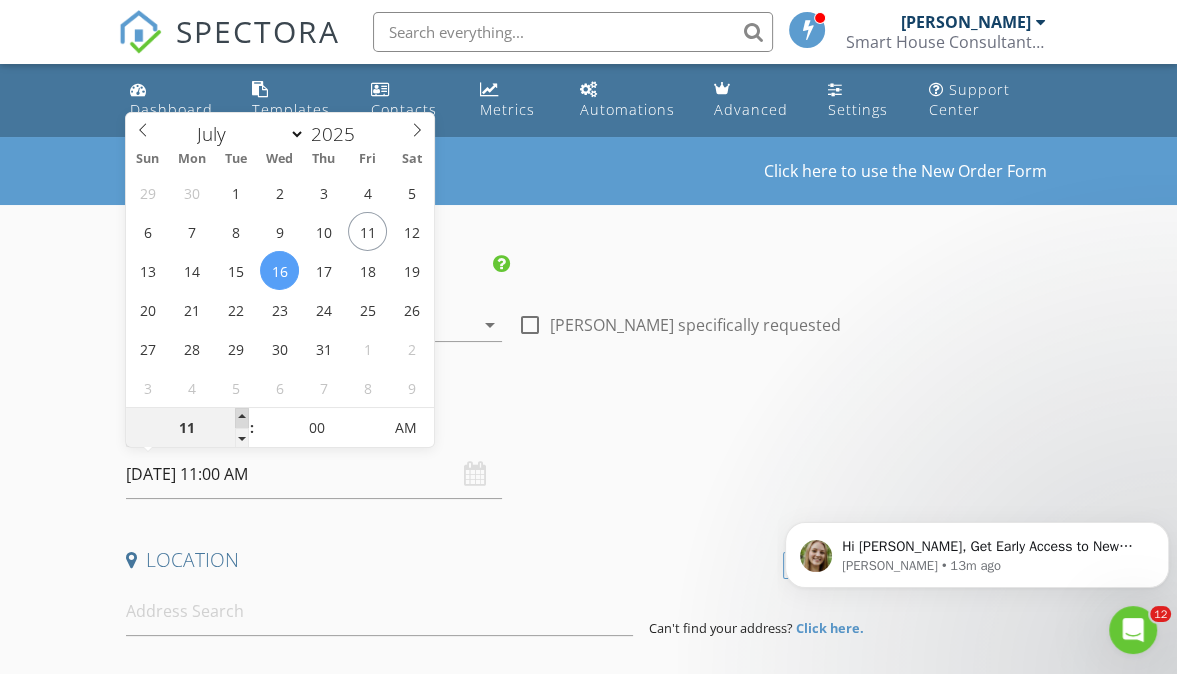click at bounding box center (242, 418) 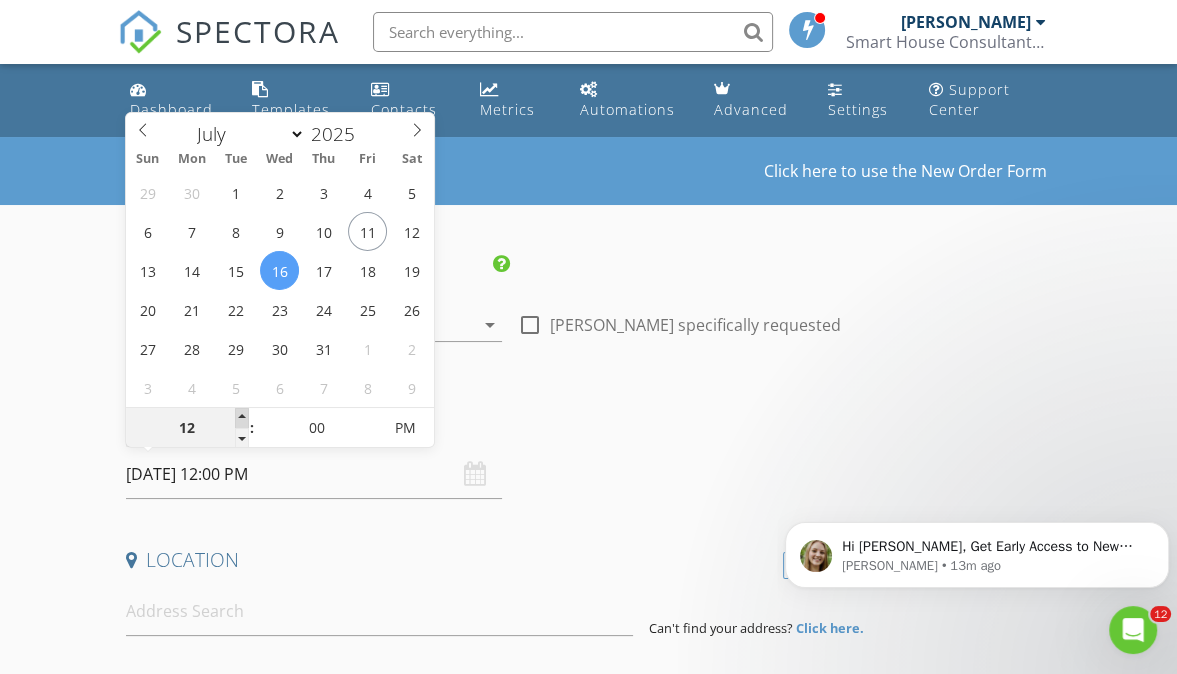 click at bounding box center [242, 418] 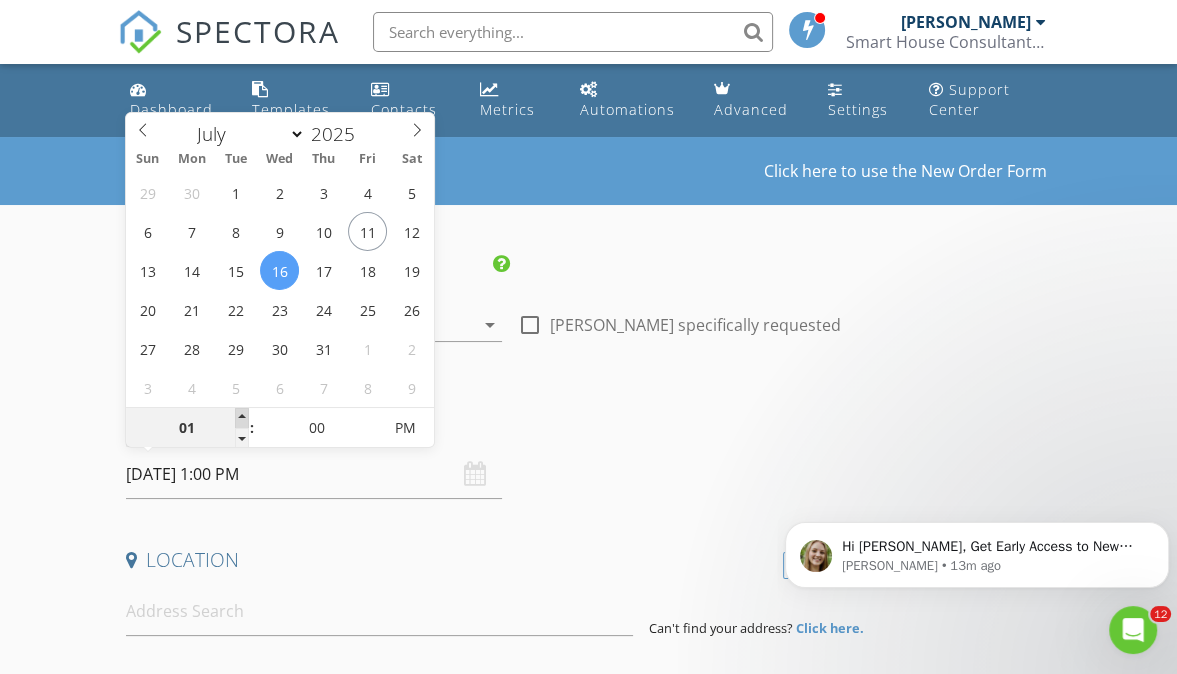 click at bounding box center [242, 418] 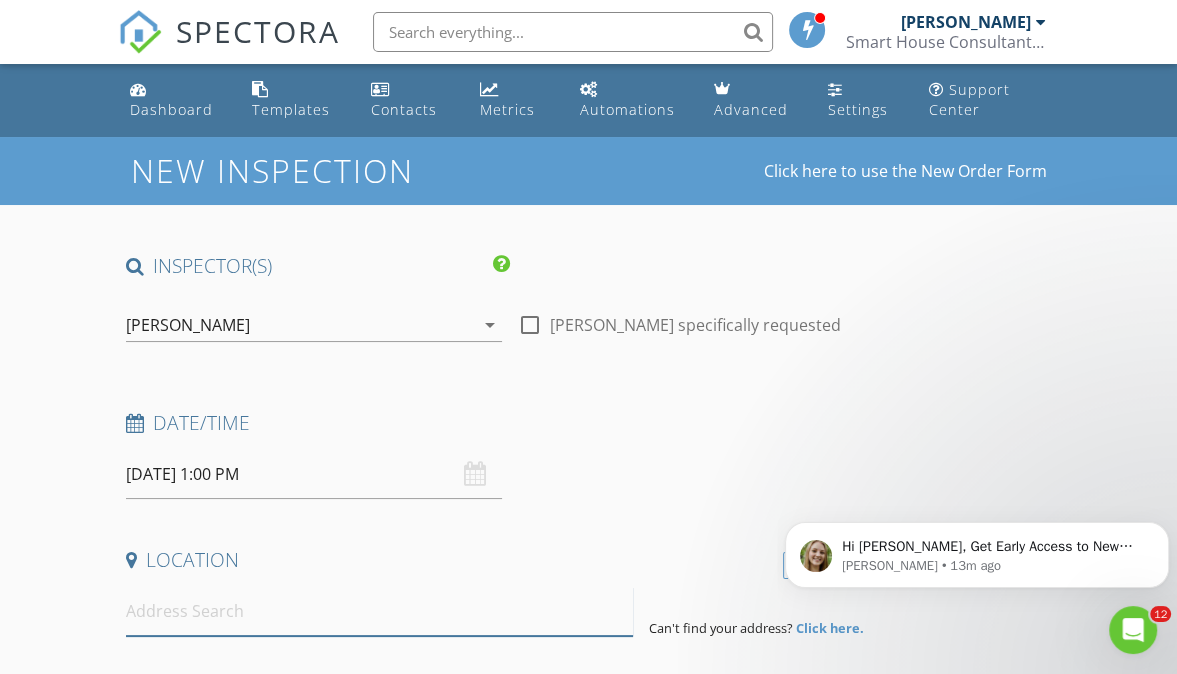 click at bounding box center [379, 611] 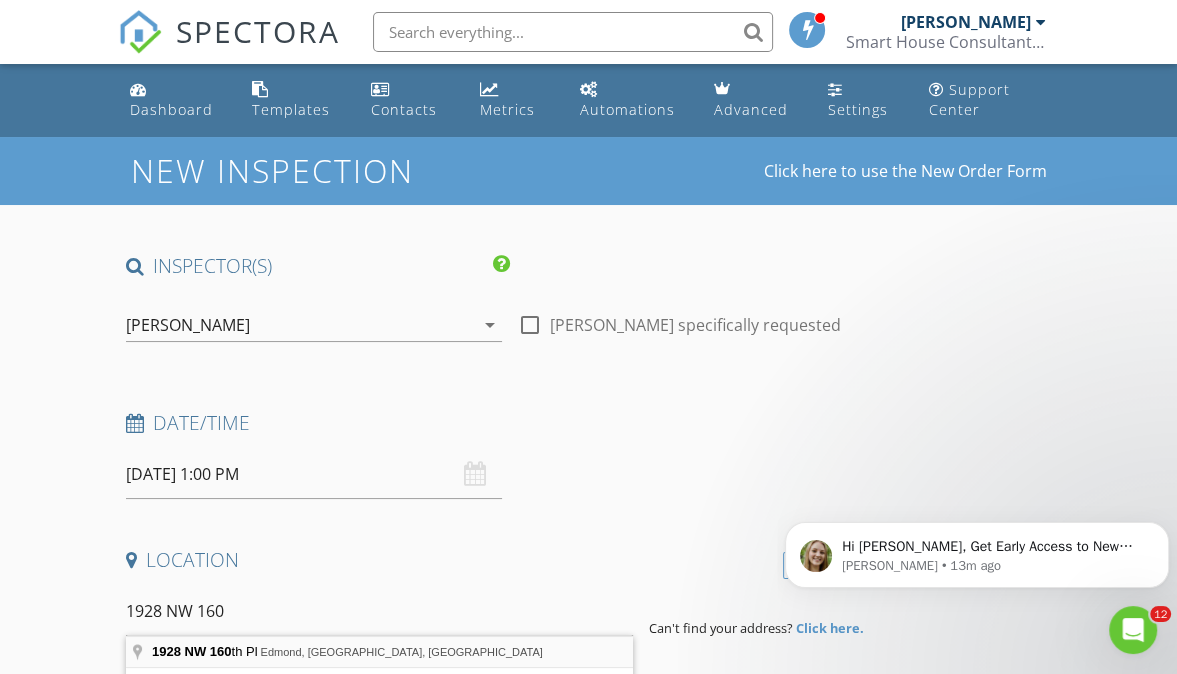 type on "[STREET_ADDRESS]" 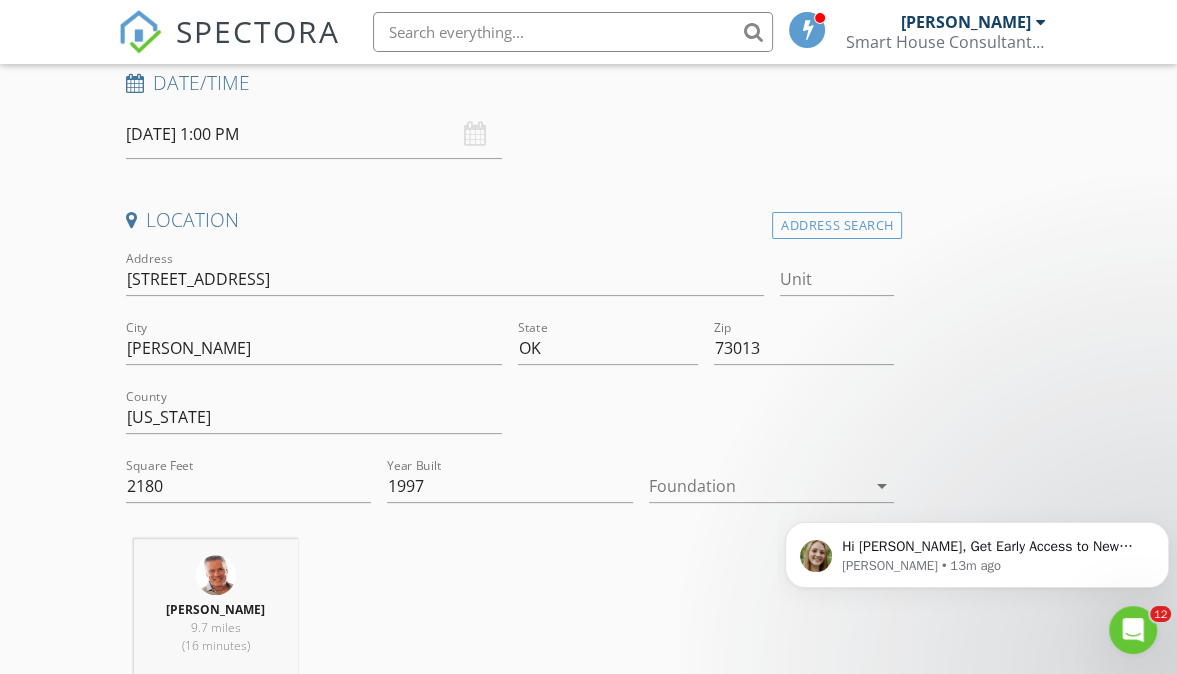 scroll, scrollTop: 341, scrollLeft: 0, axis: vertical 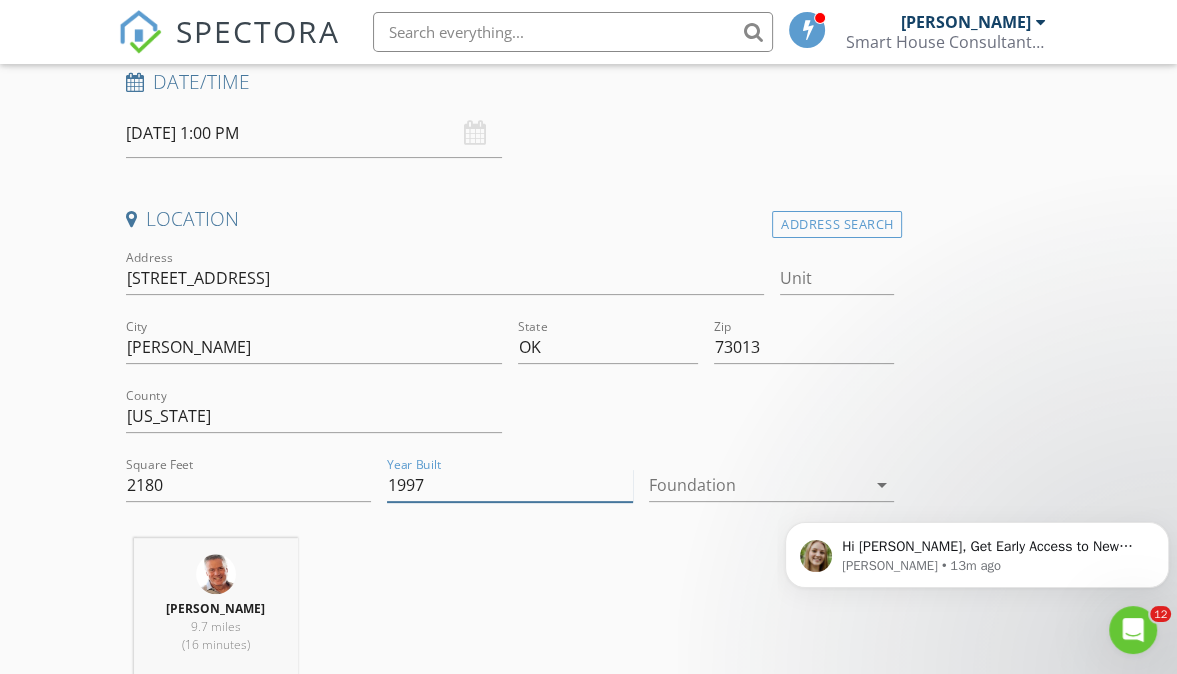 click on "1997" at bounding box center (510, 485) 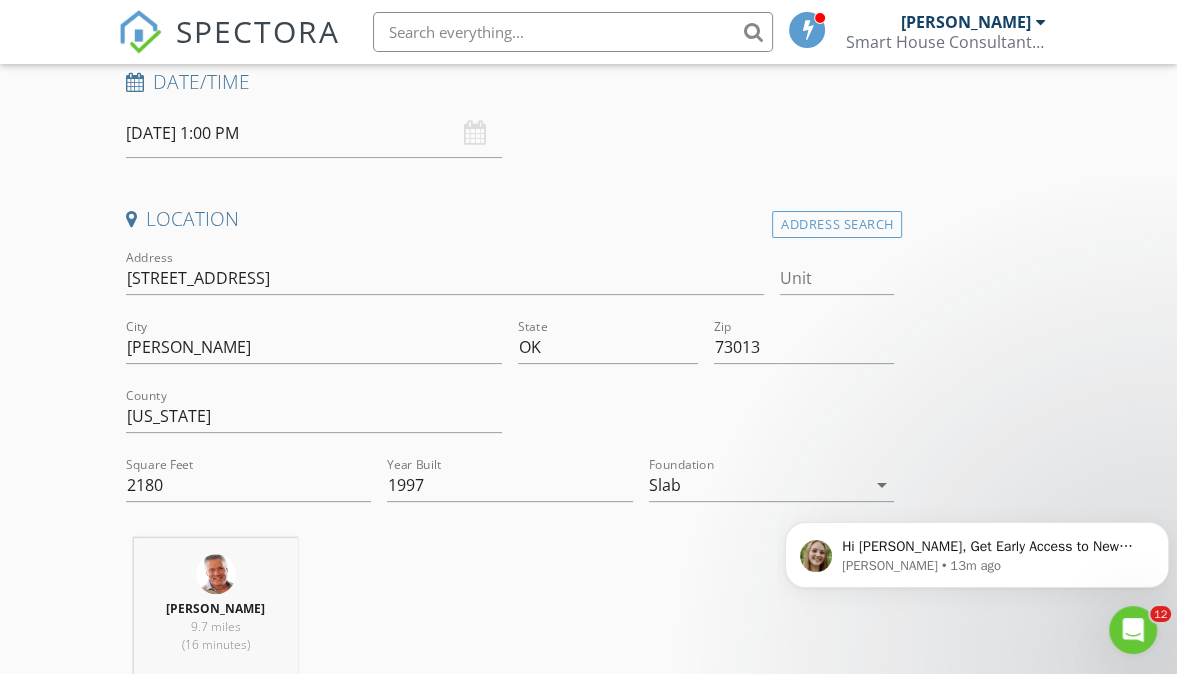 scroll, scrollTop: 766, scrollLeft: 0, axis: vertical 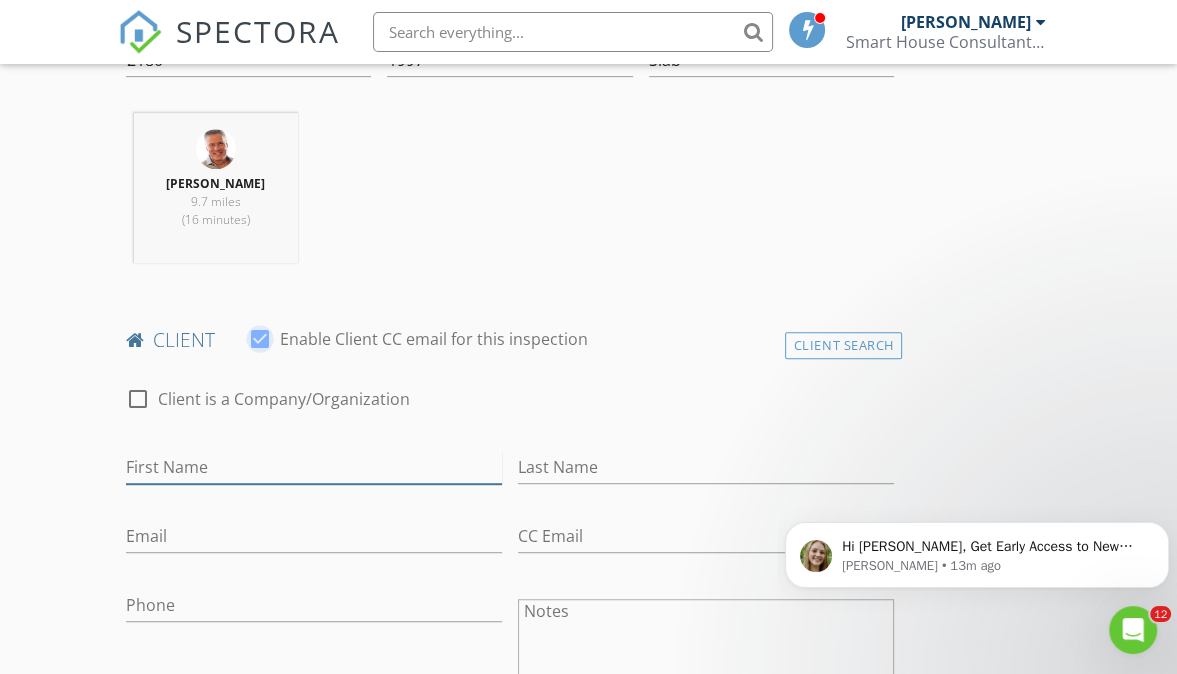 click on "First Name" at bounding box center [314, 467] 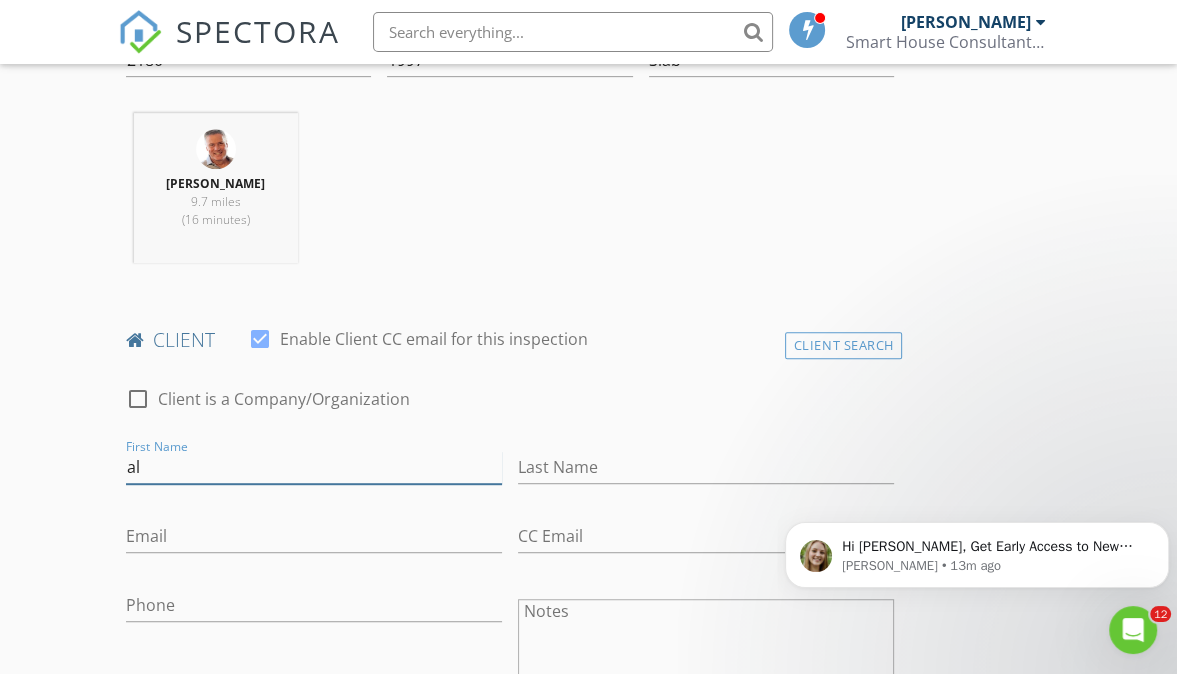 type on "a" 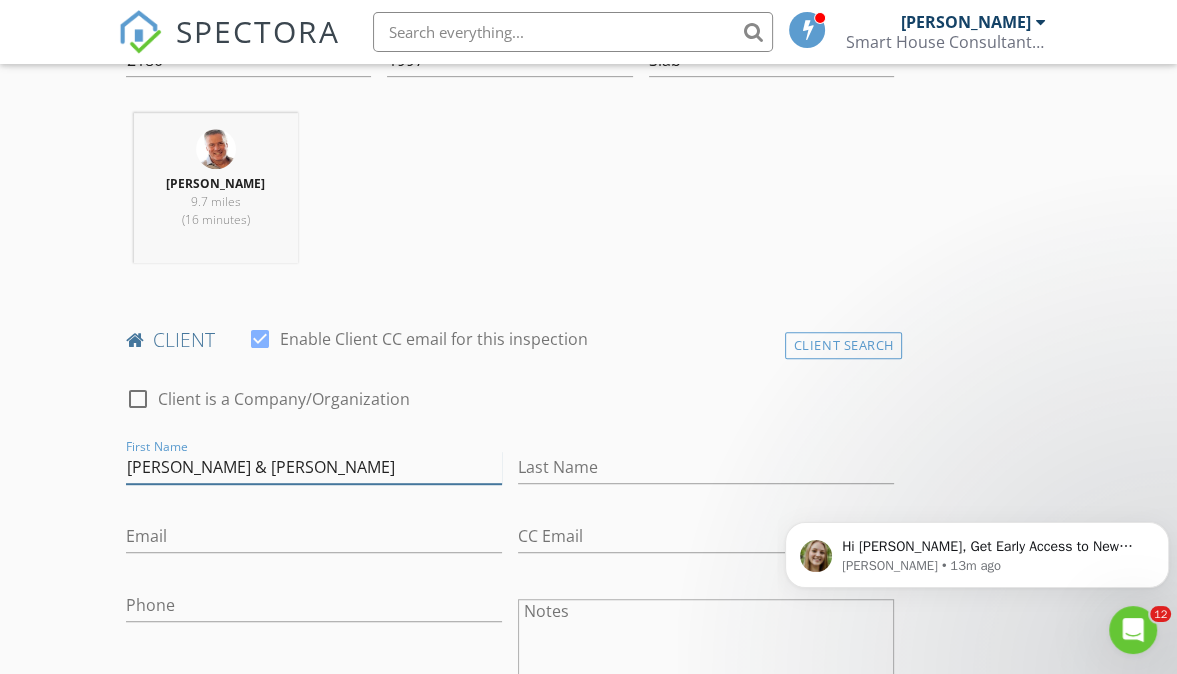 type on "[PERSON_NAME] & [PERSON_NAME]" 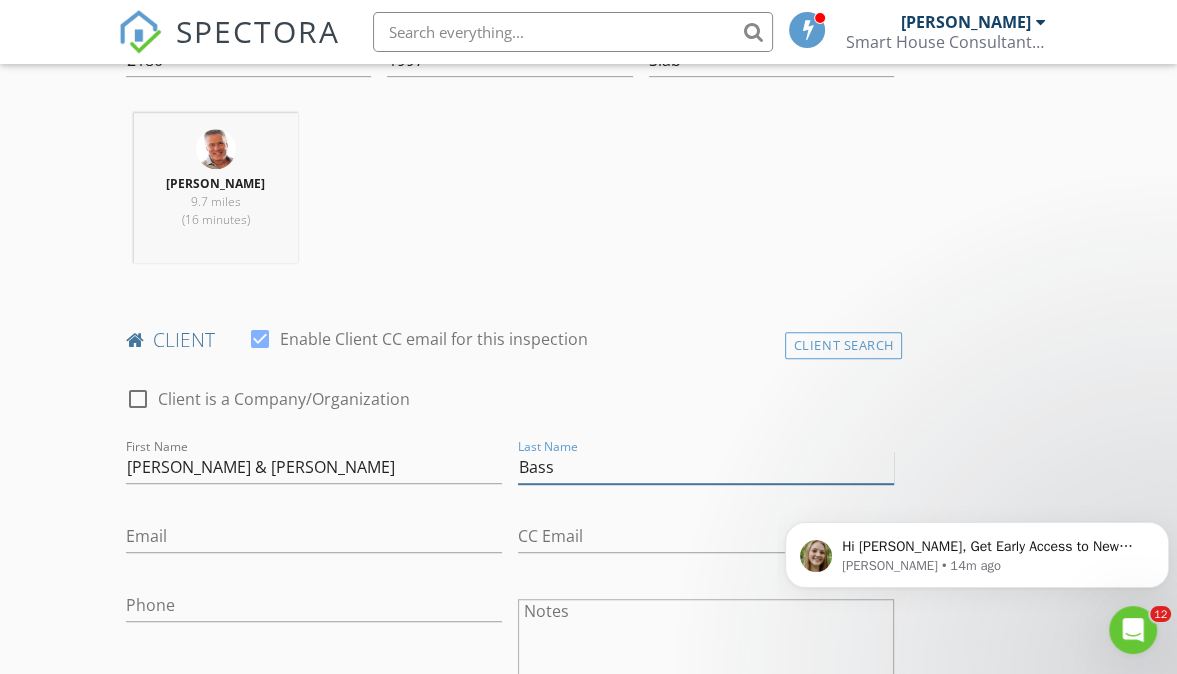 type on "Bass" 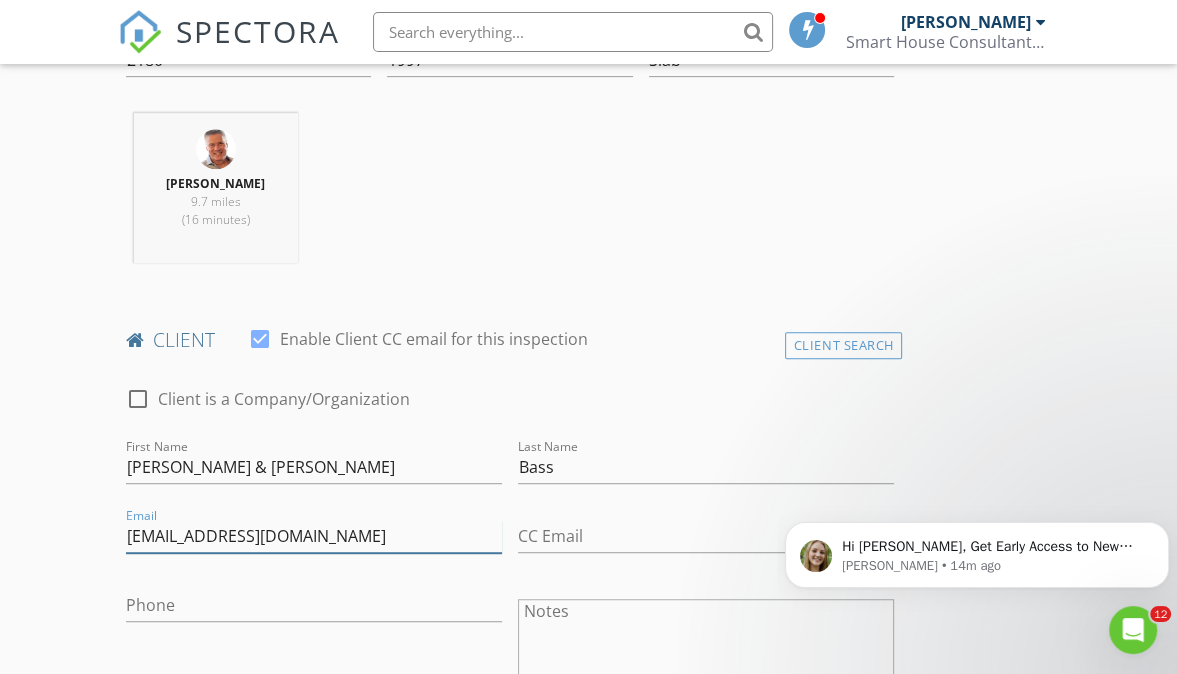 type on "[EMAIL_ADDRESS][DOMAIN_NAME]" 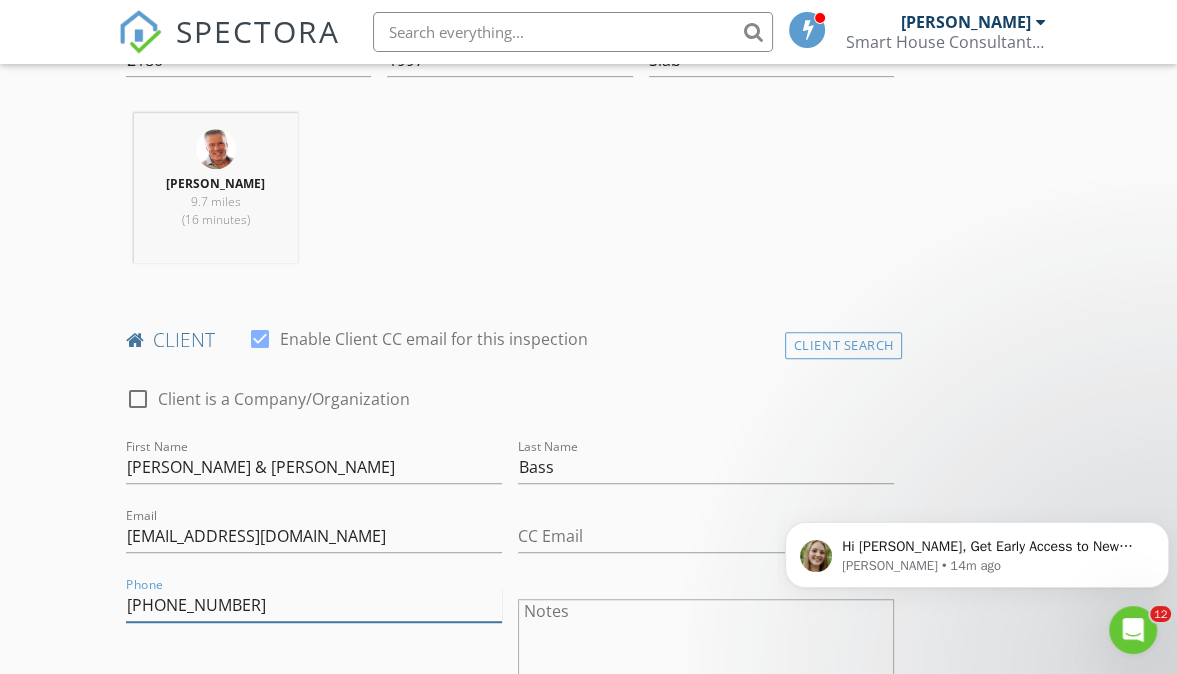 type on "[PHONE_NUMBER]" 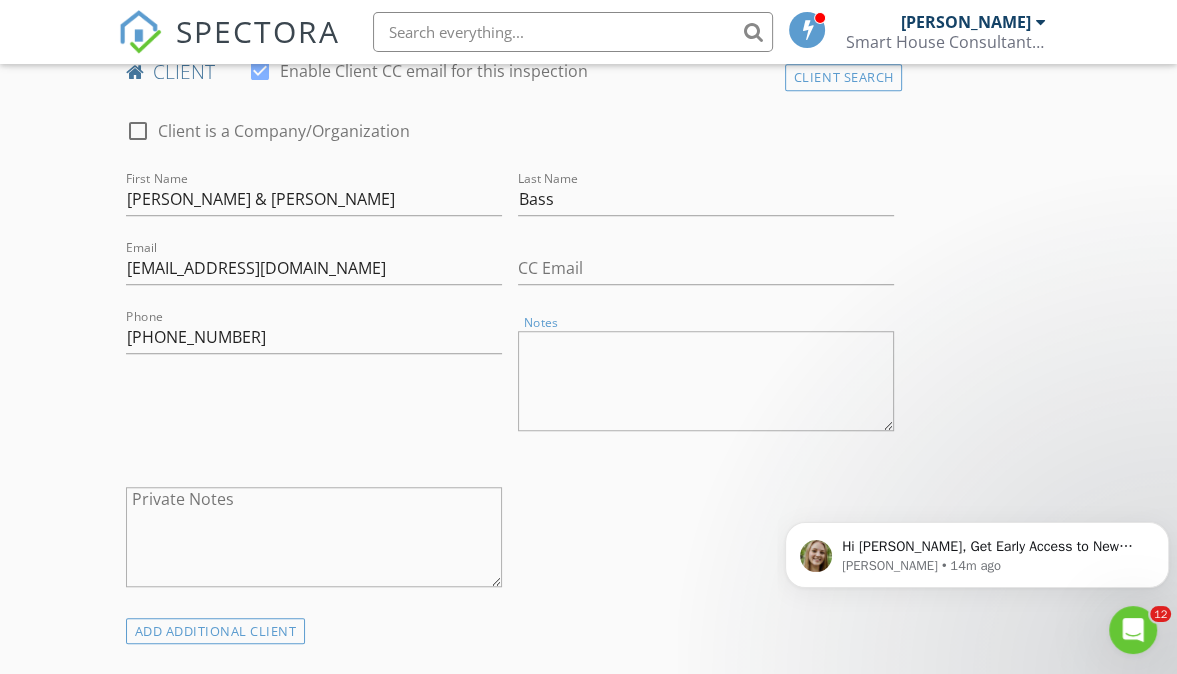 scroll, scrollTop: 1249, scrollLeft: 0, axis: vertical 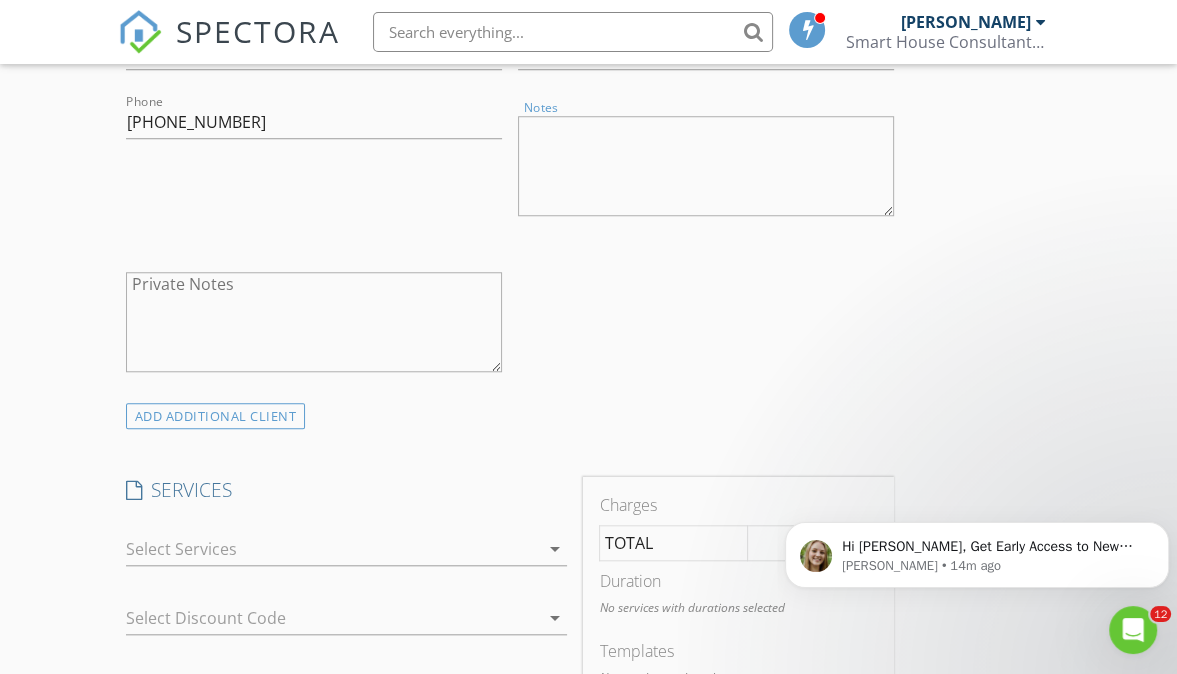 click on "arrow_drop_down" at bounding box center (555, 549) 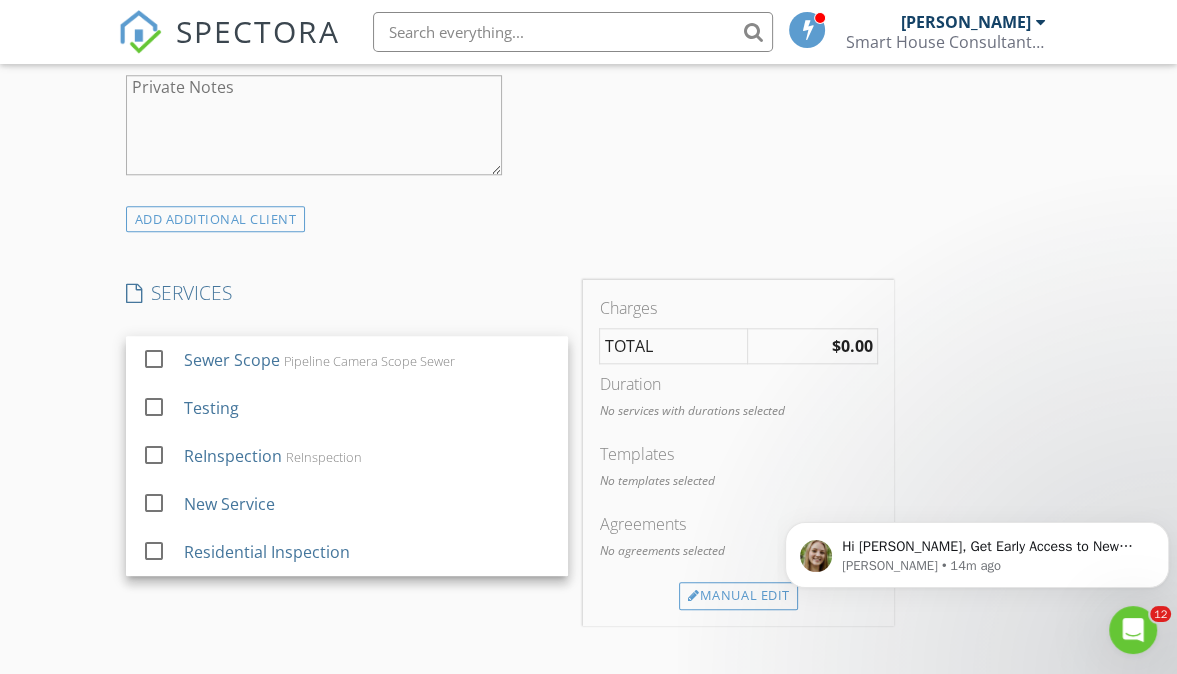 scroll, scrollTop: 1448, scrollLeft: 0, axis: vertical 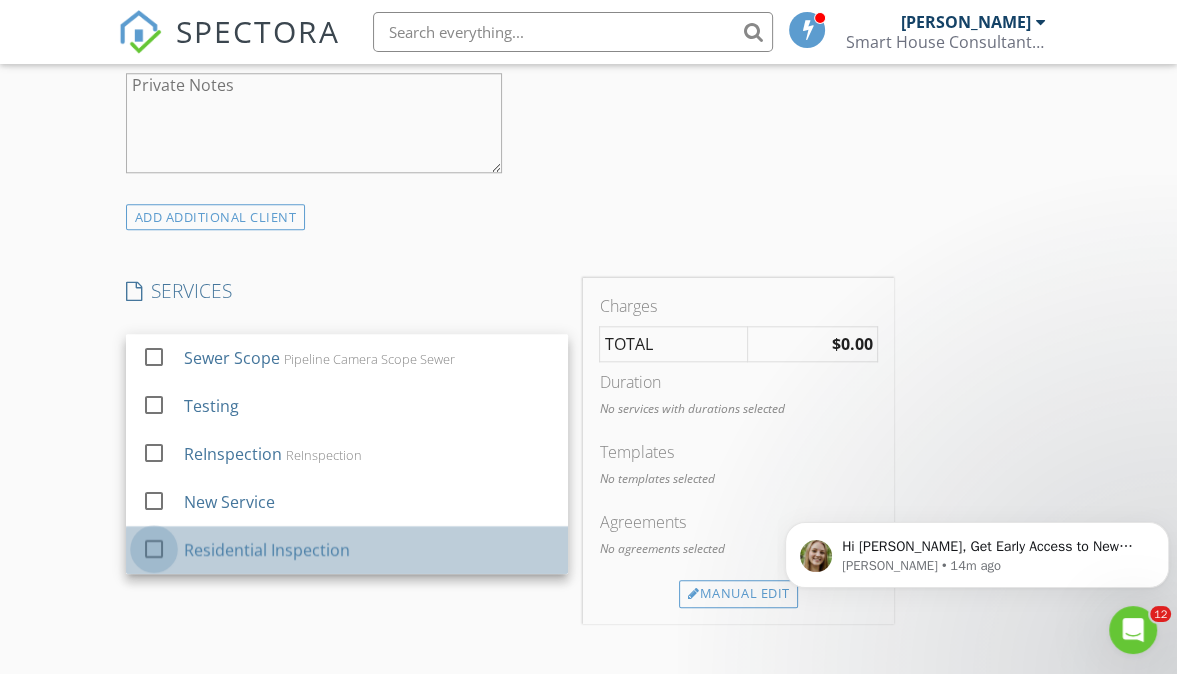 click at bounding box center (154, 549) 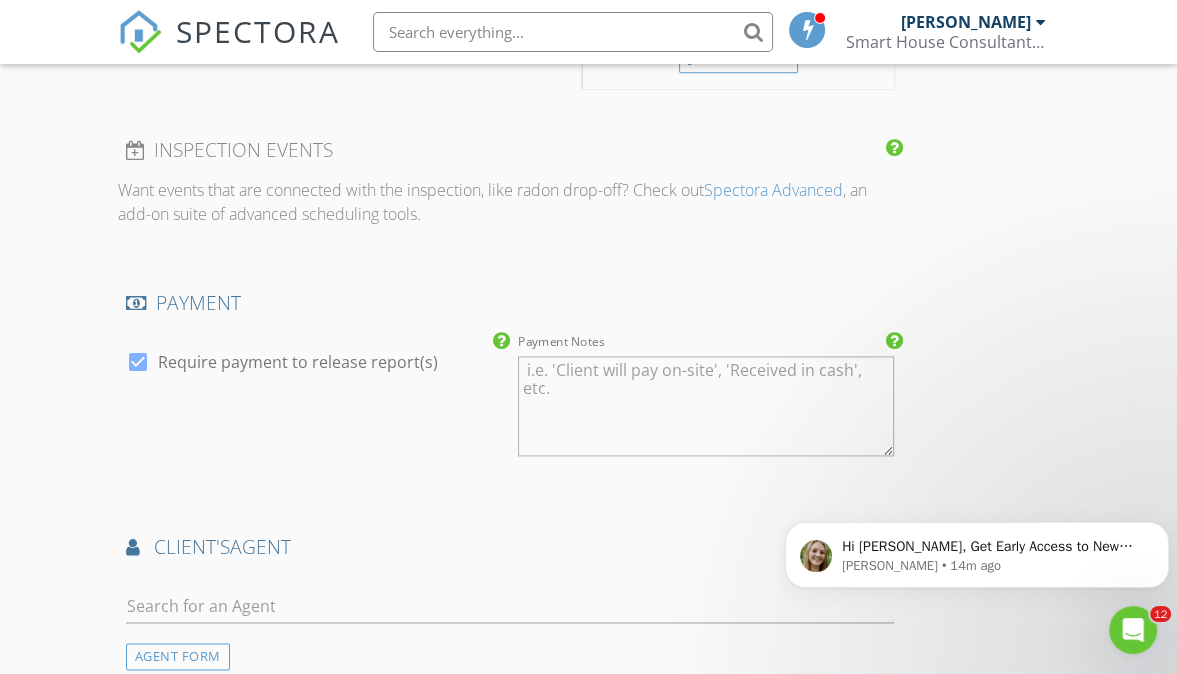 scroll, scrollTop: 2032, scrollLeft: 0, axis: vertical 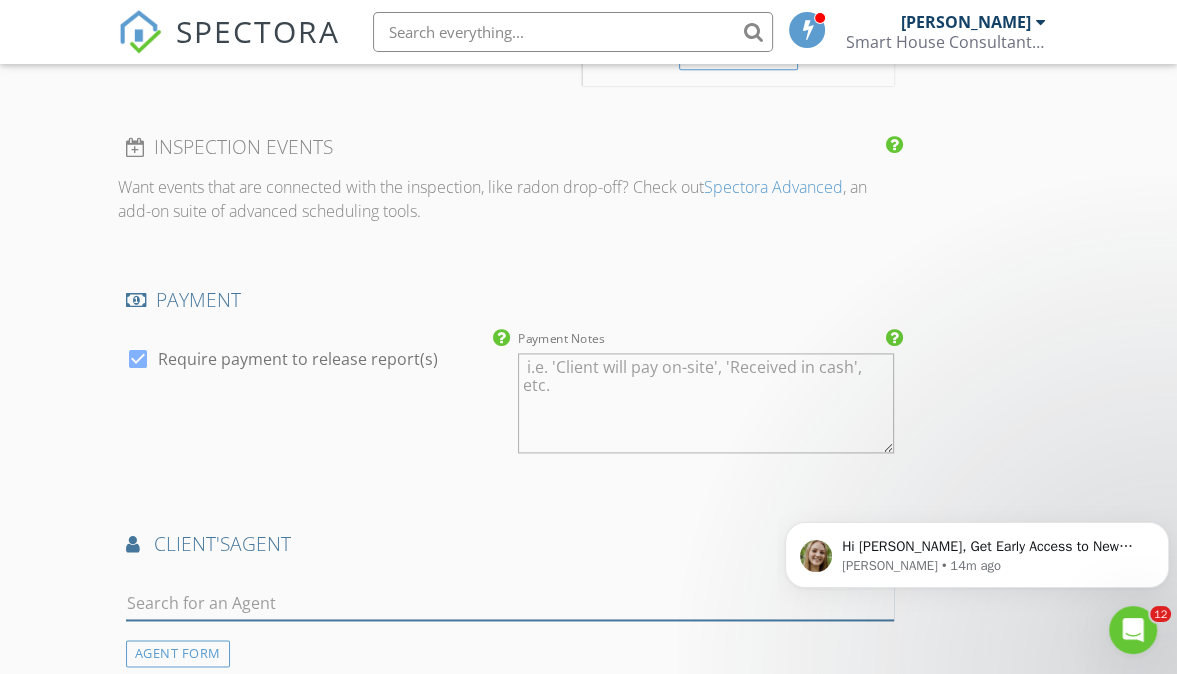 click at bounding box center (510, 603) 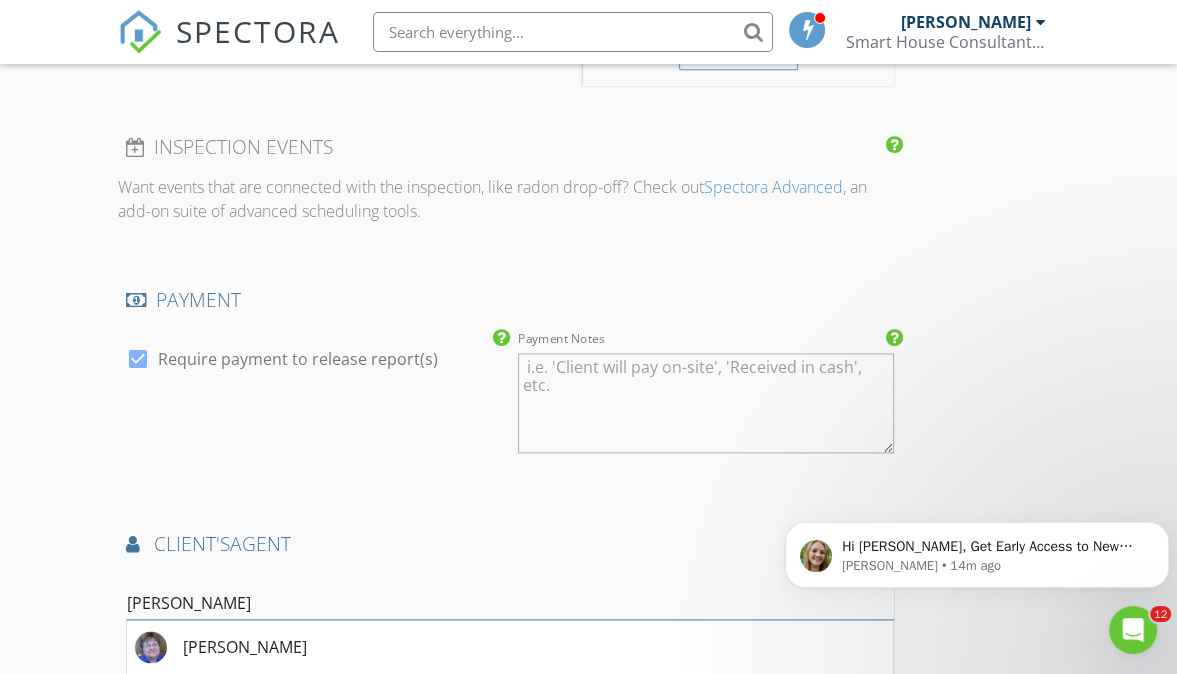 scroll, scrollTop: 2318, scrollLeft: 0, axis: vertical 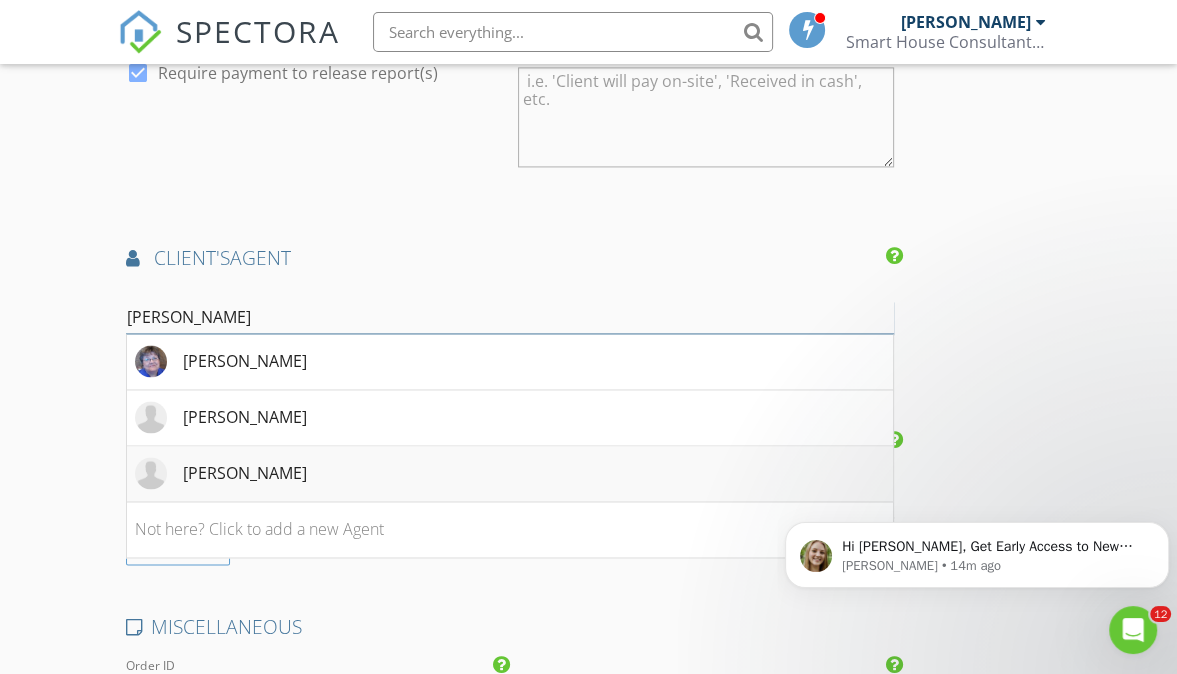 type on "Judy" 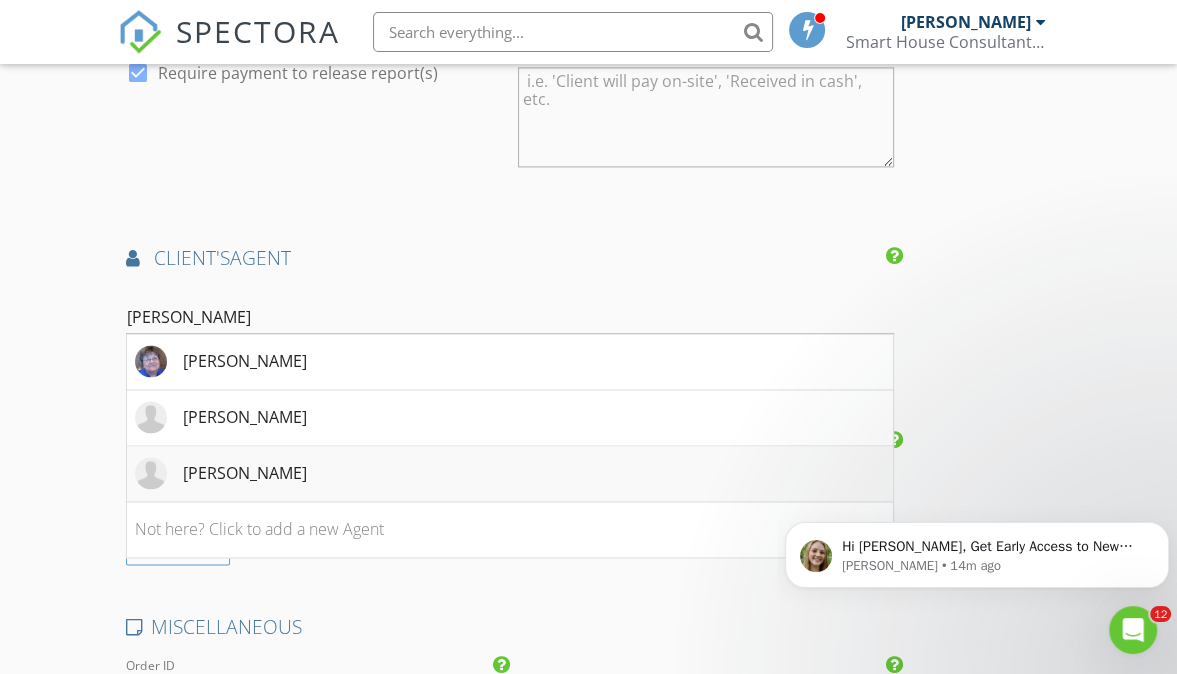 click on "[PERSON_NAME]" at bounding box center [245, 473] 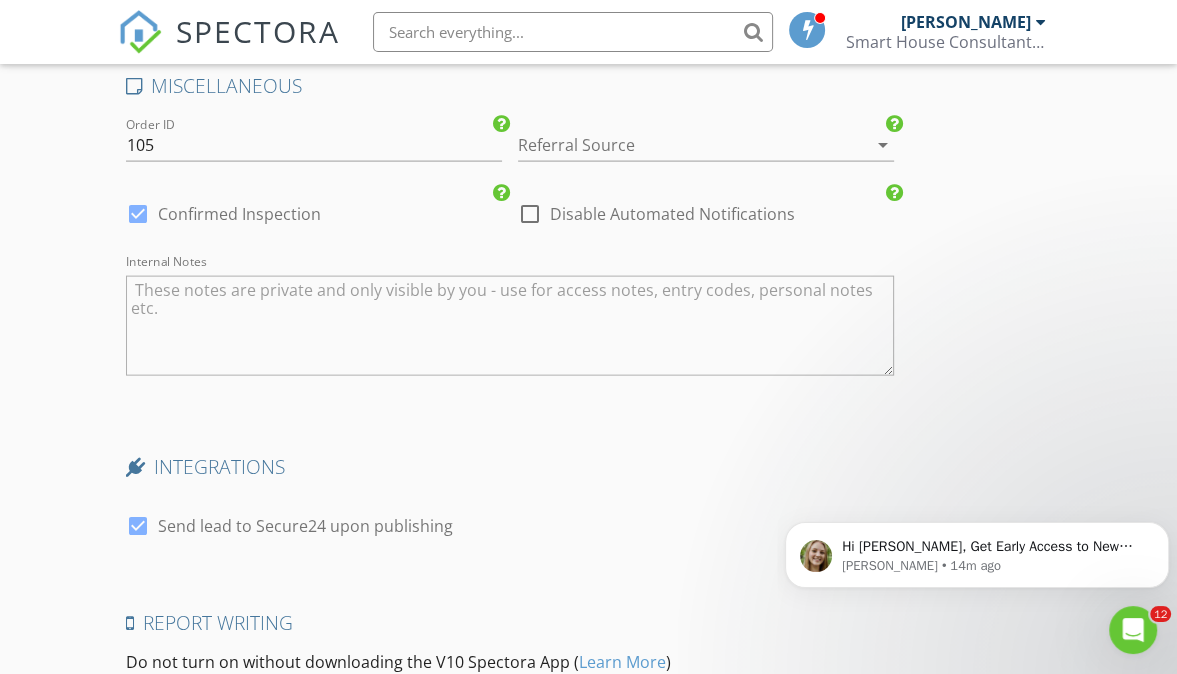 scroll, scrollTop: 3558, scrollLeft: 0, axis: vertical 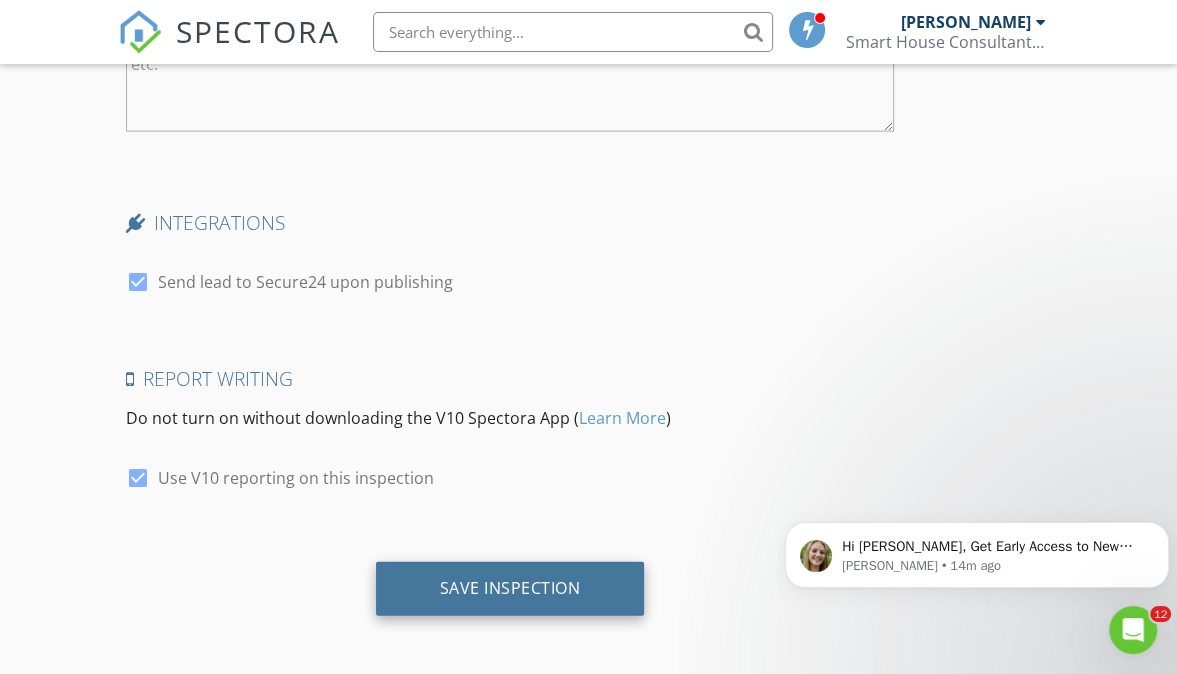 click on "Save Inspection" at bounding box center [510, 588] 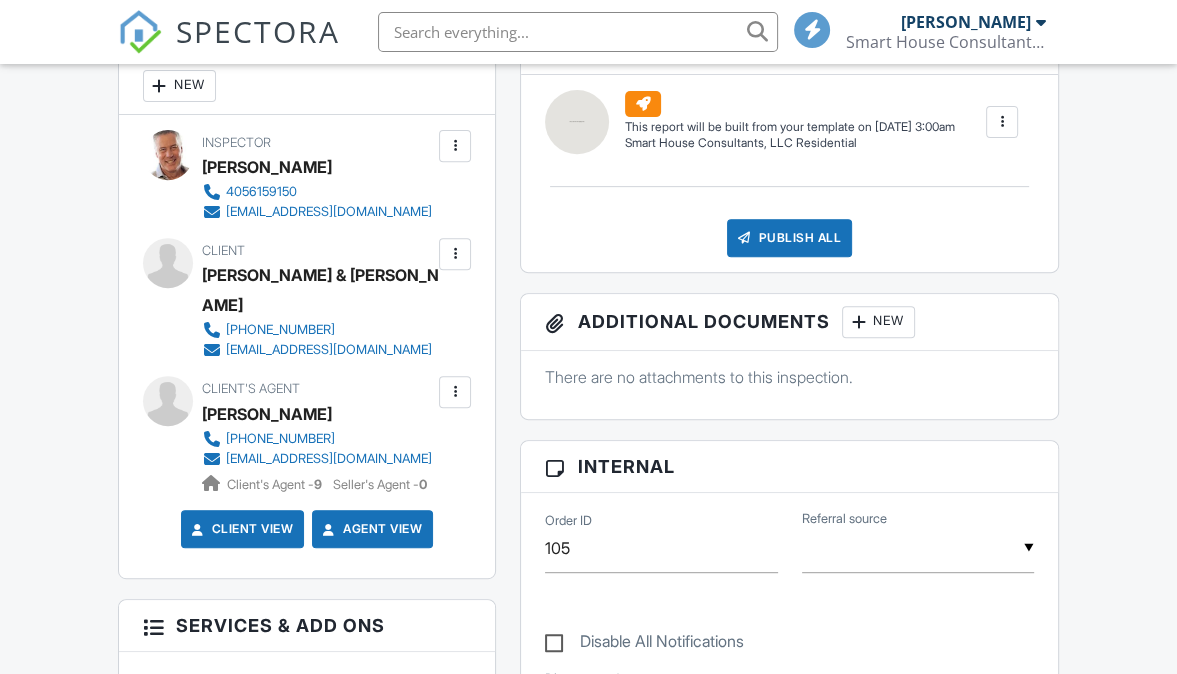 scroll, scrollTop: 591, scrollLeft: 0, axis: vertical 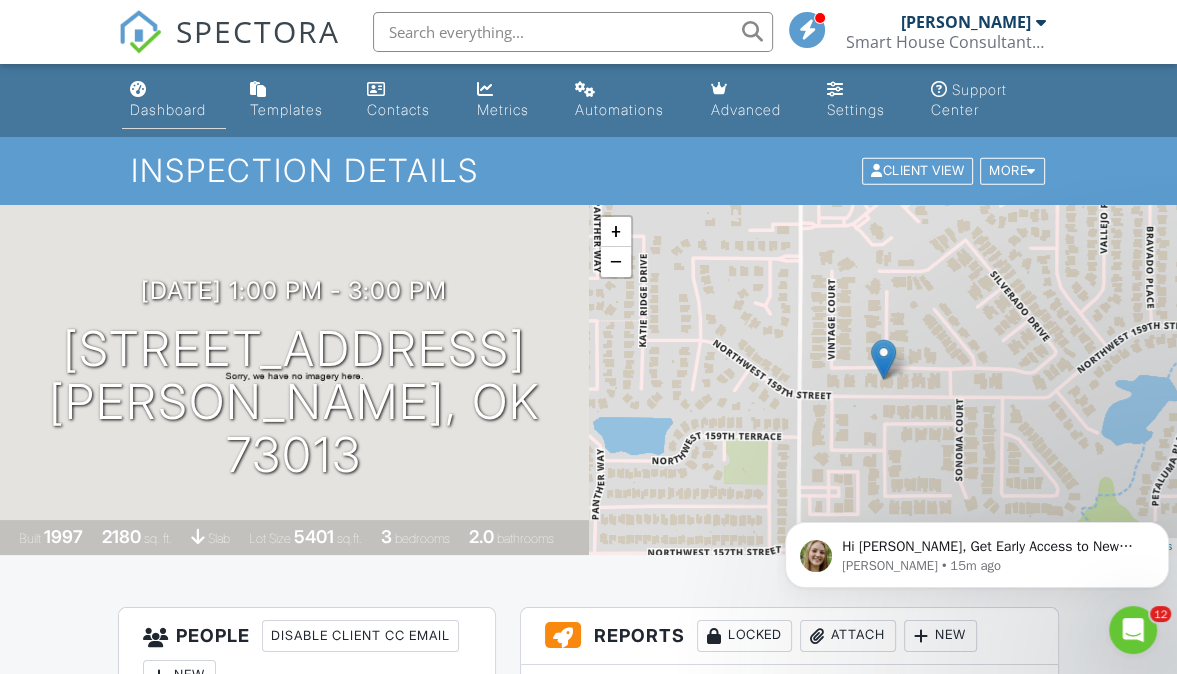 click on "Dashboard" at bounding box center (174, 100) 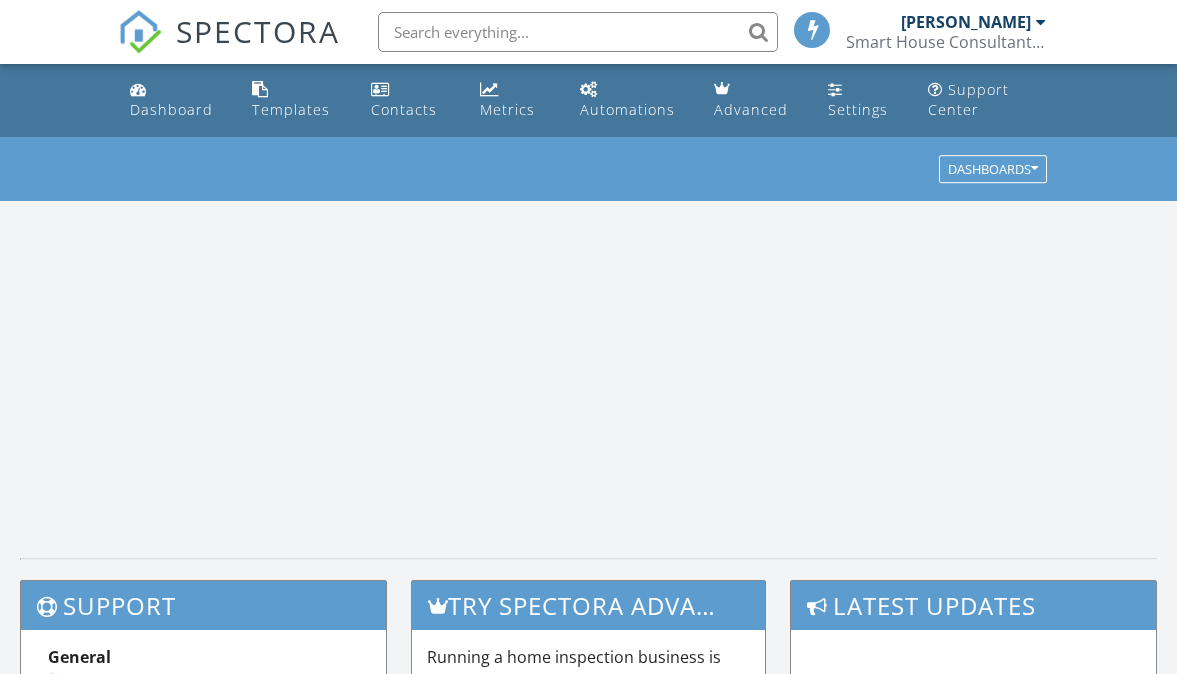 scroll, scrollTop: 0, scrollLeft: 0, axis: both 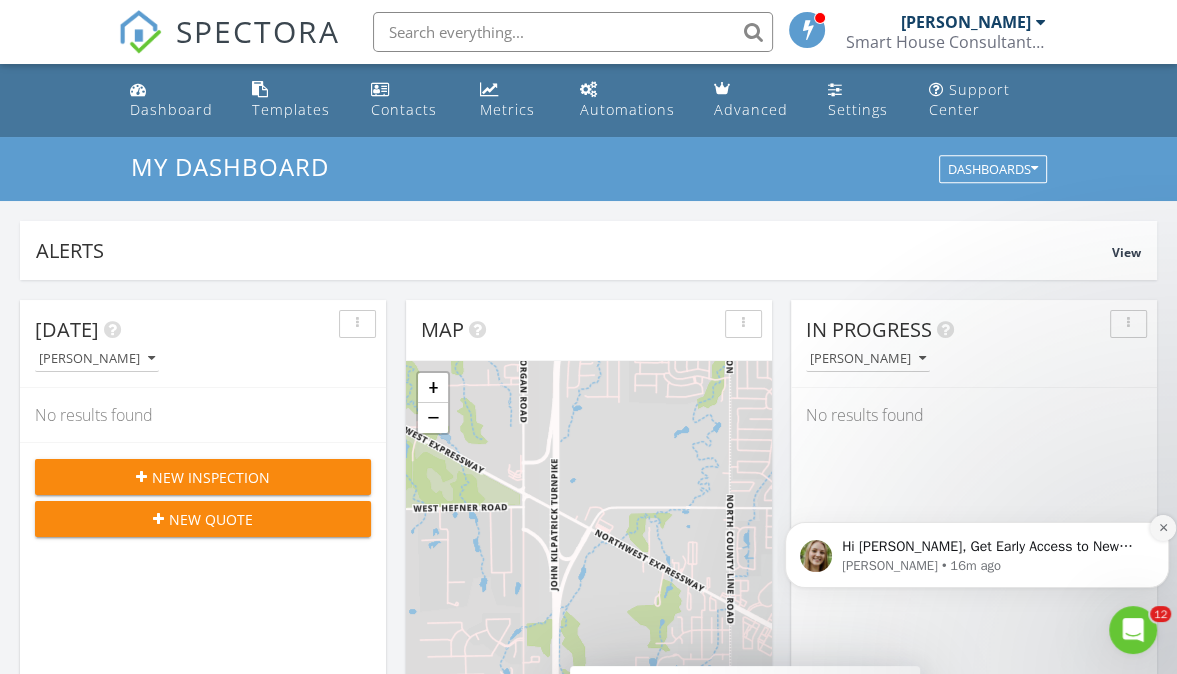 click 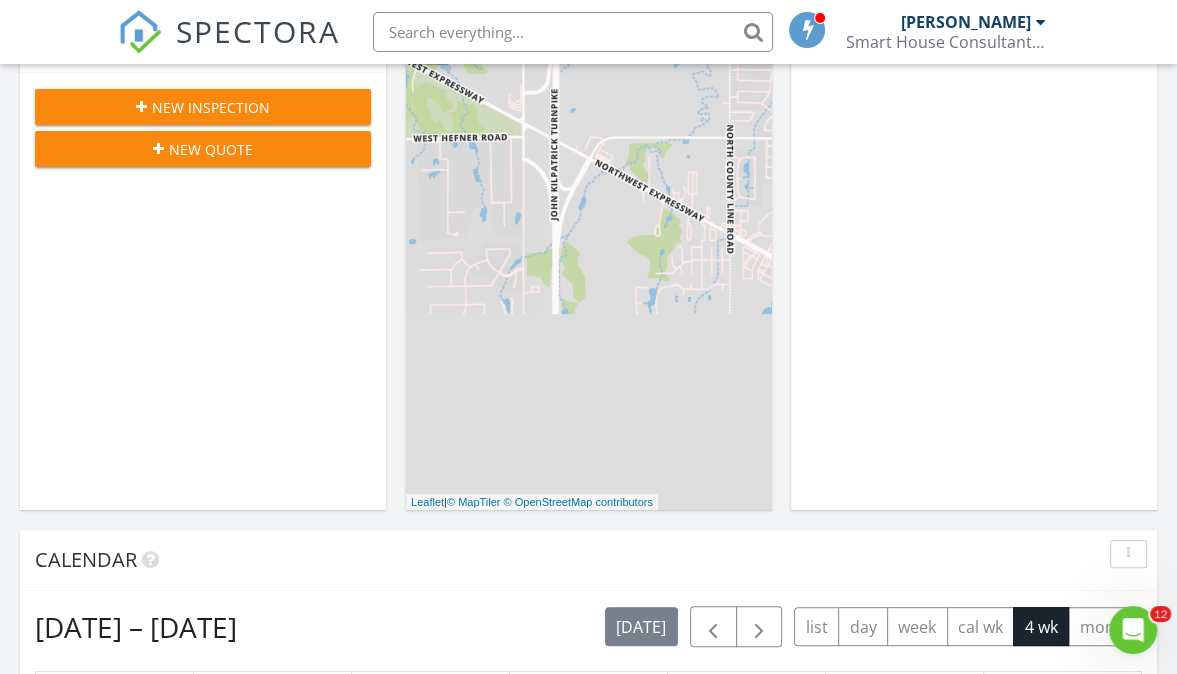 click on "[DATE]
[PERSON_NAME]
No results found       New Inspection     New Quote         Map               + − Leaflet  |  © MapTiler   © OpenStreetMap contributors     In Progress
[PERSON_NAME]
No results found       Calendar                 [DATE] – [DATE] [DATE] list day week cal wk 4 wk month Sun Mon Tue Wed Thu Fri Sat 6 7
10a - 12:30p
[STREET_ADDRESS]
8
9a - 11a
[STREET_ADDRESS]
1p - 3:30p
[STREET_ADDRESS][PERSON_NAME]
9
9a - 11a" at bounding box center (588, 820) 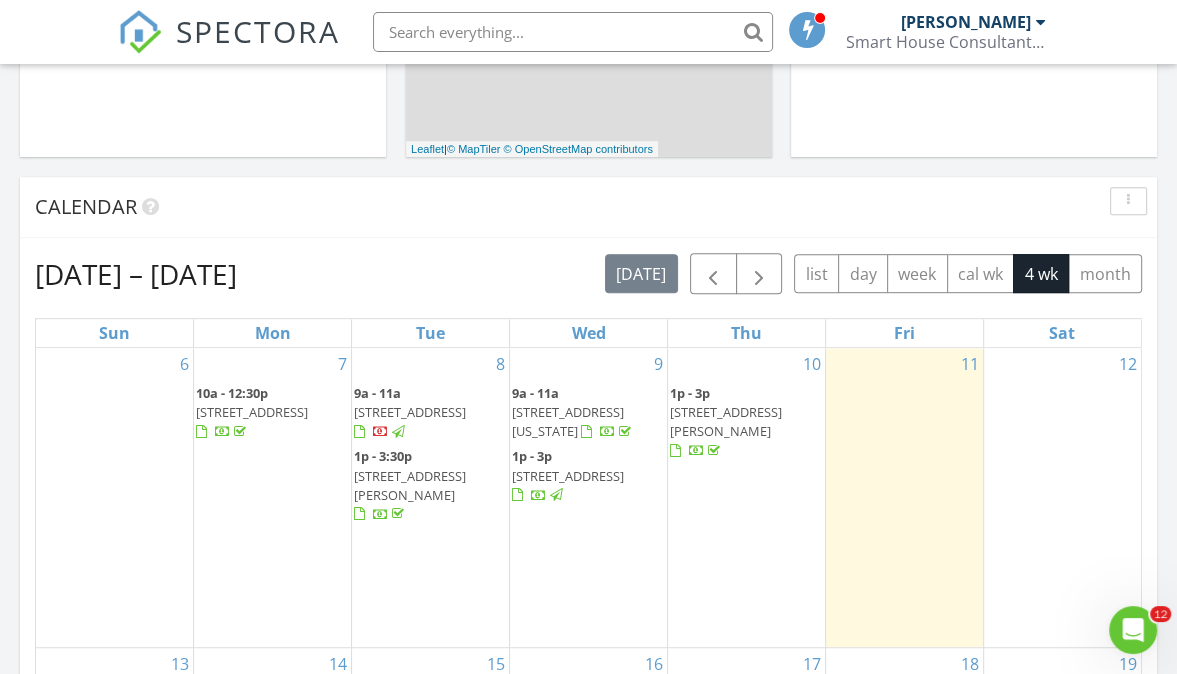 scroll, scrollTop: 725, scrollLeft: 0, axis: vertical 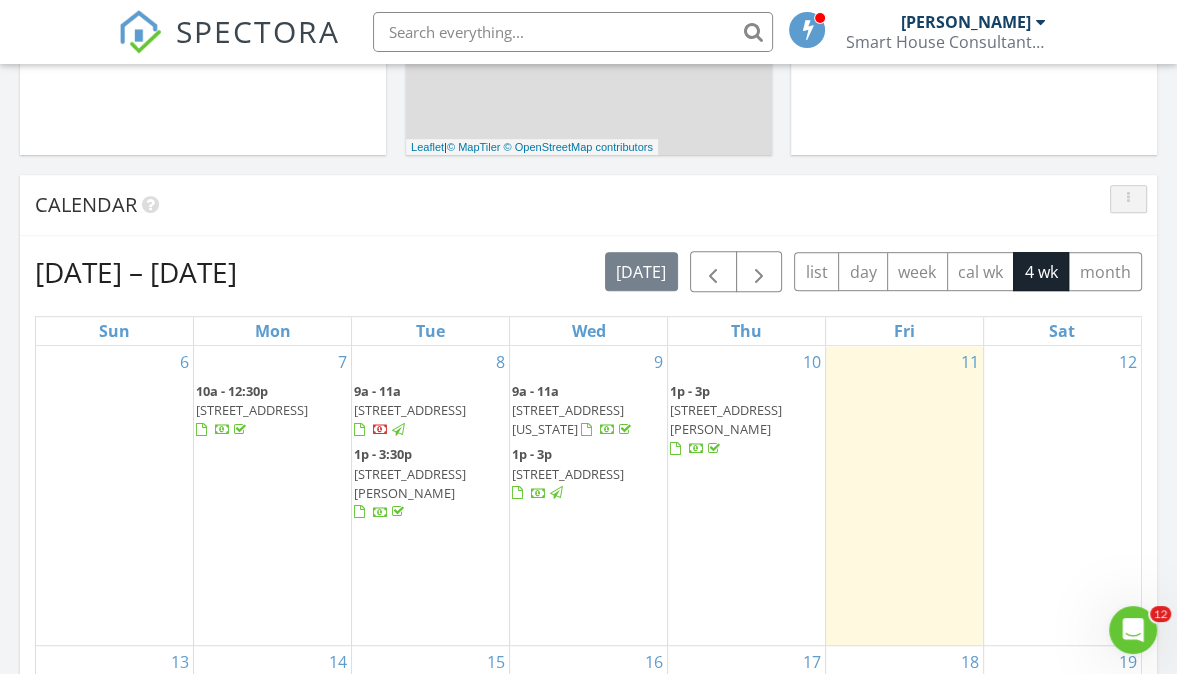 click at bounding box center (1128, 199) 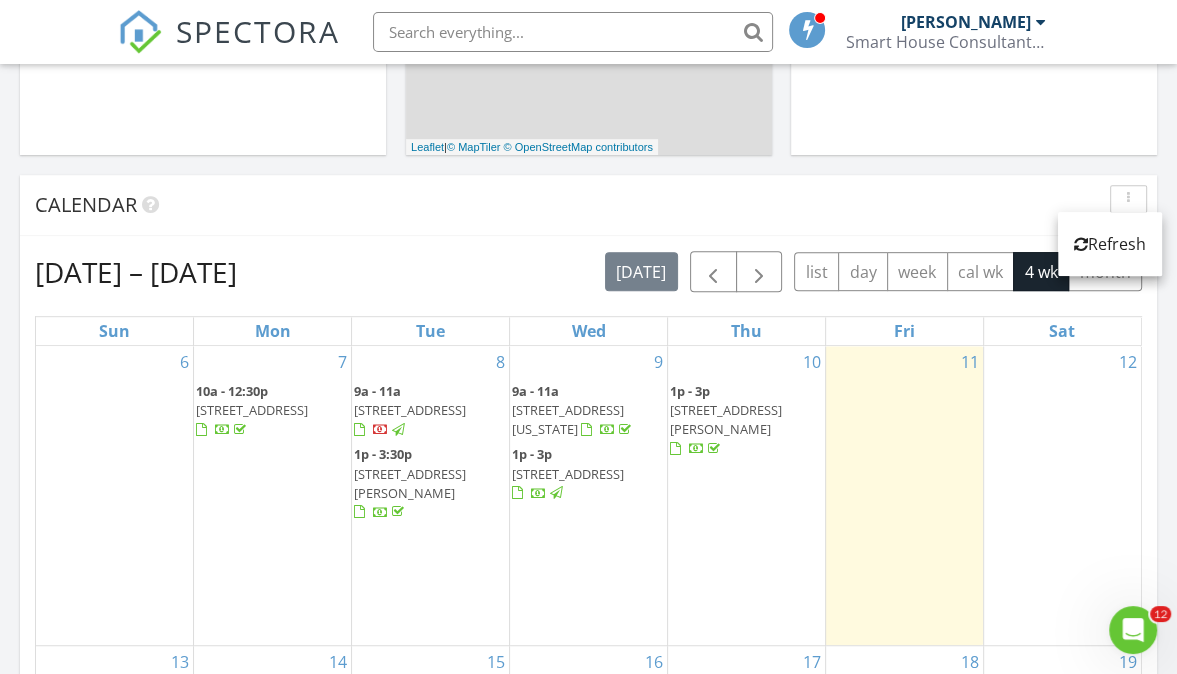 click on "Calendar" at bounding box center [573, 205] 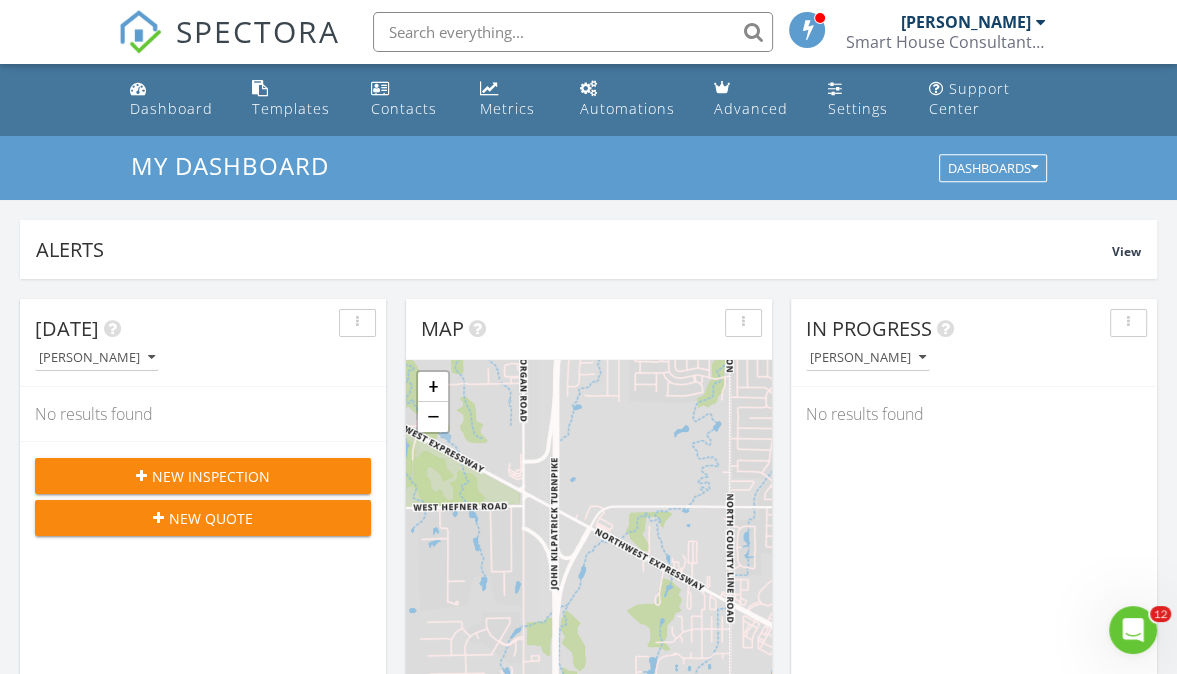 scroll, scrollTop: 0, scrollLeft: 0, axis: both 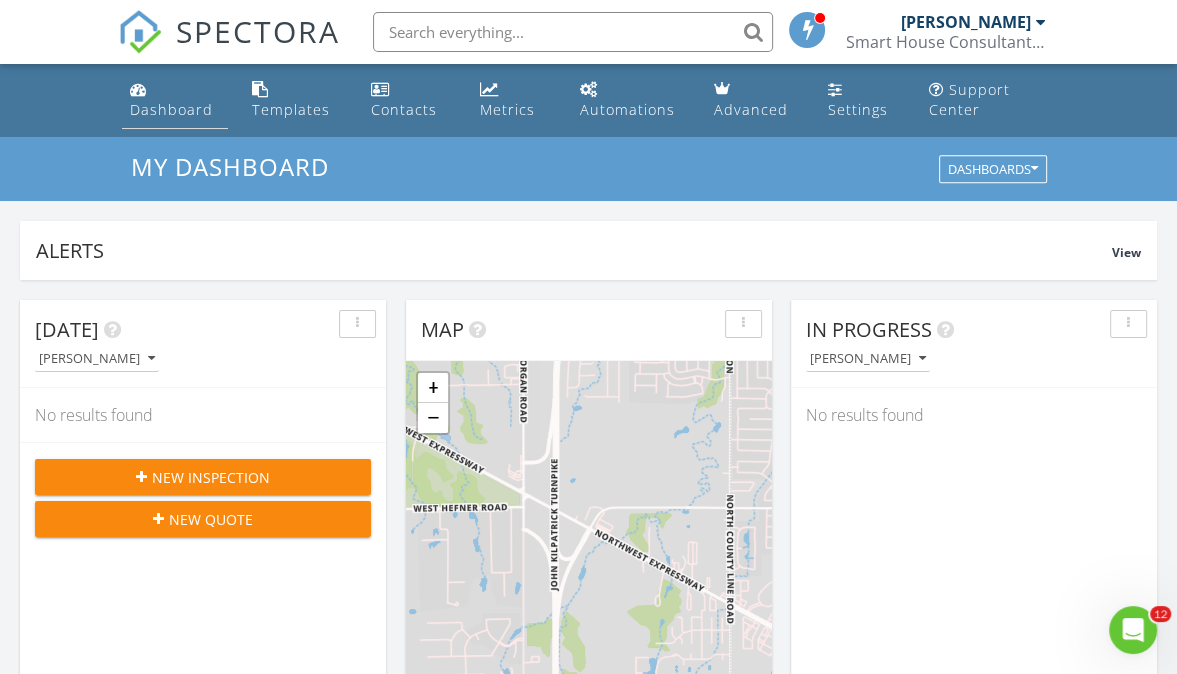 click on "Dashboard" at bounding box center [171, 109] 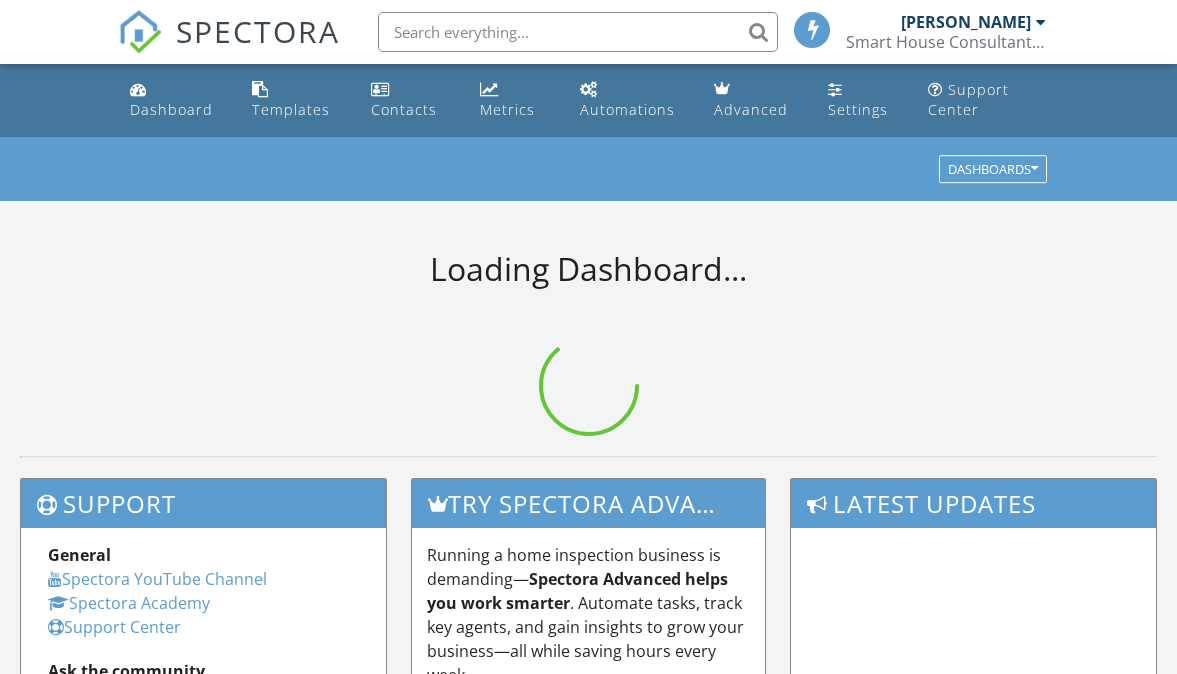 scroll, scrollTop: 0, scrollLeft: 0, axis: both 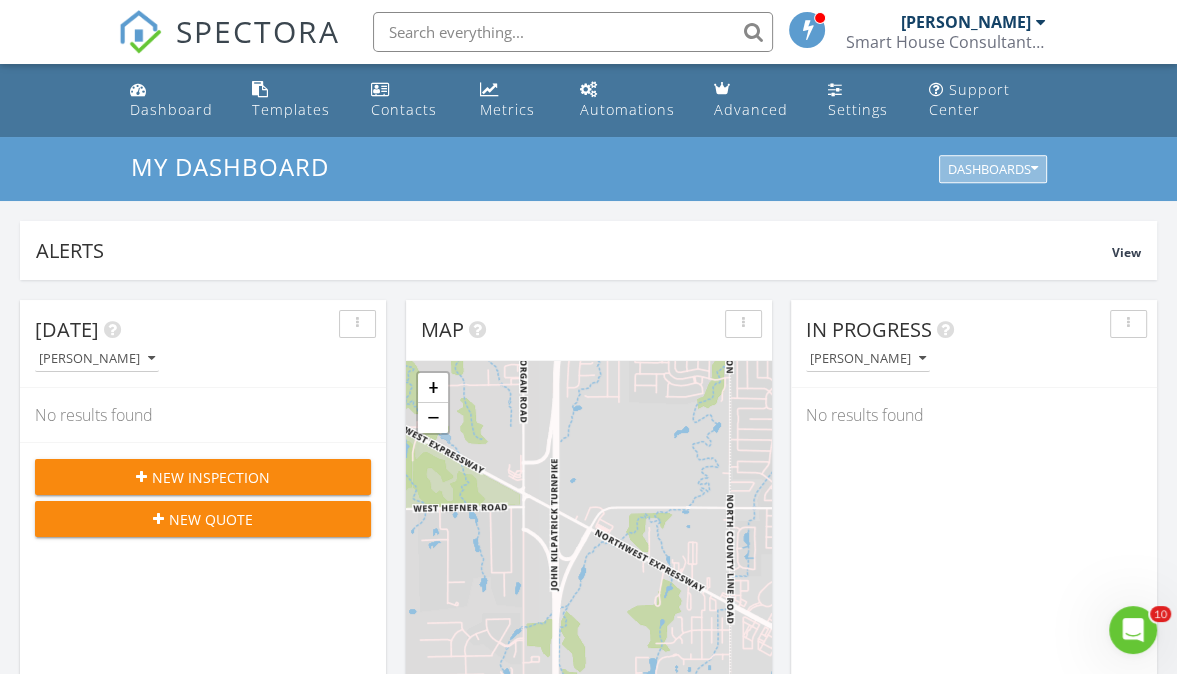 click at bounding box center [1034, 170] 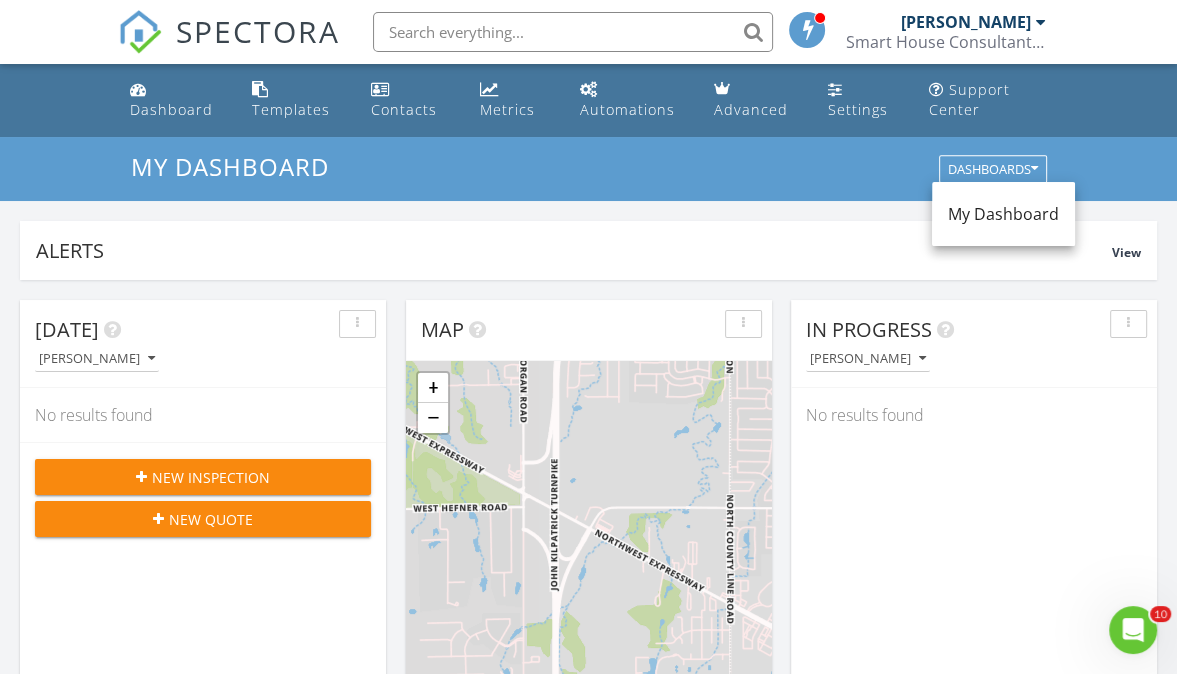 click on "My Dashboard" at bounding box center [1003, 214] 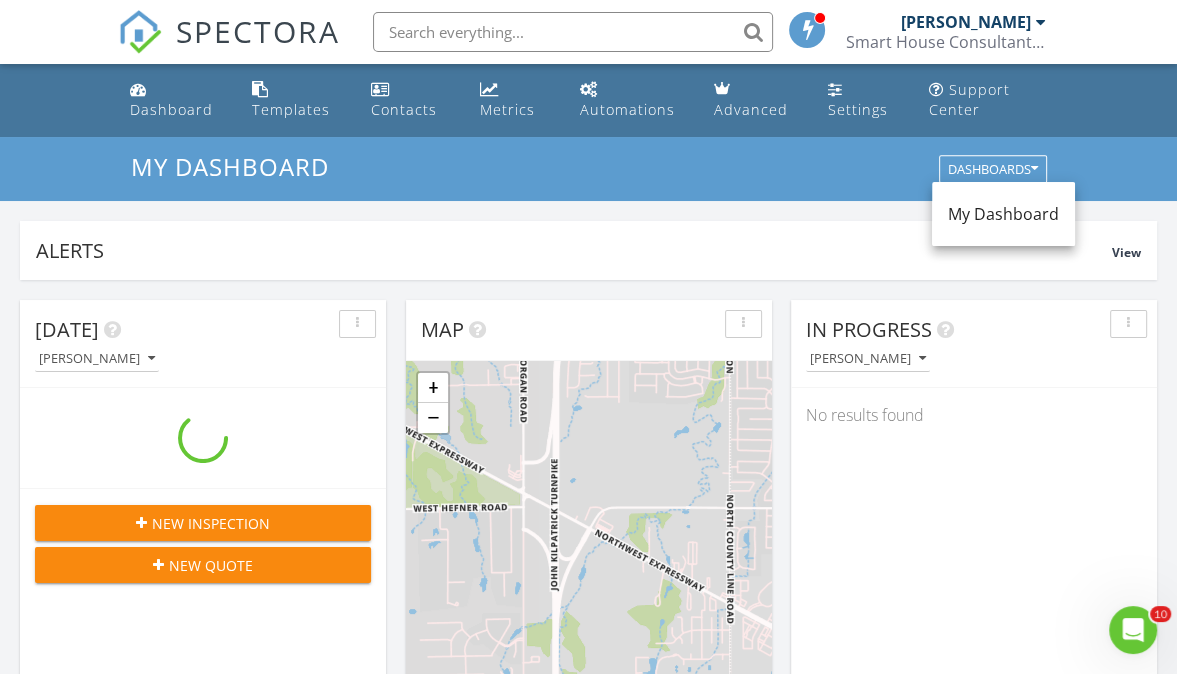 scroll, scrollTop: 10, scrollLeft: 10, axis: both 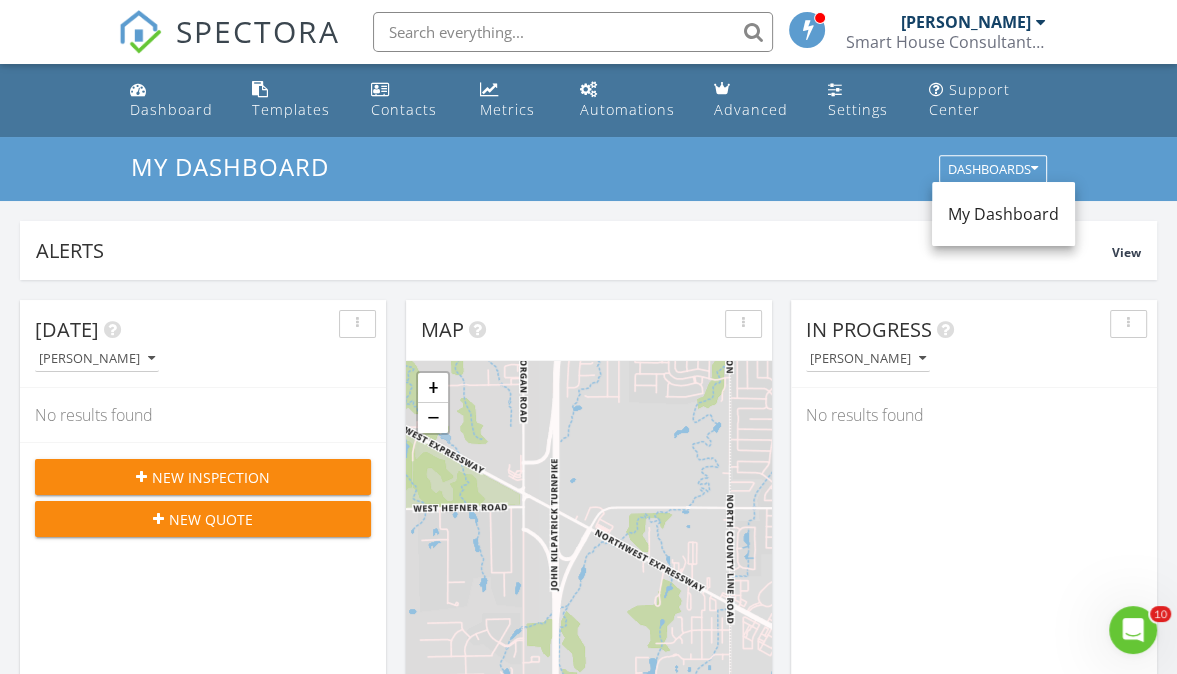 click on "In Progress
John Buntz
No results found" at bounding box center [974, 590] 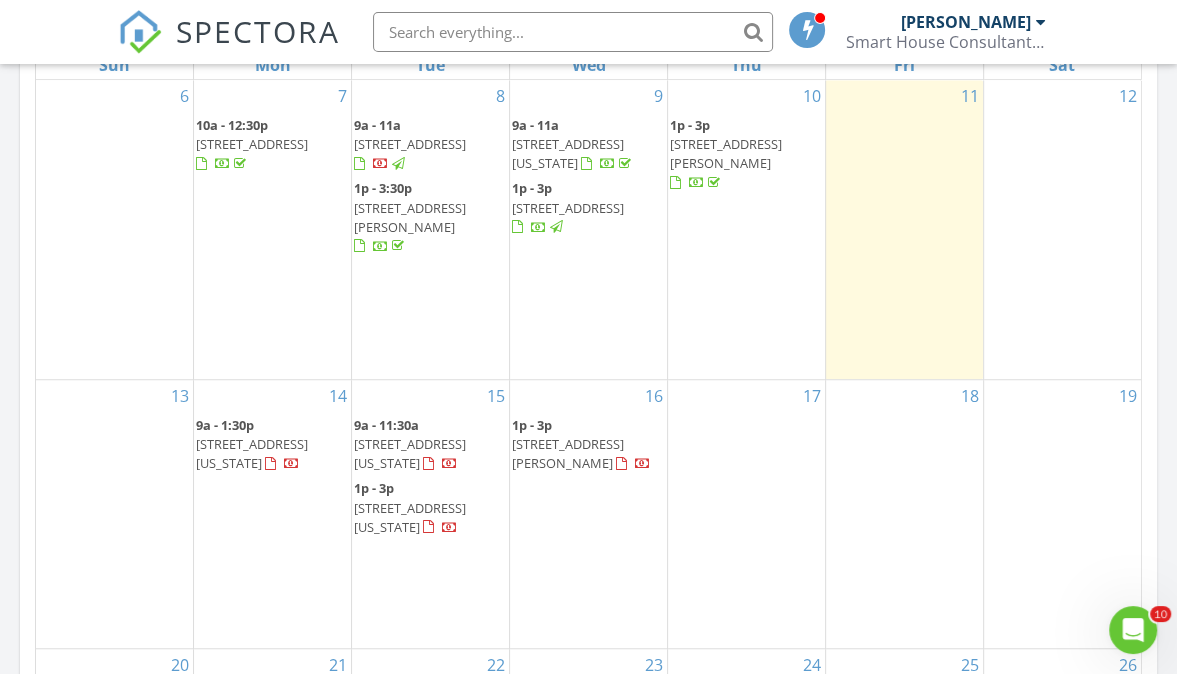 scroll, scrollTop: 992, scrollLeft: 0, axis: vertical 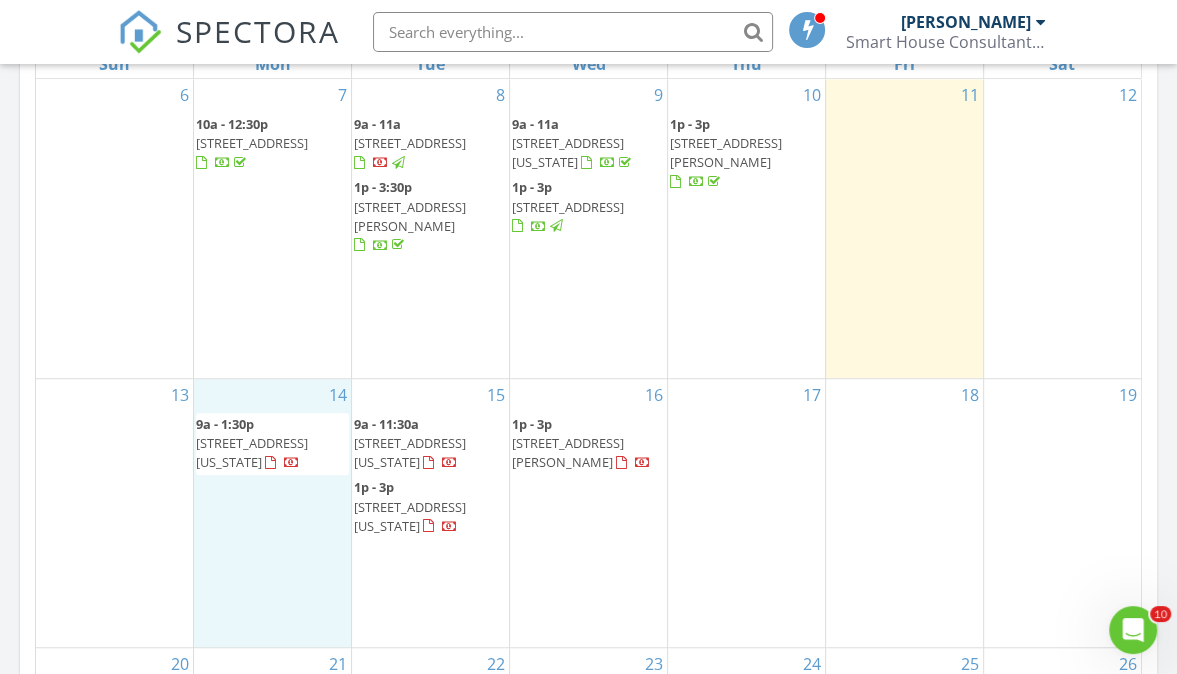 click on "14
9a - 1:30p
824 NW 15th St, Oklahoma City 73106" at bounding box center [272, 513] 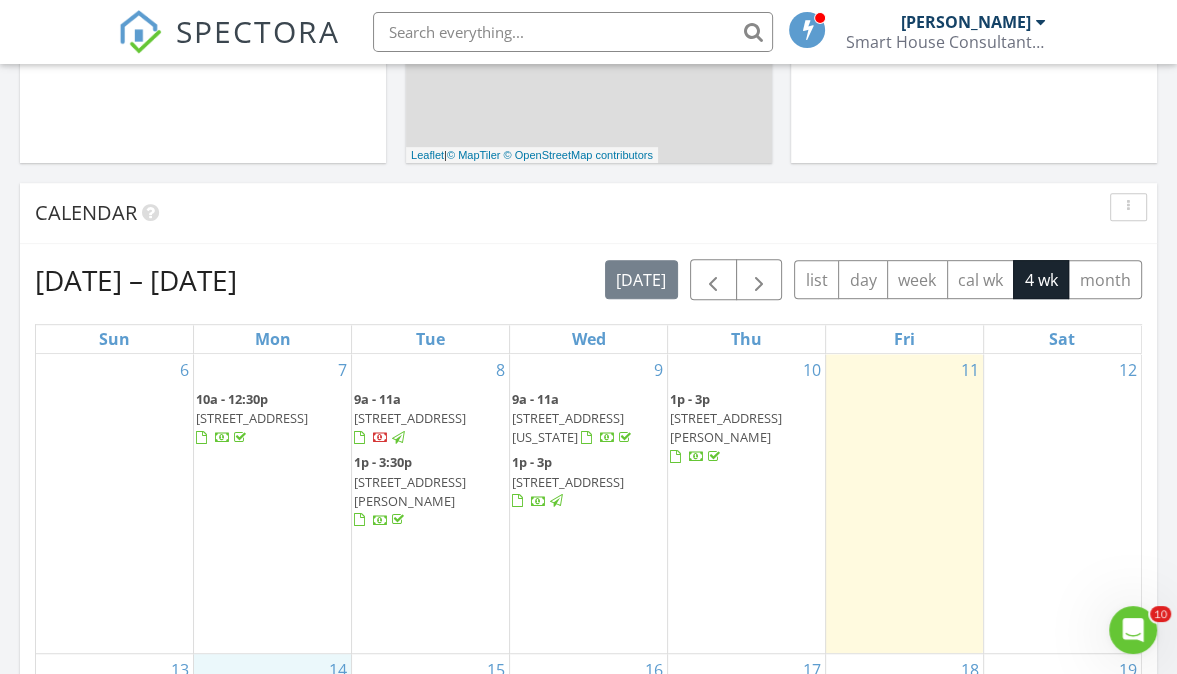 scroll, scrollTop: 716, scrollLeft: 0, axis: vertical 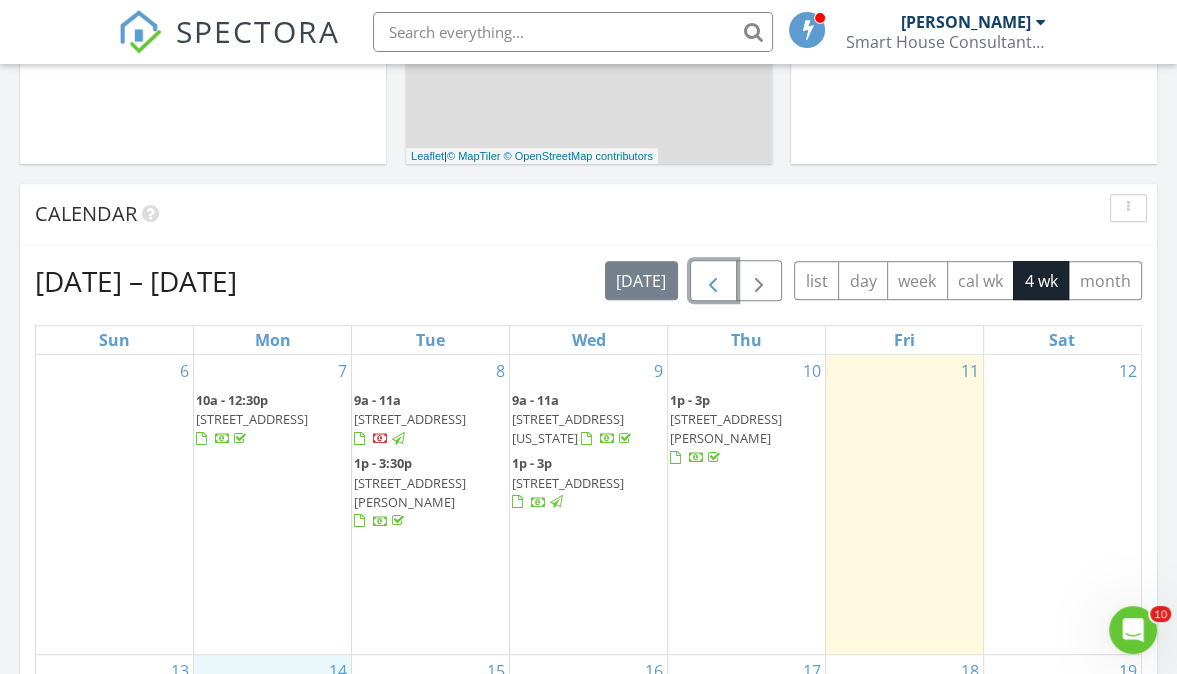 click at bounding box center [713, 281] 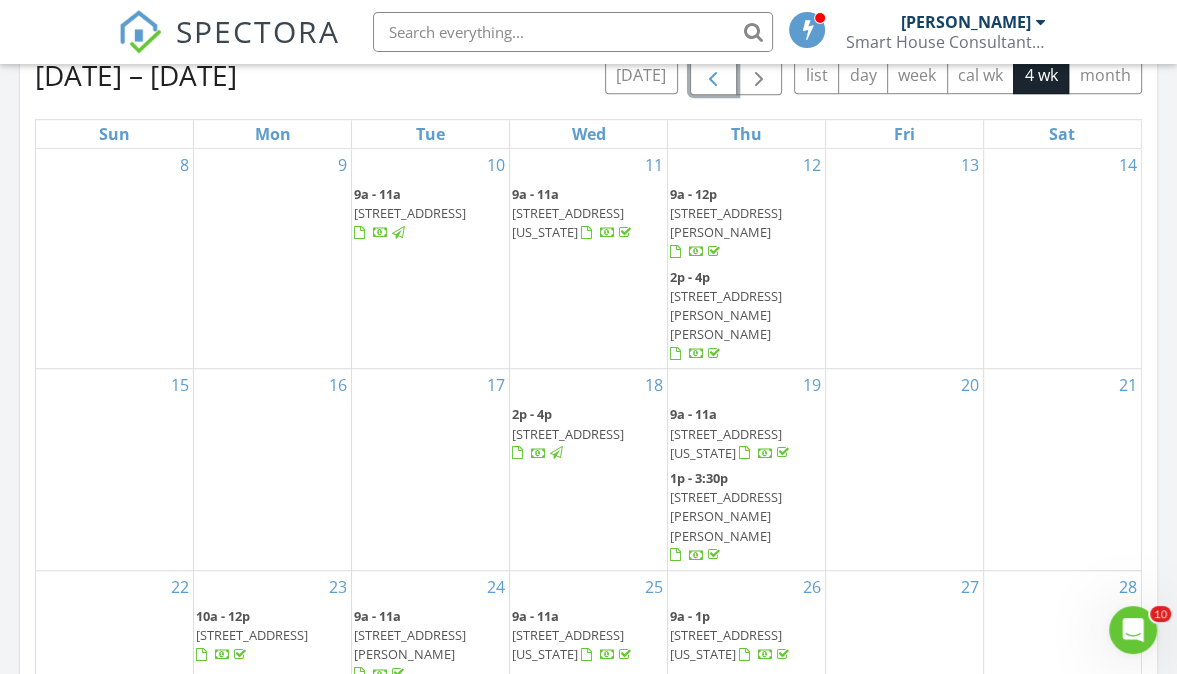 scroll, scrollTop: 981, scrollLeft: 0, axis: vertical 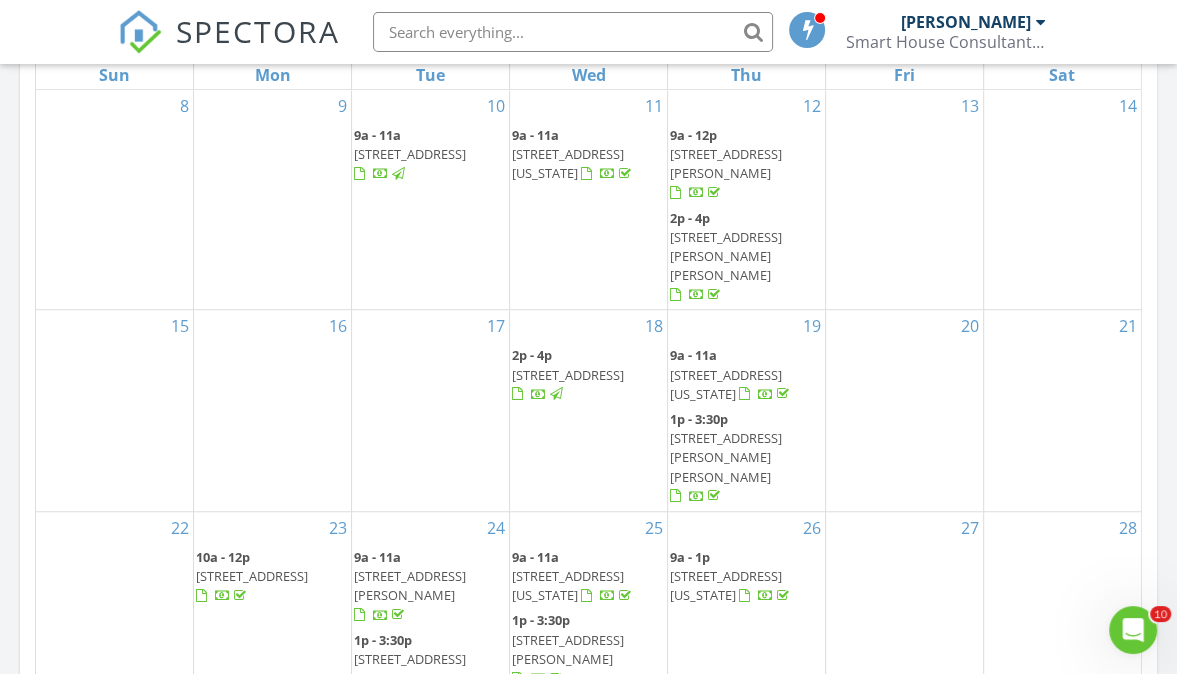 click on "217 E Grand Teton Ct, Yukon 73099" at bounding box center (252, 576) 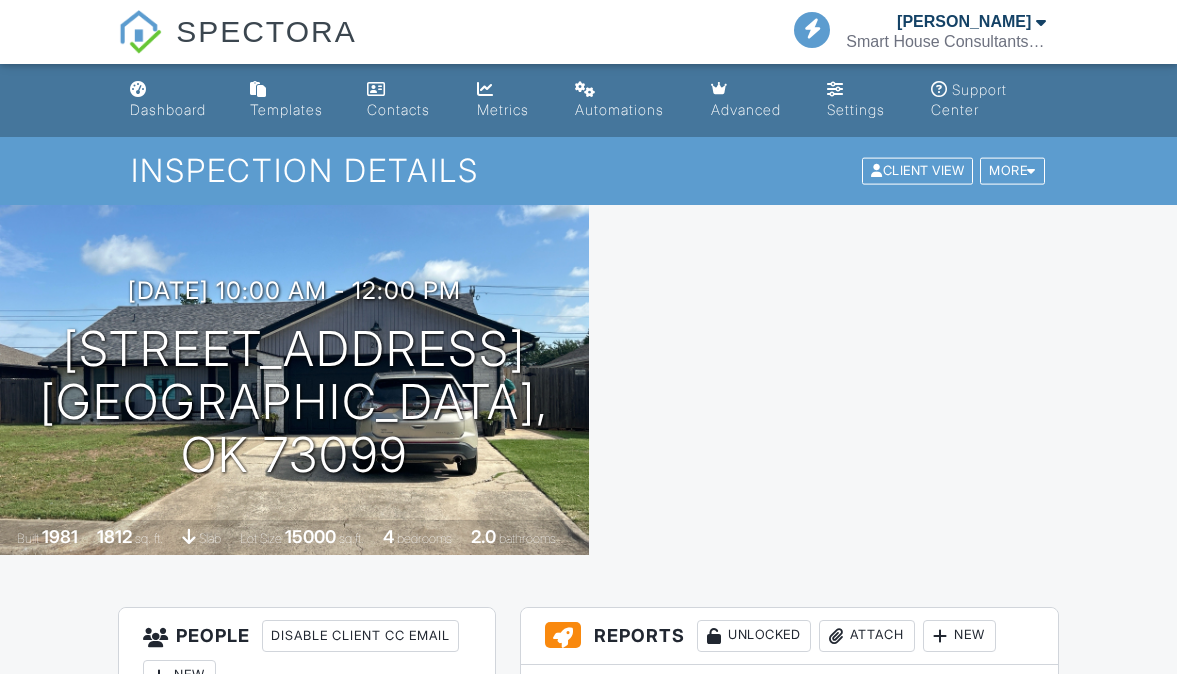 scroll, scrollTop: 0, scrollLeft: 0, axis: both 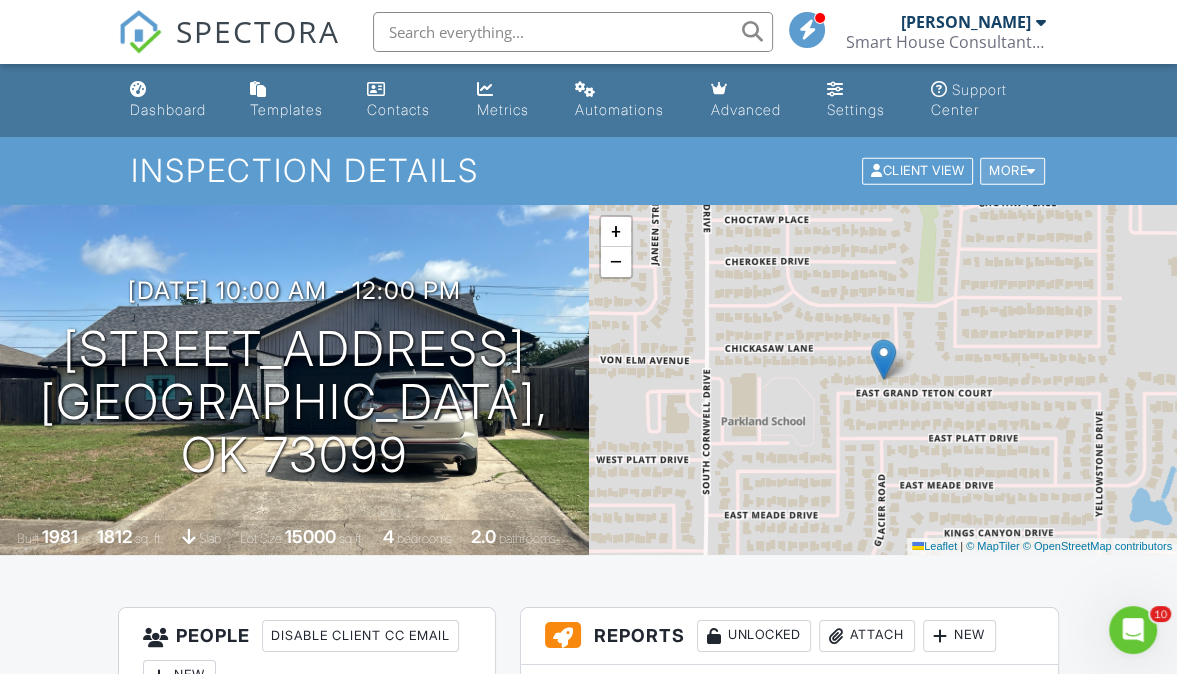 click on "More" at bounding box center [1012, 171] 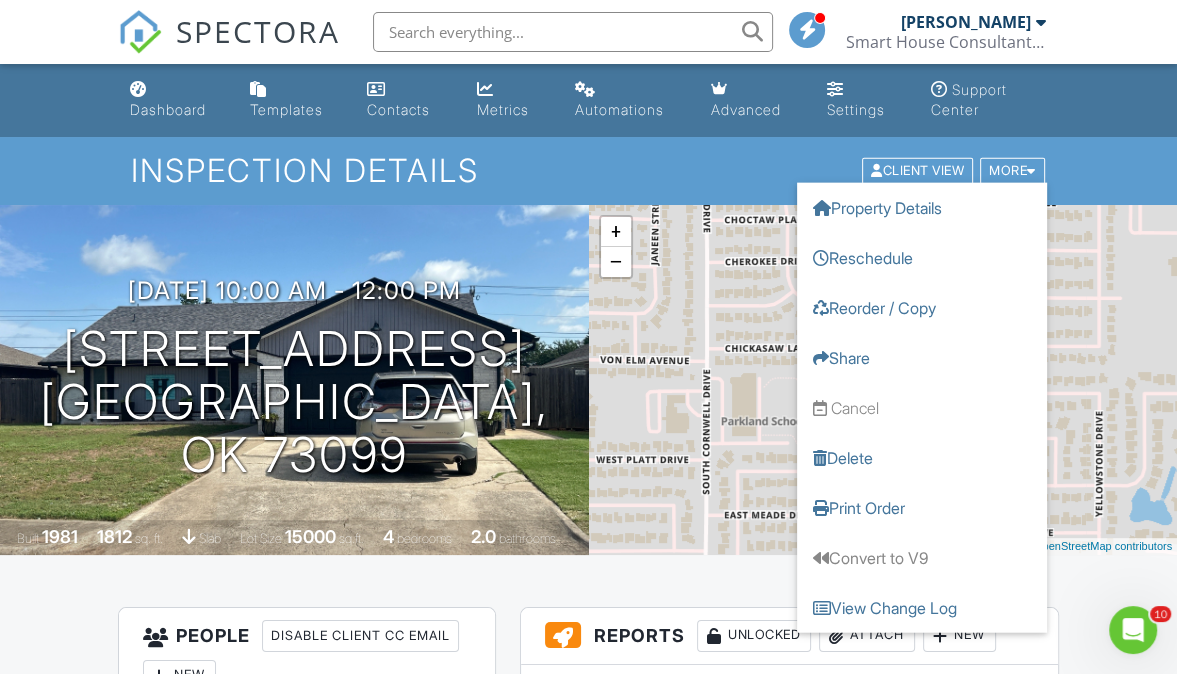 click on "Dashboard
Templates
Contacts
Metrics
Automations
Advanced
Settings
Support Center" at bounding box center (588, 100) 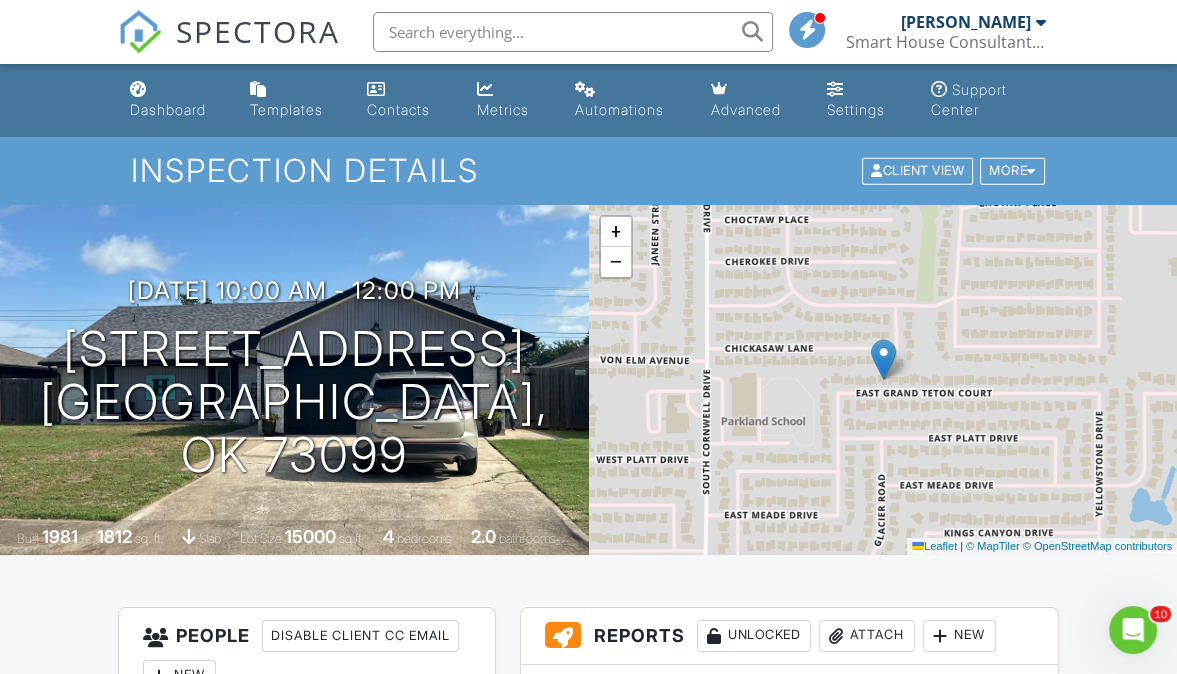 click on "[PERSON_NAME]" at bounding box center (973, 22) 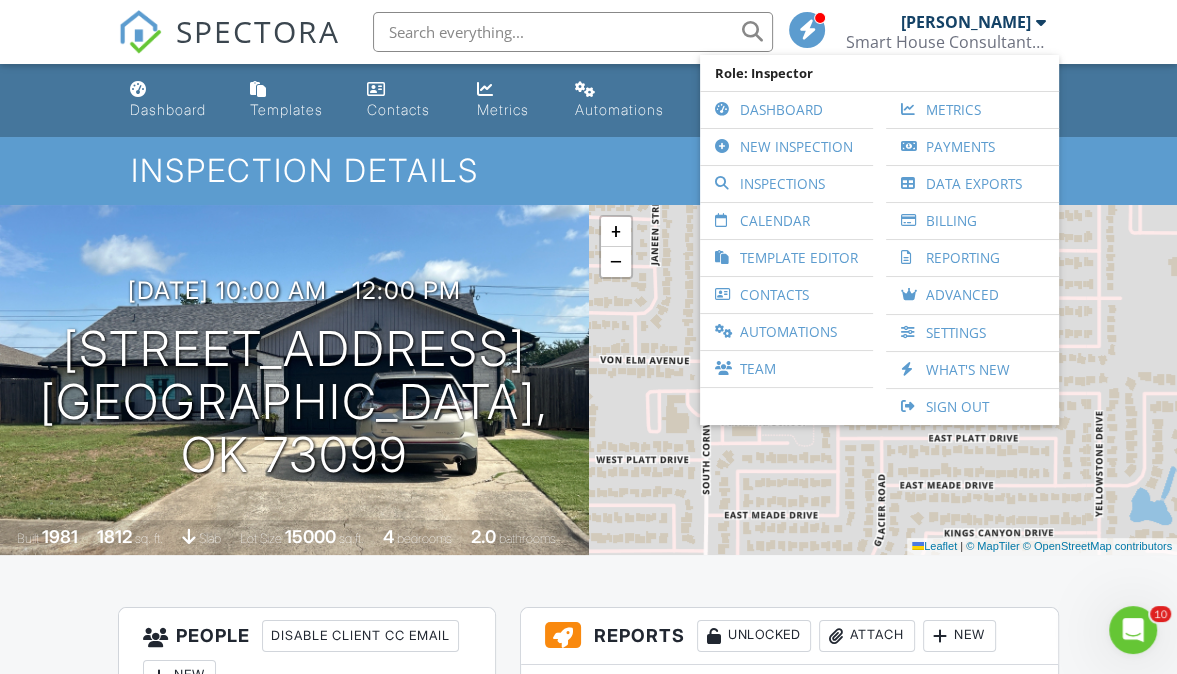 click on "Inspection Details
Client View
More
Property Details
Reschedule
Reorder / Copy
Share
Cancel
Delete
Print Order
Convert to V9
View Change Log" at bounding box center (588, 170) 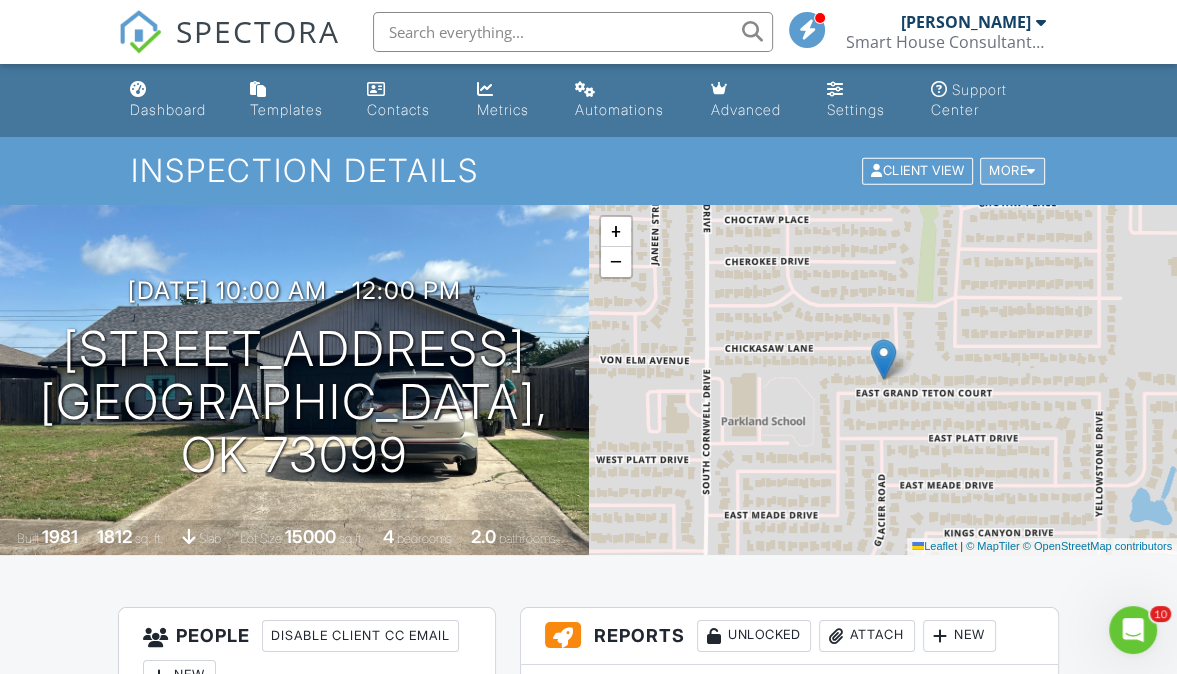 click at bounding box center (1031, 171) 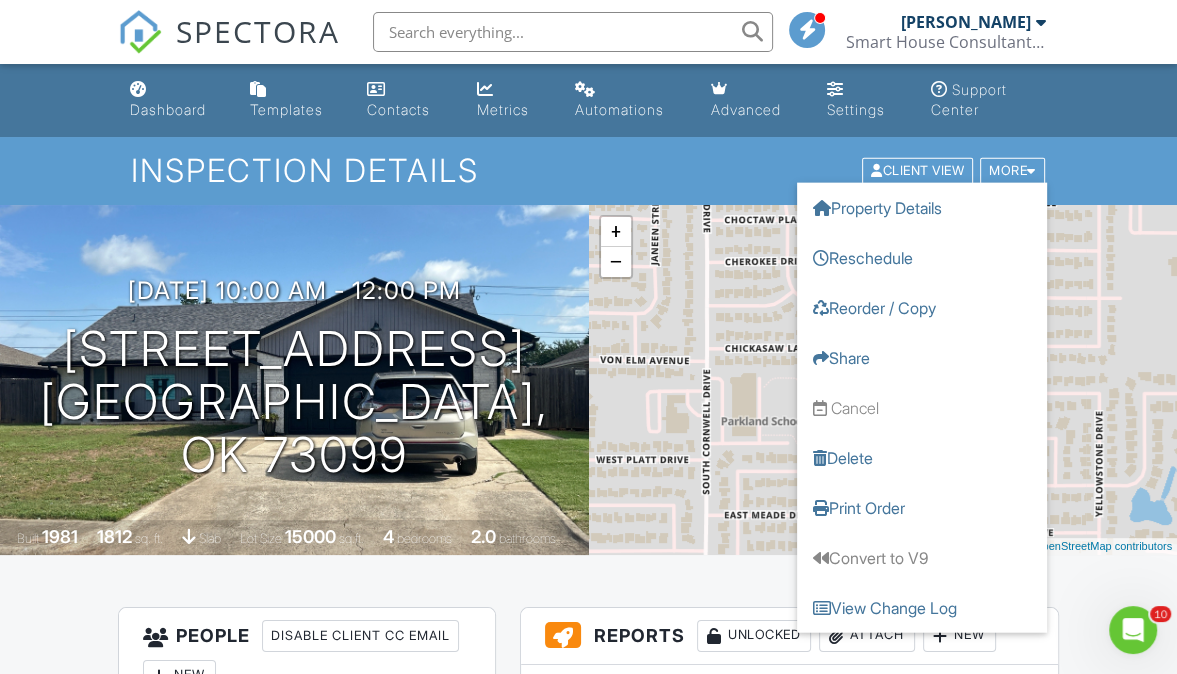 click on "Inspection Details
Client View
More
Property Details
Reschedule
Reorder / Copy
Share
Cancel
Delete
Print Order
Convert to V9
View Change Log" at bounding box center (588, 170) 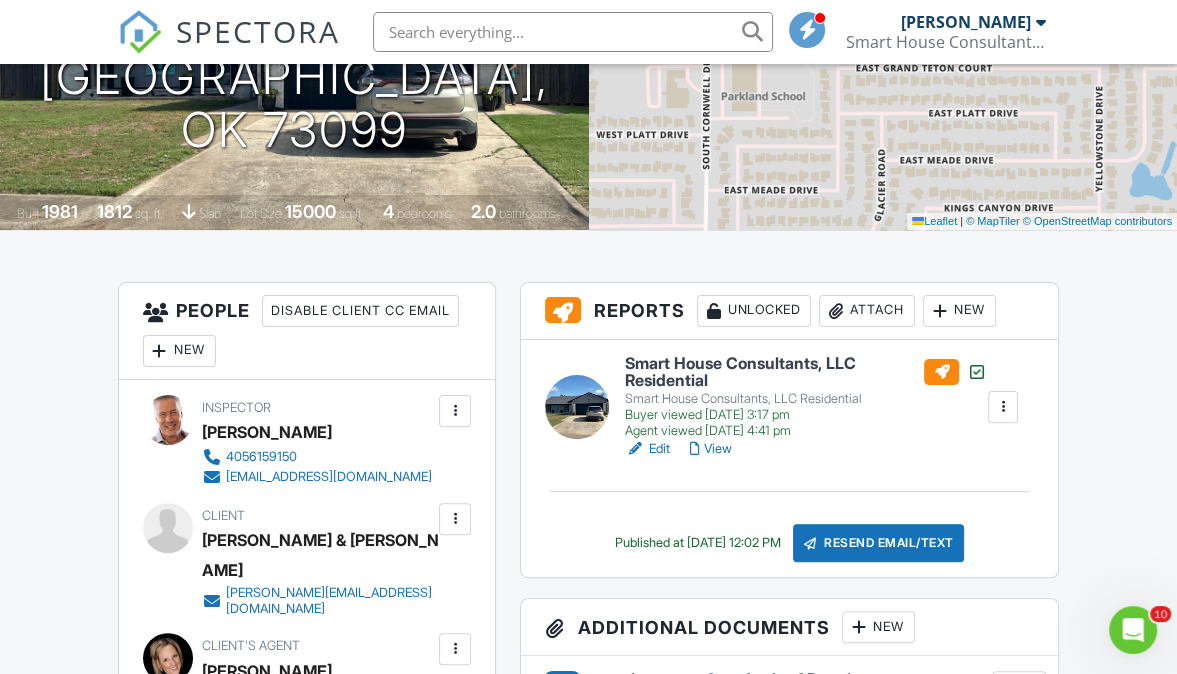 scroll, scrollTop: 326, scrollLeft: 0, axis: vertical 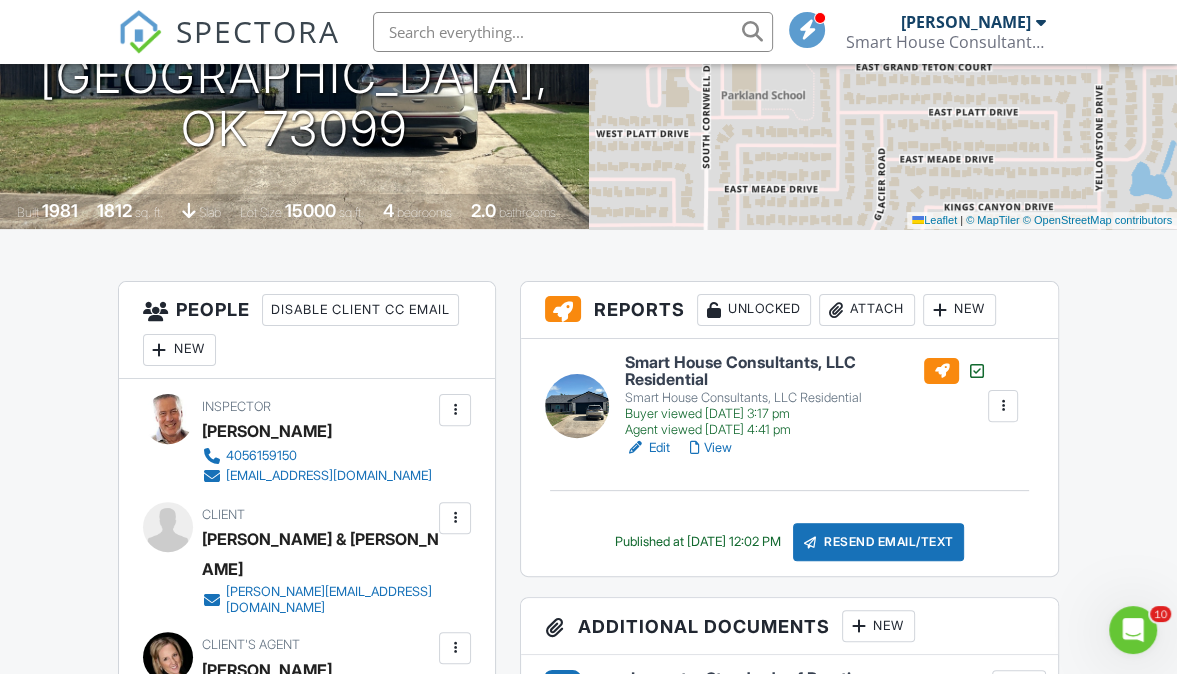 click at bounding box center (1003, 406) 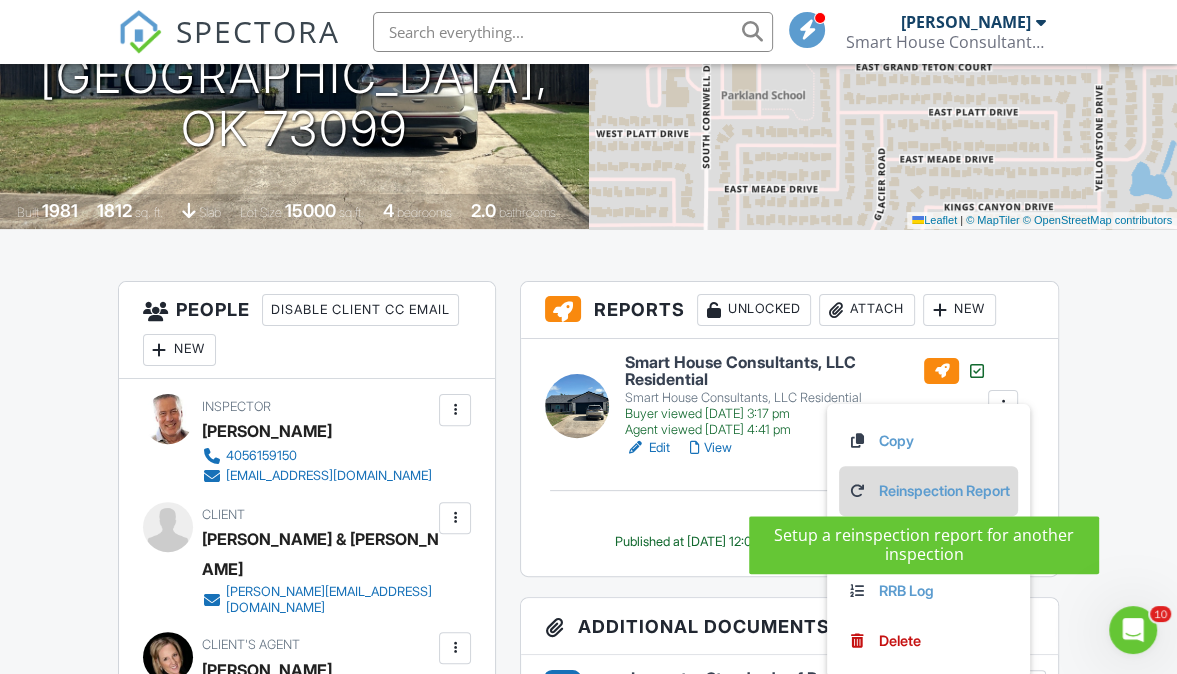 click on "Reinspection Report" at bounding box center [928, 491] 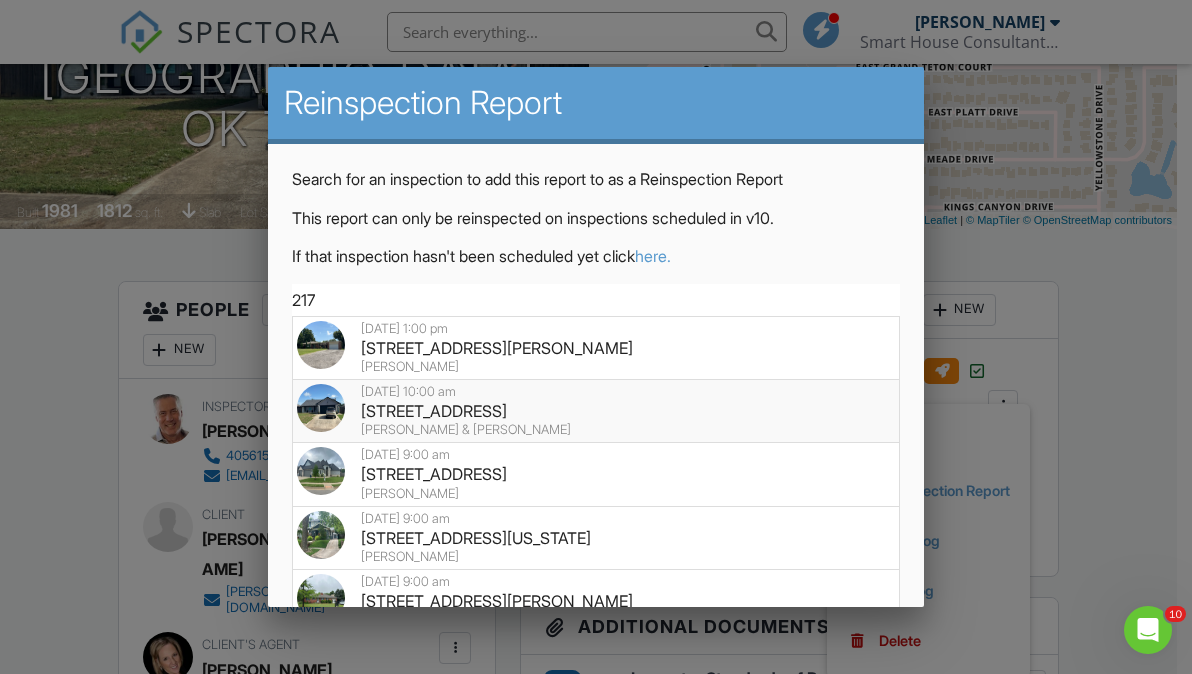 click on "217 E Grand Teton Ct, Yukon, OK 73099" at bounding box center [596, 411] 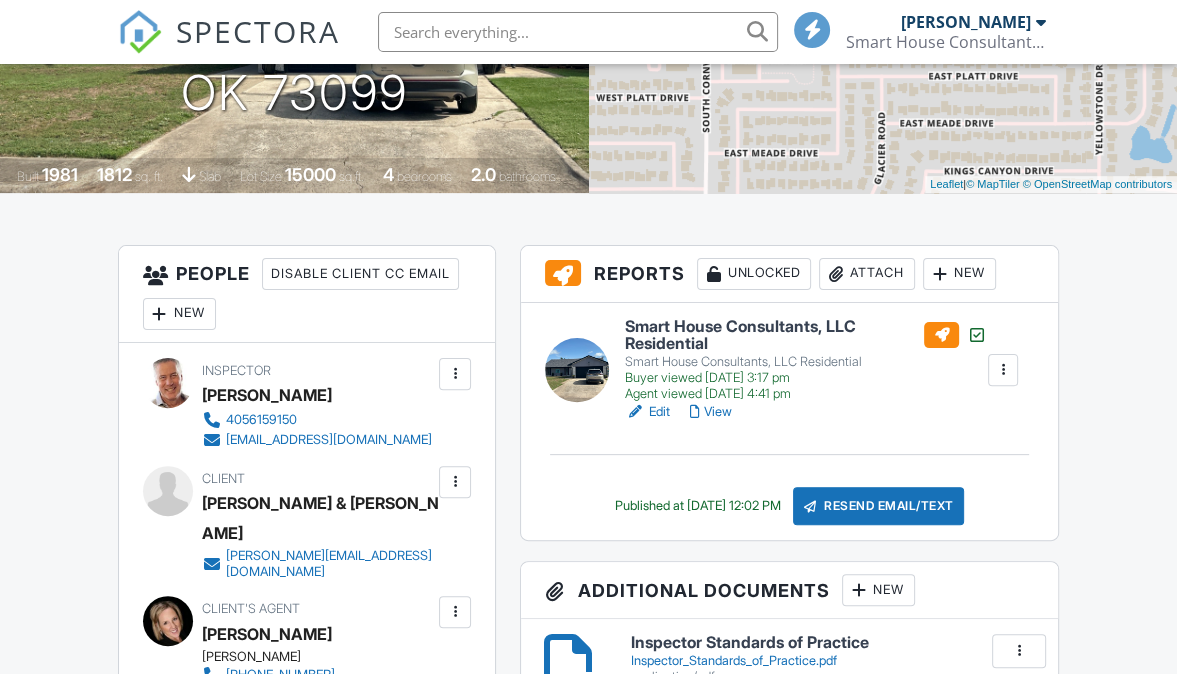 scroll, scrollTop: 362, scrollLeft: 0, axis: vertical 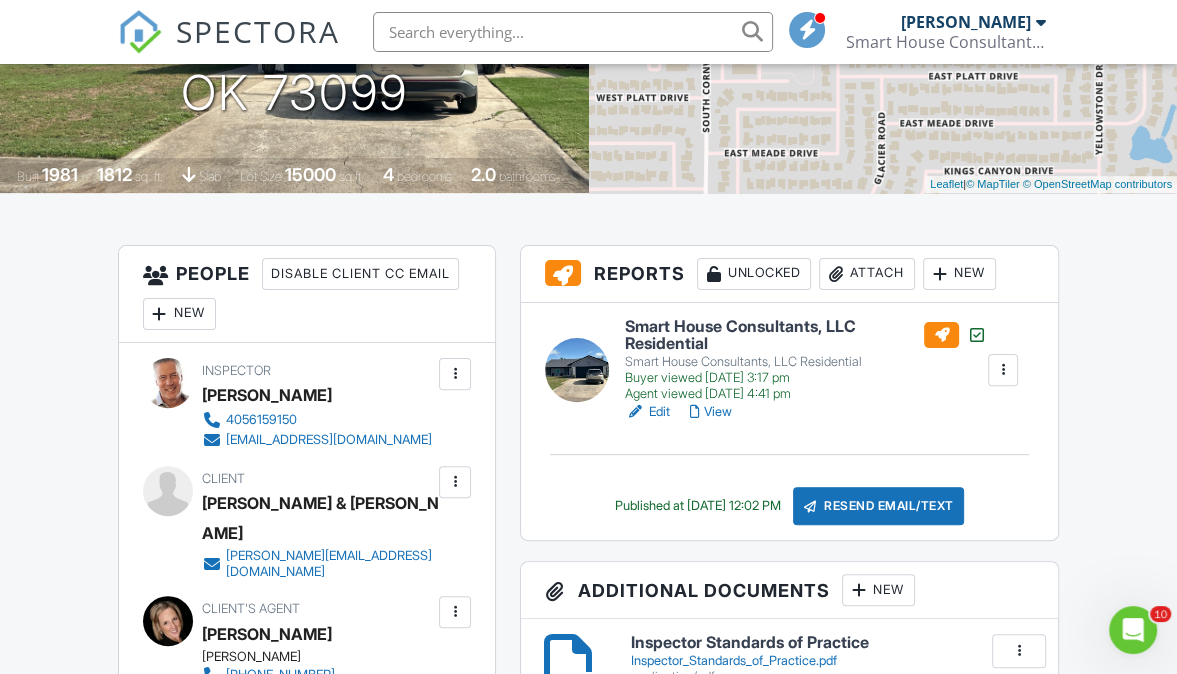 click at bounding box center [1003, 370] 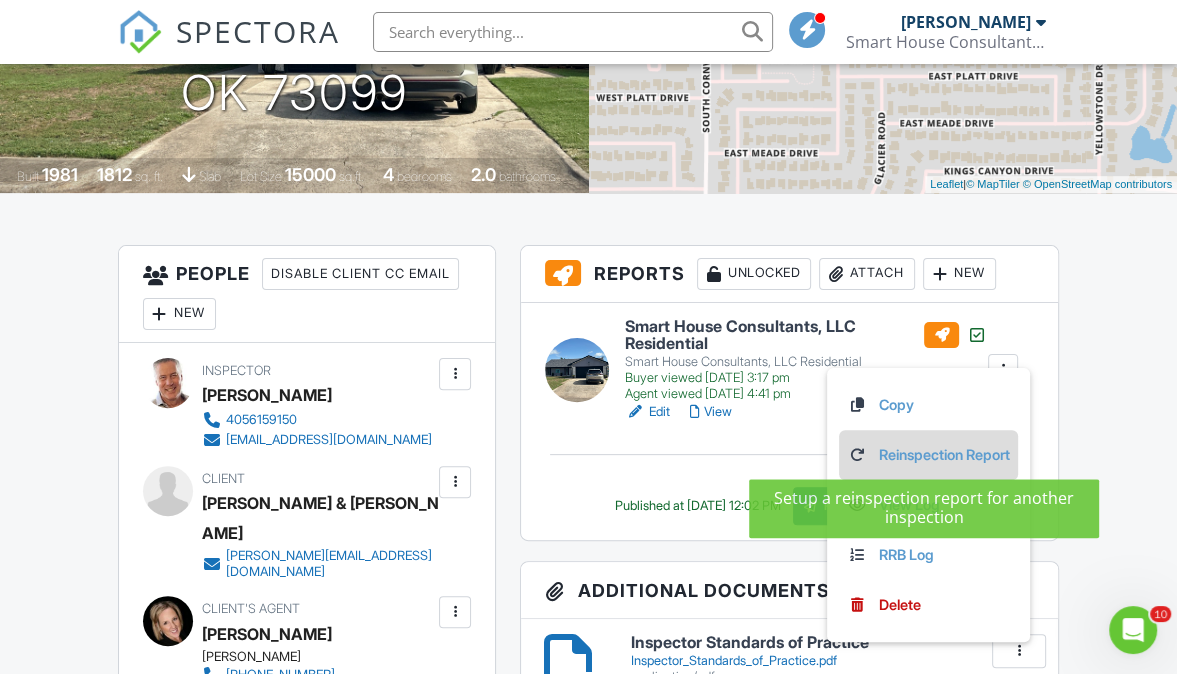 click on "Reinspection Report" at bounding box center [928, 455] 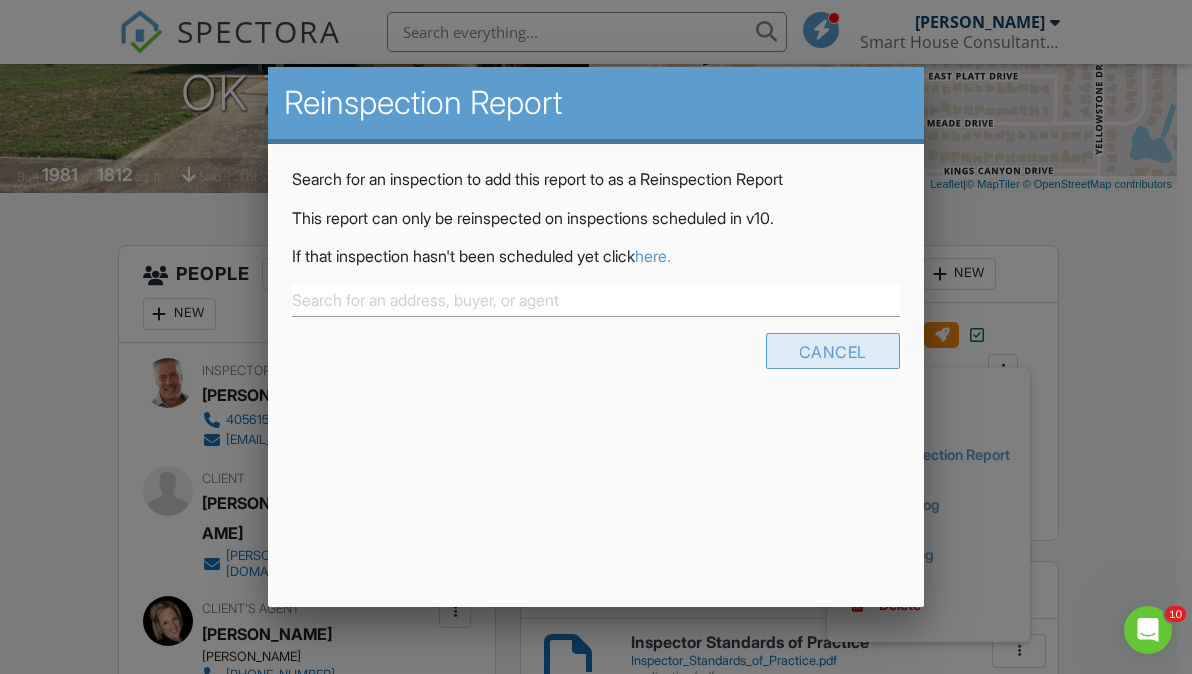 click on "Cancel" at bounding box center [833, 351] 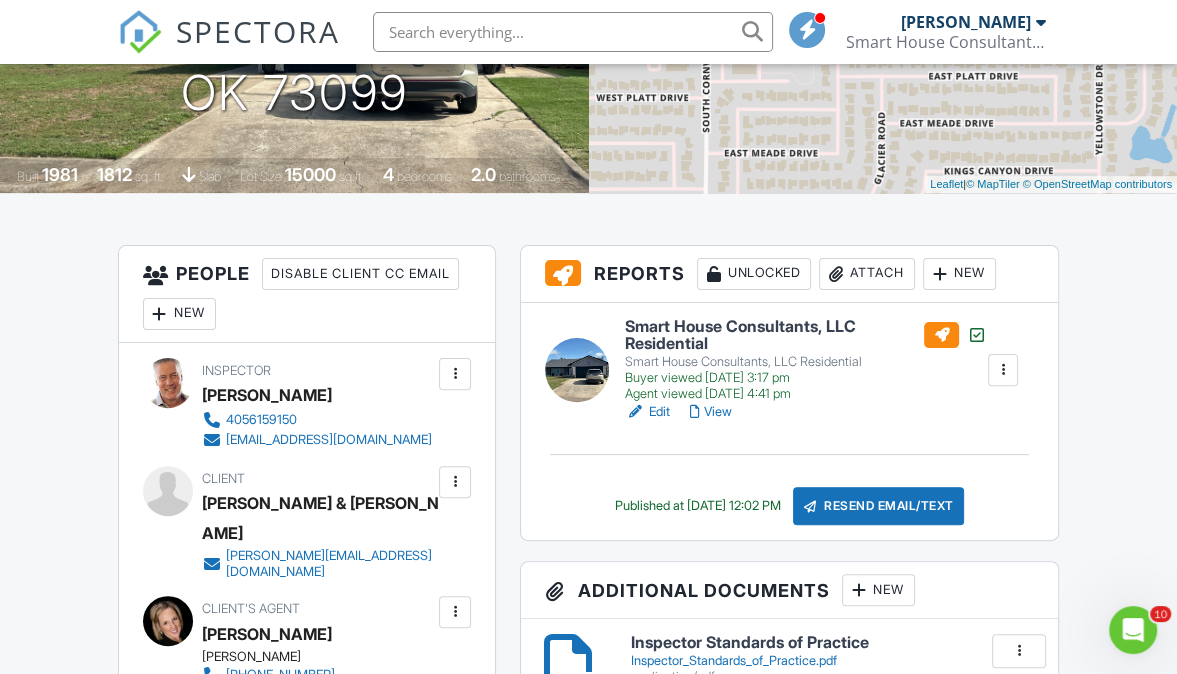 scroll, scrollTop: 0, scrollLeft: 0, axis: both 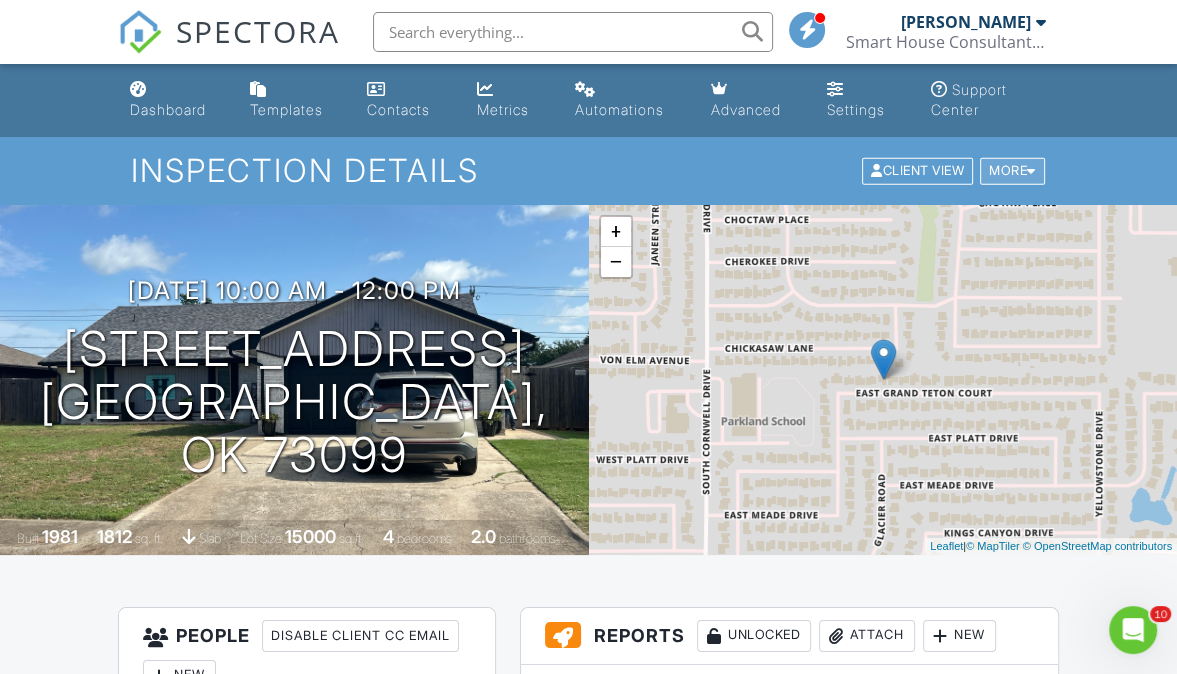 click on "More" at bounding box center (1012, 171) 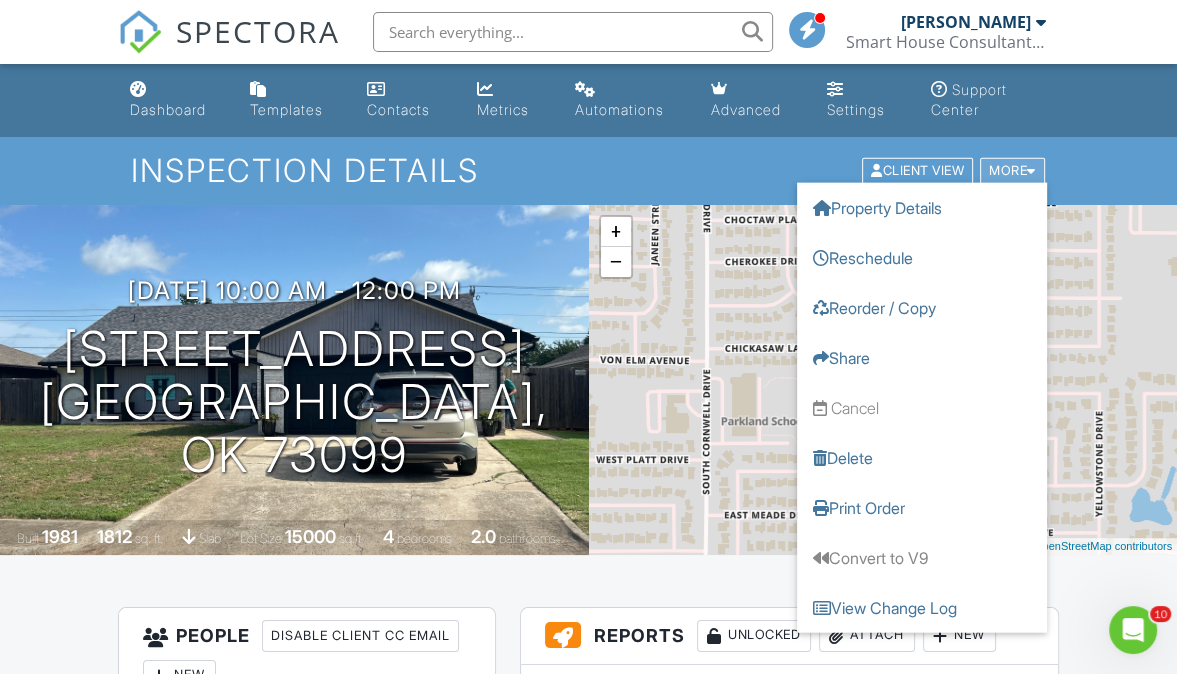 click on "More" at bounding box center (1012, 171) 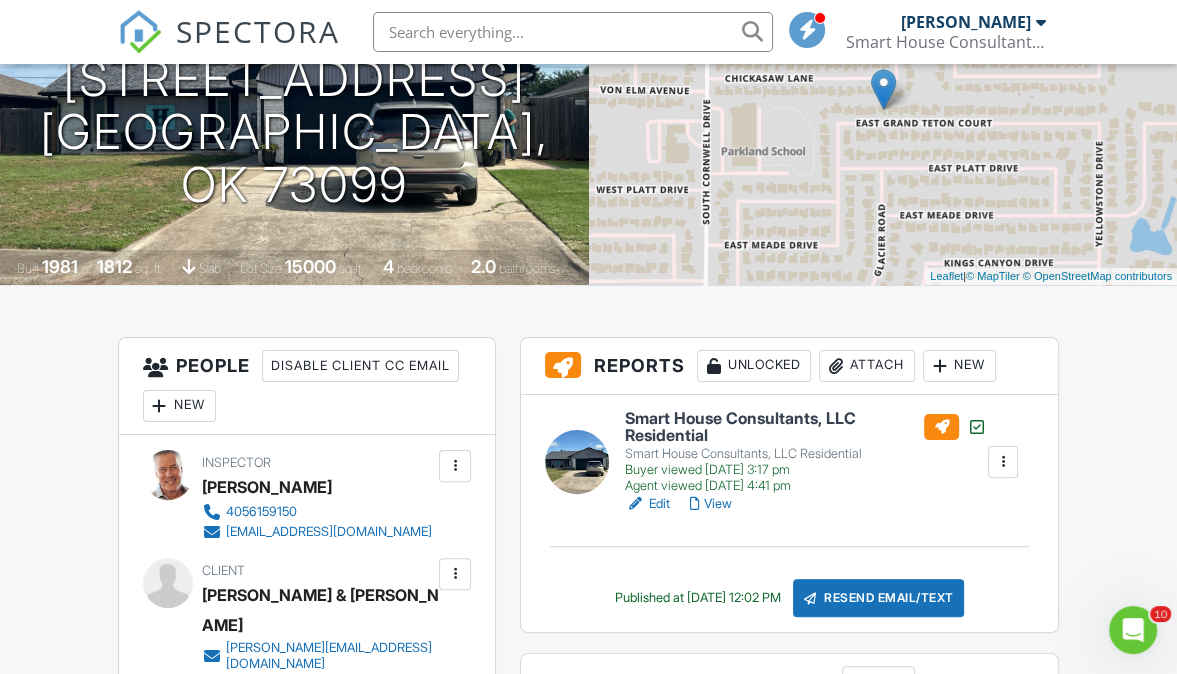 scroll, scrollTop: 274, scrollLeft: 0, axis: vertical 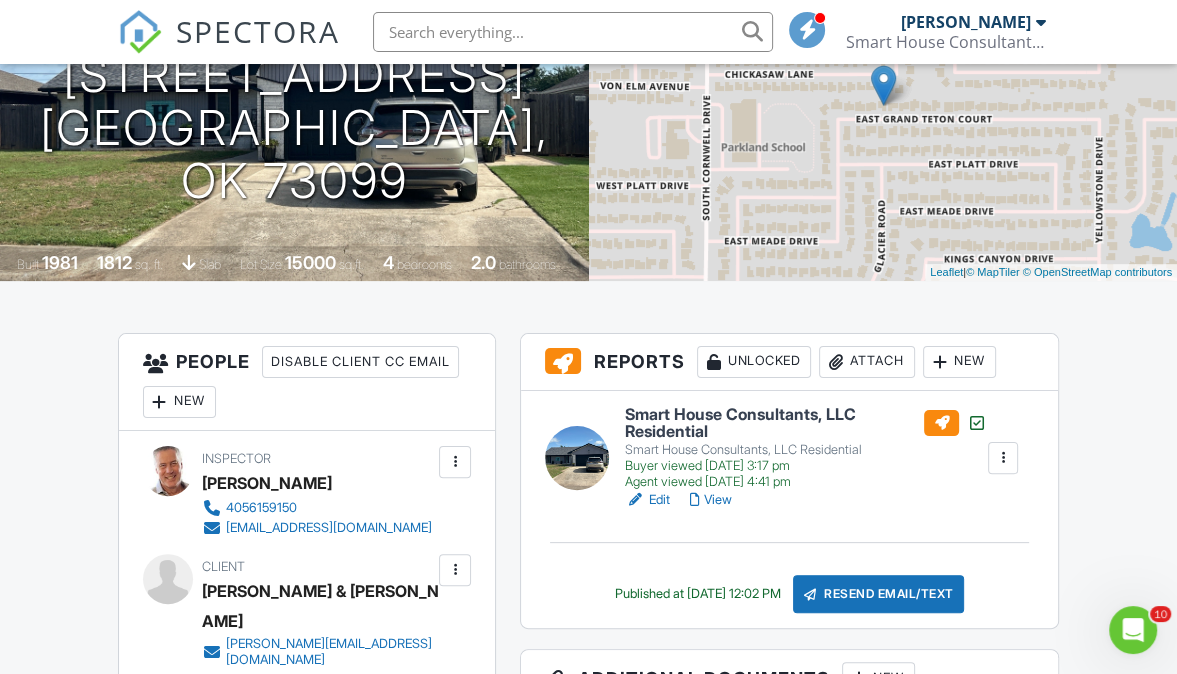 click at bounding box center [1003, 458] 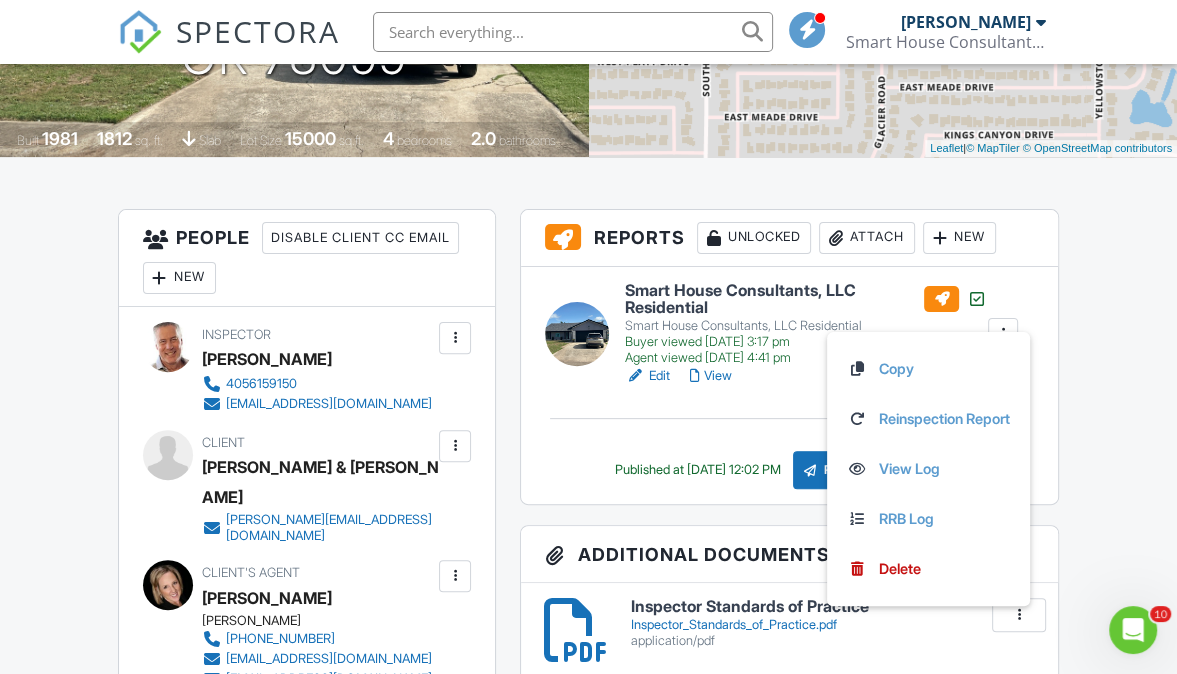 scroll, scrollTop: 402, scrollLeft: 0, axis: vertical 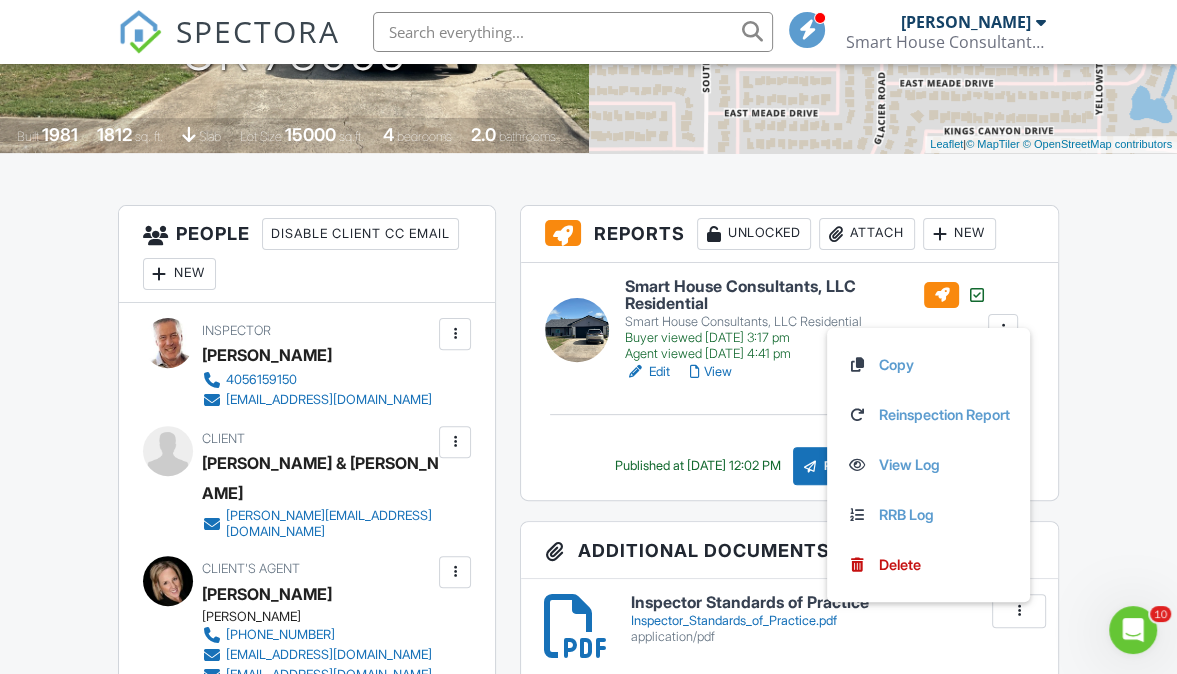 click on "Published at 06/23/2025 12:02 PM
Resend Email/Text" at bounding box center (789, 466) 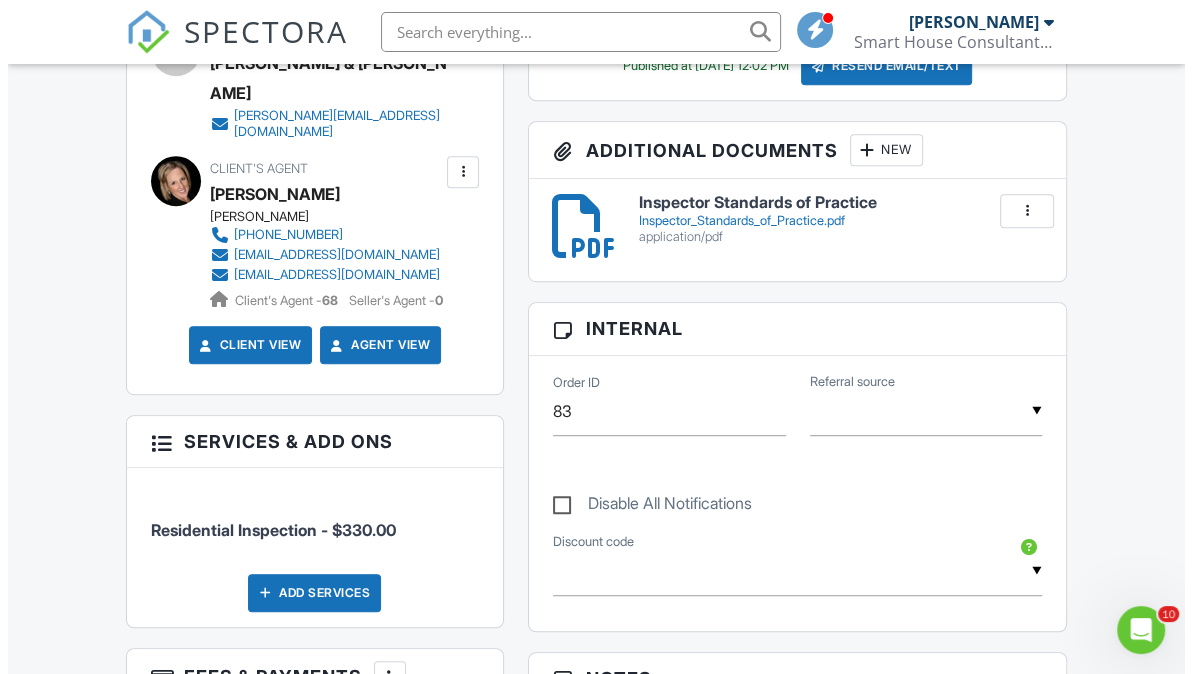 scroll, scrollTop: 803, scrollLeft: 0, axis: vertical 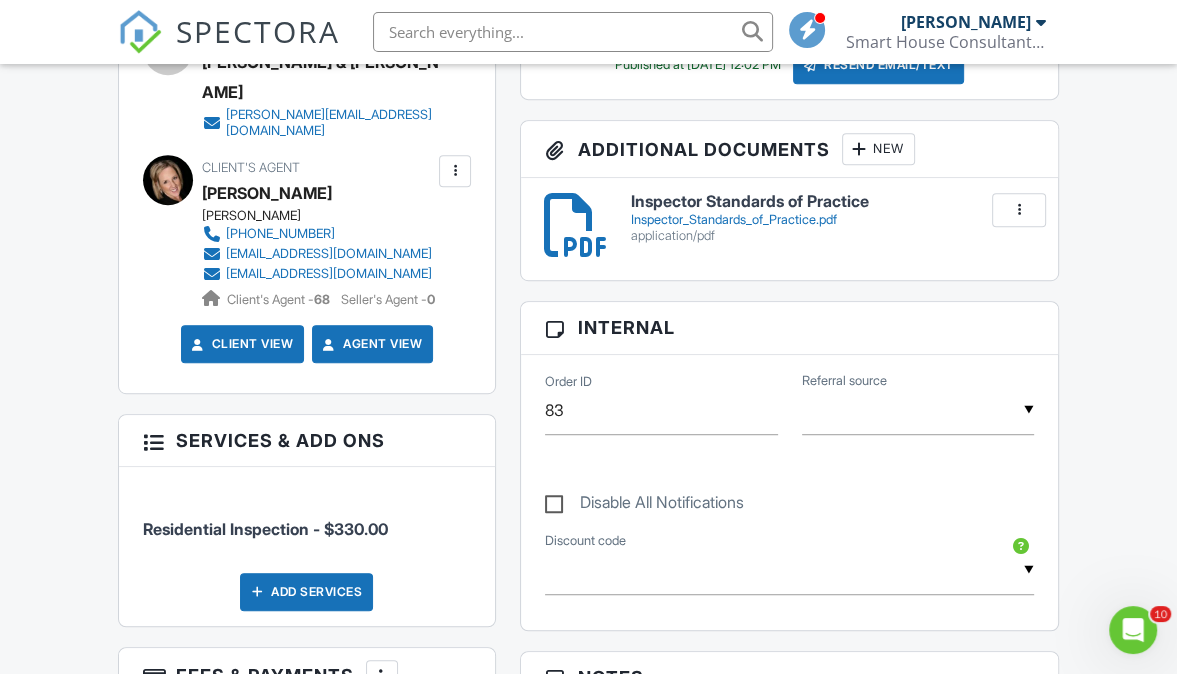click on "Add Services" at bounding box center (306, 592) 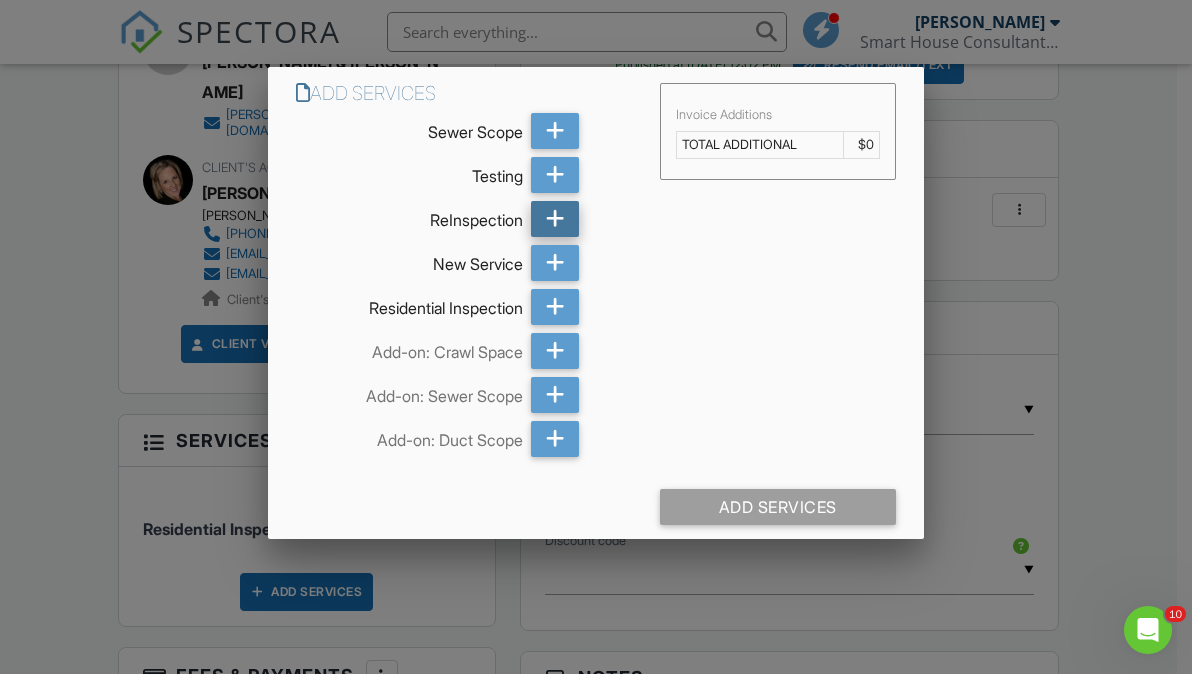 click at bounding box center (555, 219) 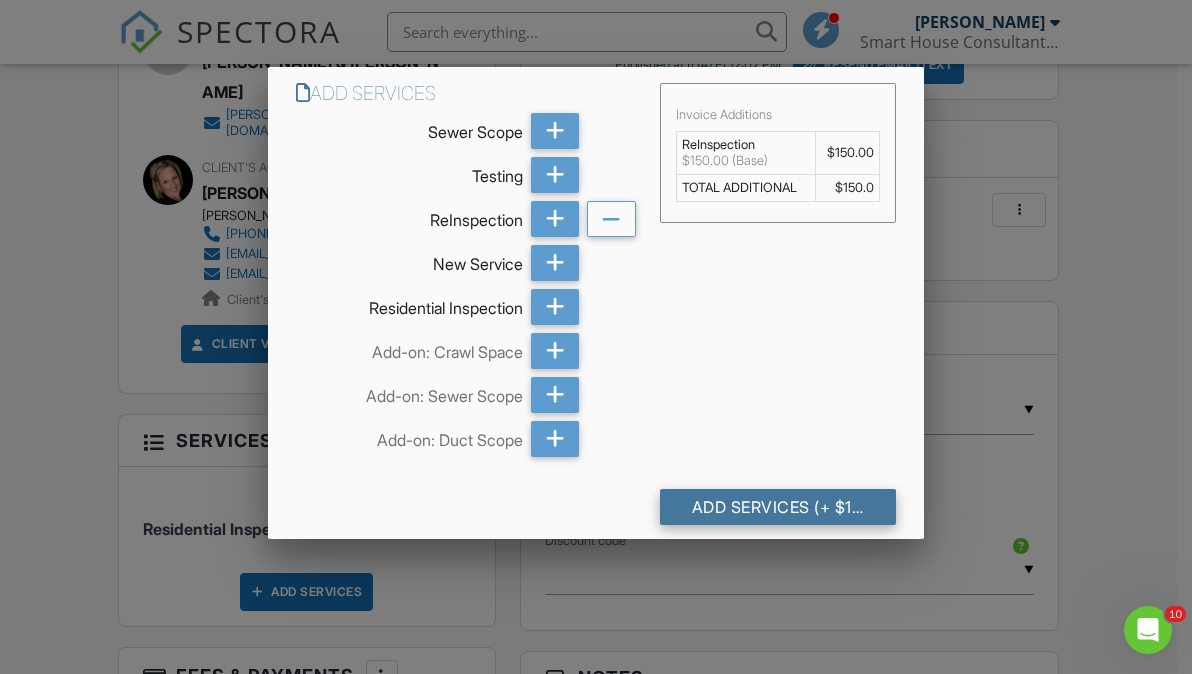 click on "Add Services
(+ $150.0)" at bounding box center [778, 507] 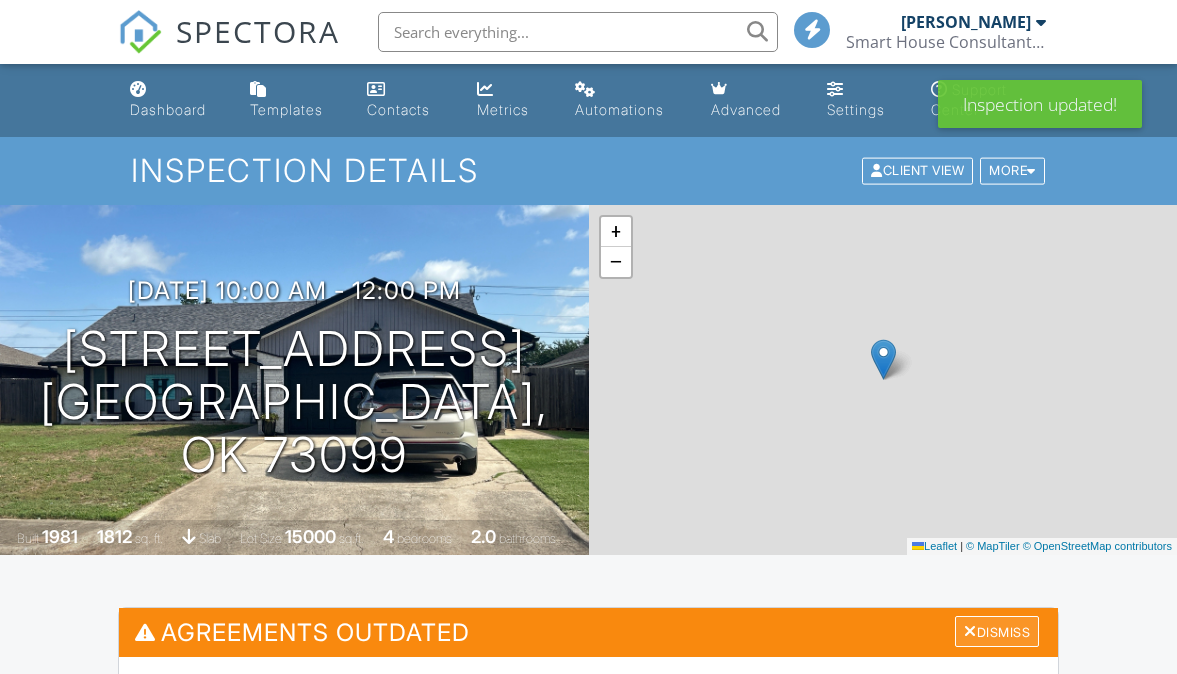 scroll, scrollTop: 452, scrollLeft: 0, axis: vertical 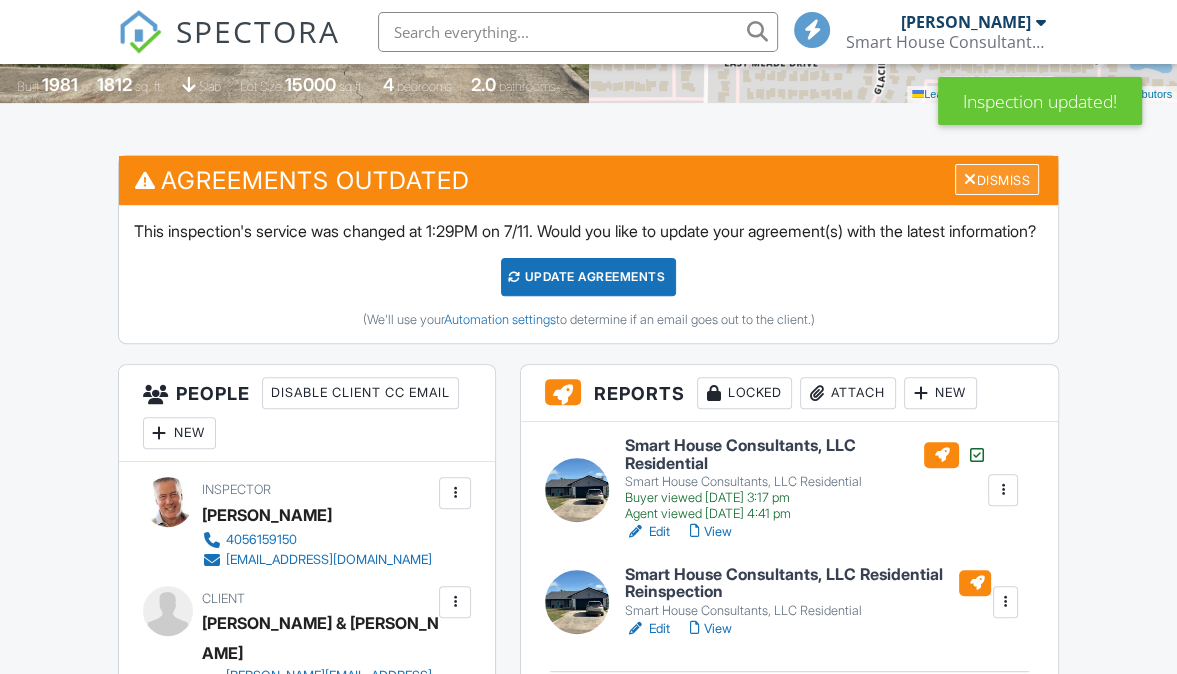 click on "Dismiss" at bounding box center (997, 179) 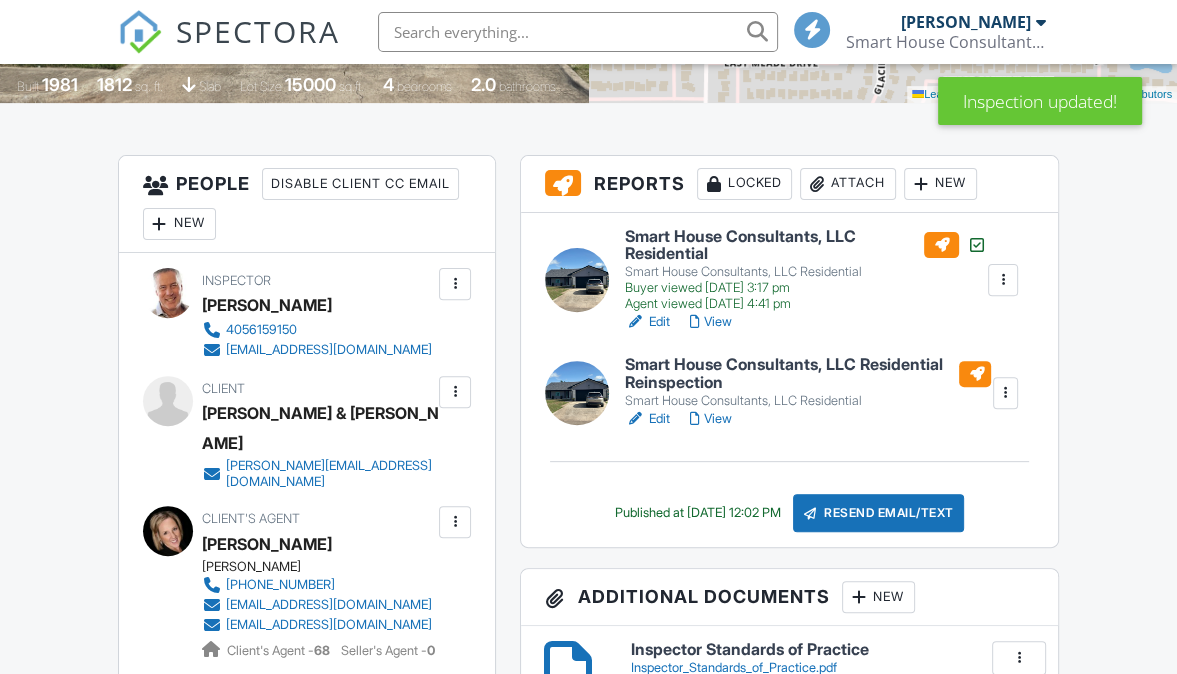 scroll, scrollTop: 525, scrollLeft: 0, axis: vertical 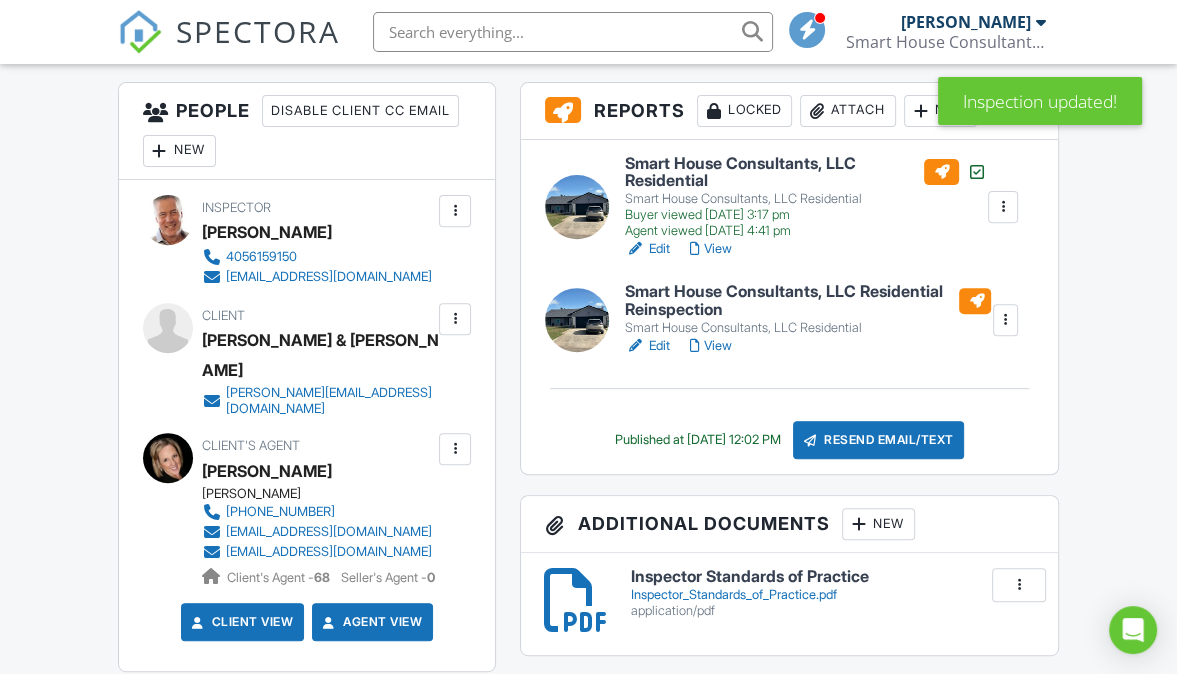 click at bounding box center [1005, 320] 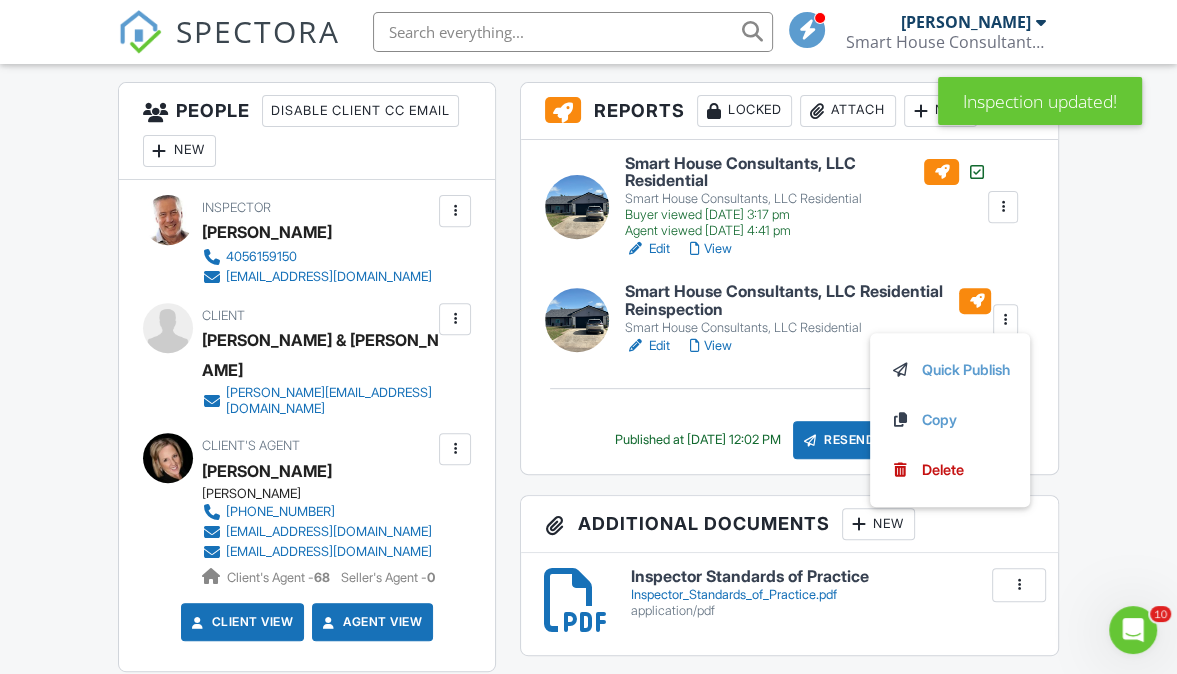 scroll, scrollTop: 0, scrollLeft: 0, axis: both 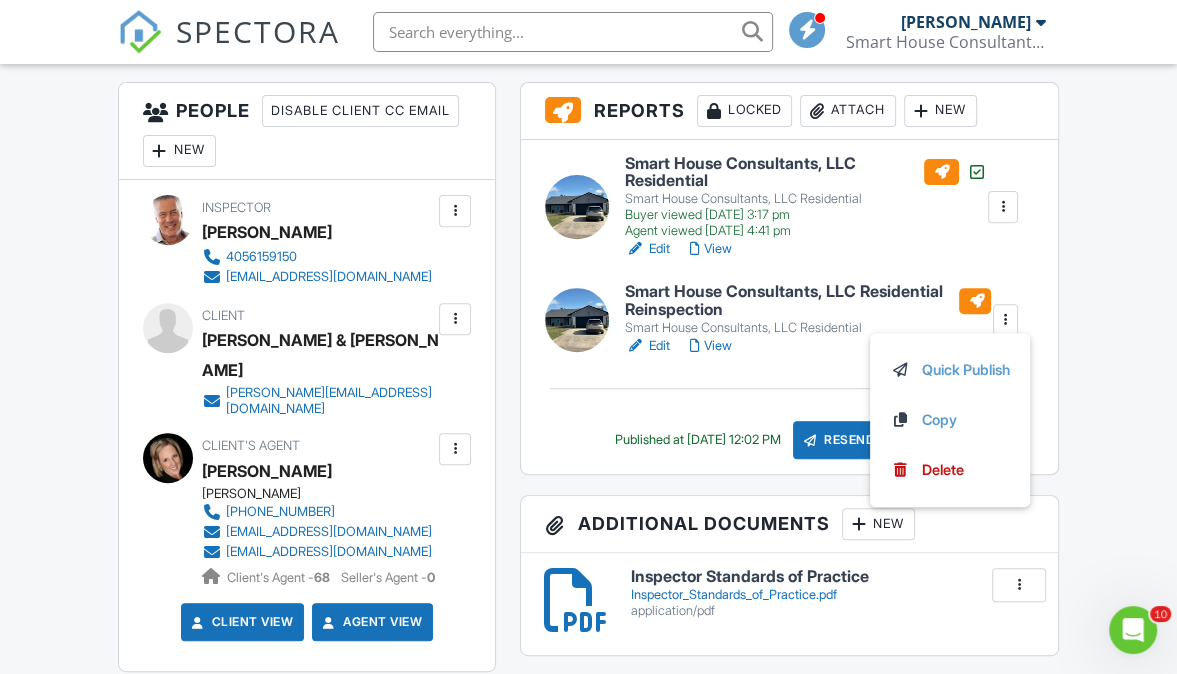 click on "Edit" at bounding box center [647, 346] 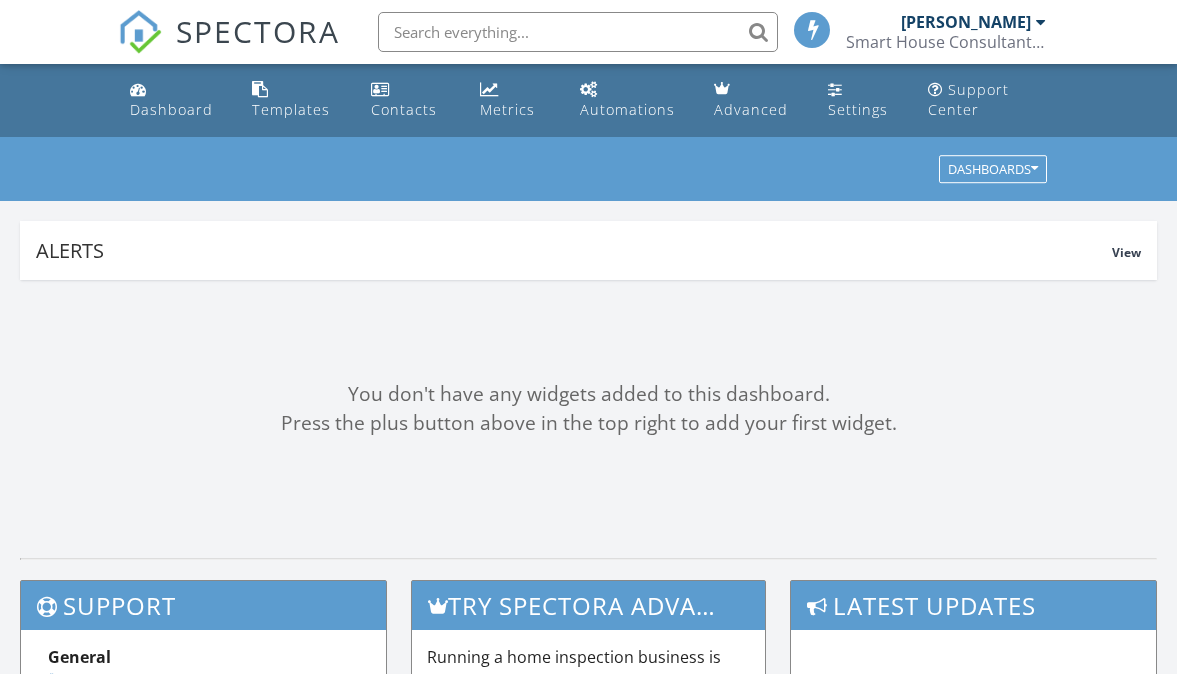 scroll, scrollTop: 0, scrollLeft: 0, axis: both 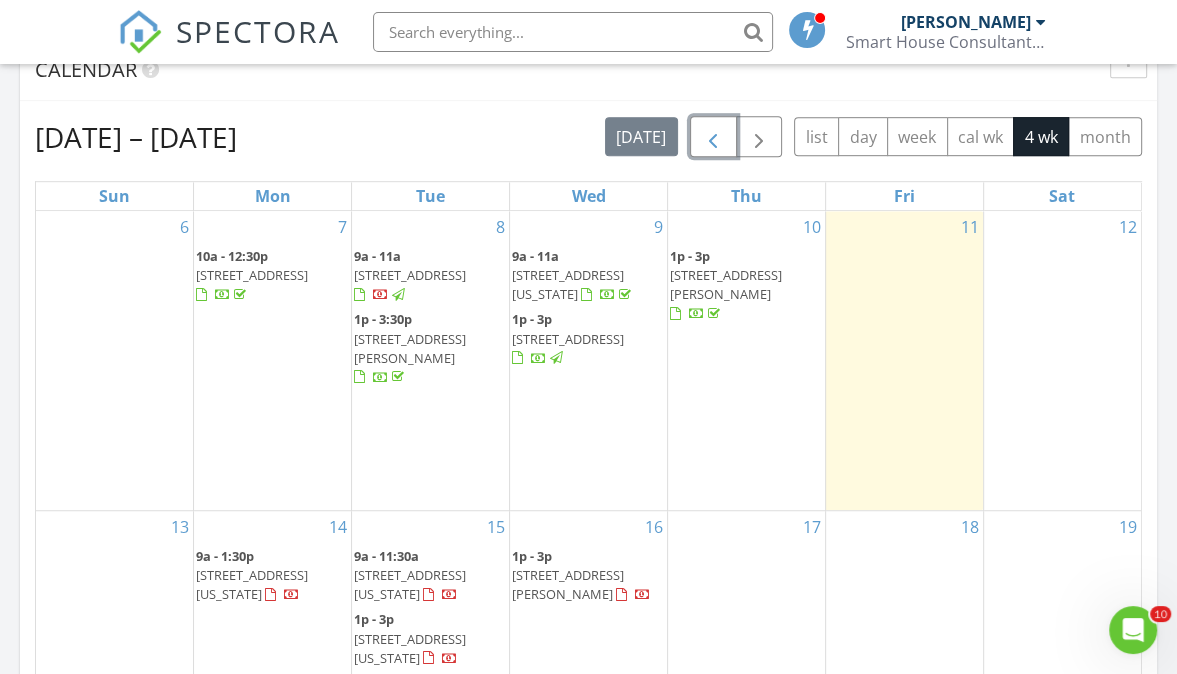 click at bounding box center [713, 136] 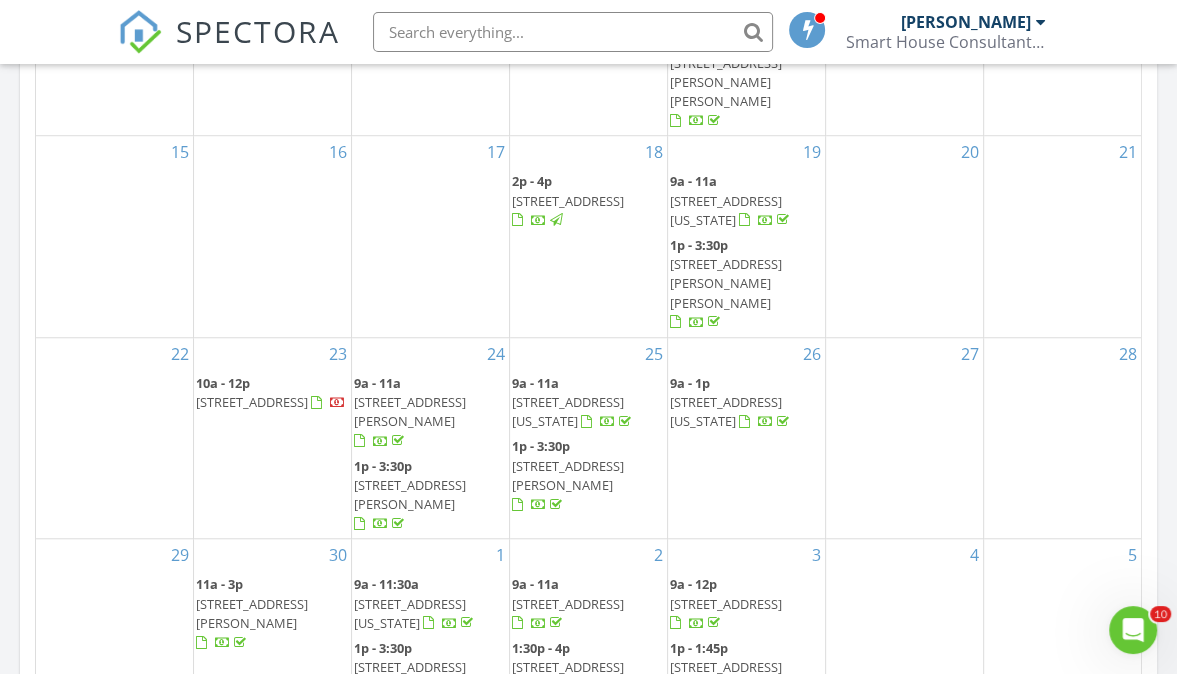 scroll, scrollTop: 1160, scrollLeft: 0, axis: vertical 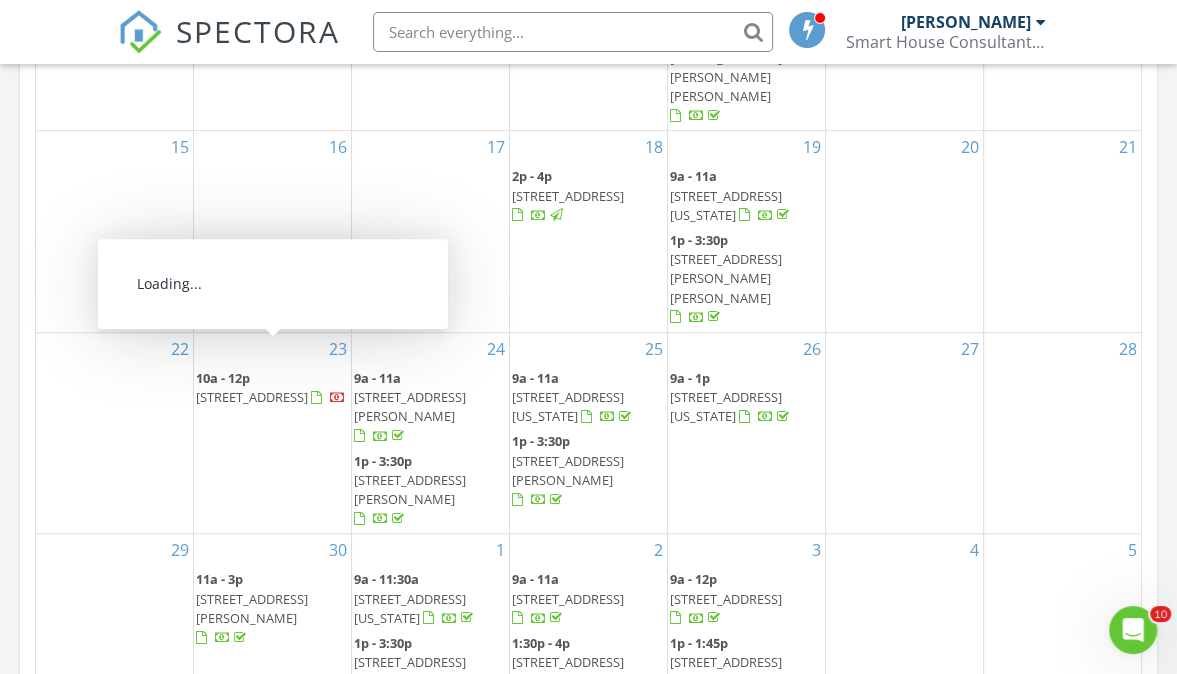 click on "217 E Grand Teton Ct, Yukon 73099" at bounding box center [252, 397] 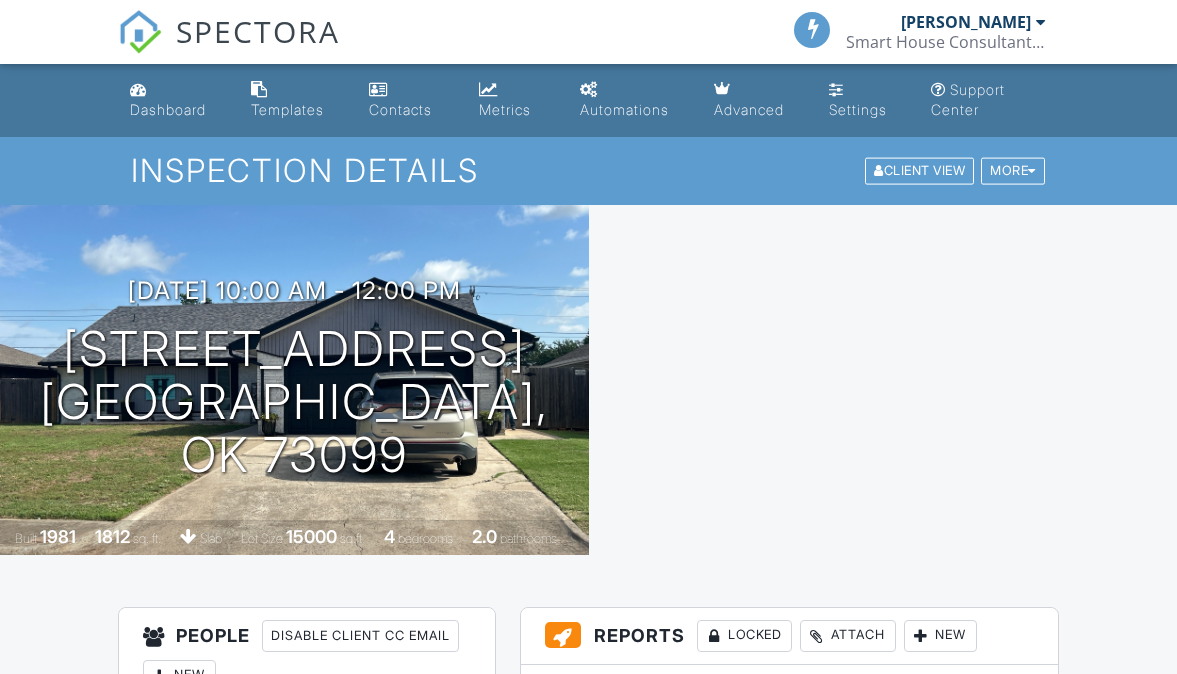 scroll, scrollTop: 488, scrollLeft: 0, axis: vertical 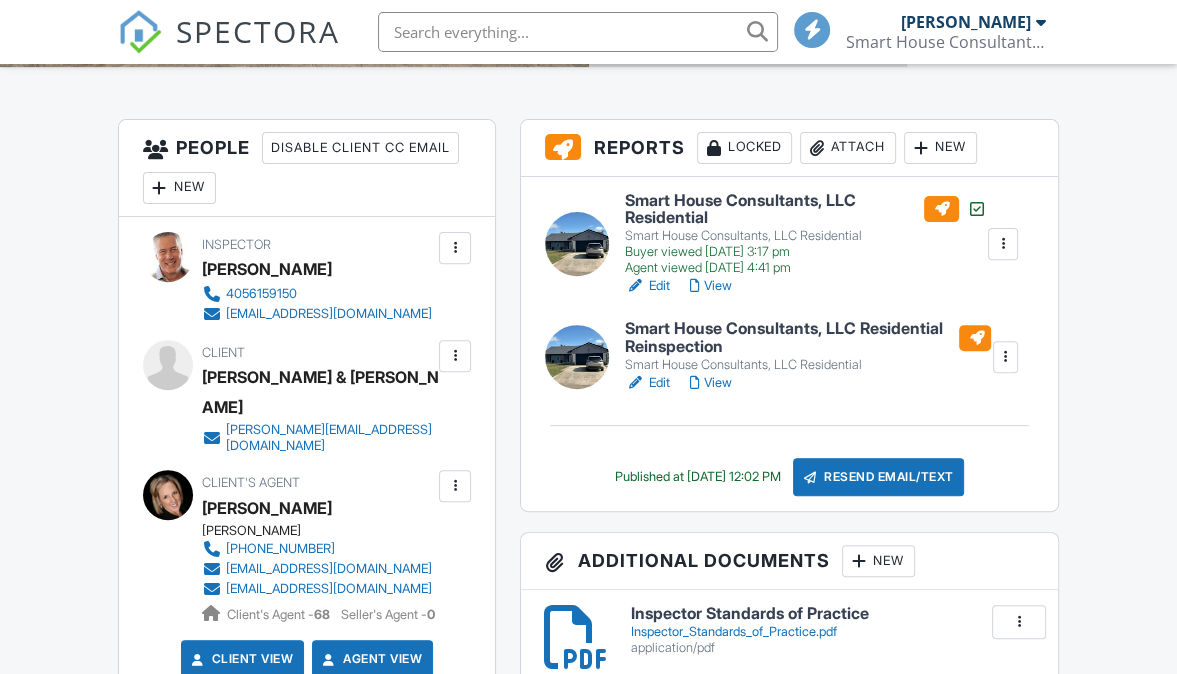 click at bounding box center (1005, 357) 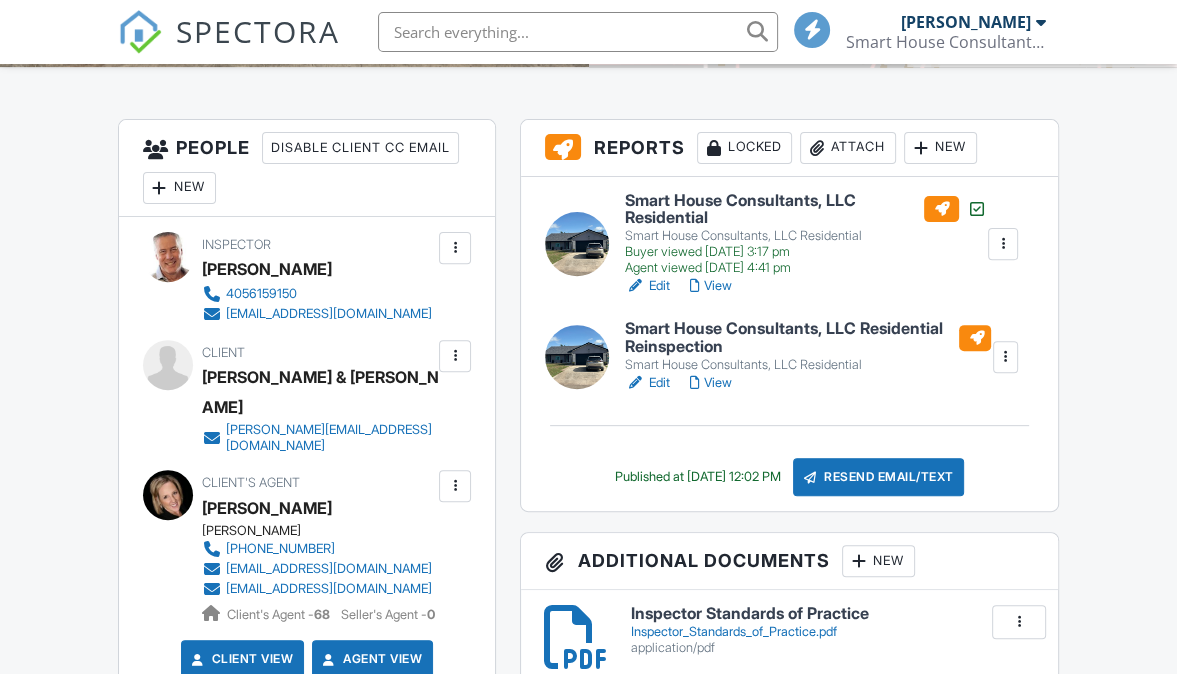 scroll, scrollTop: 488, scrollLeft: 0, axis: vertical 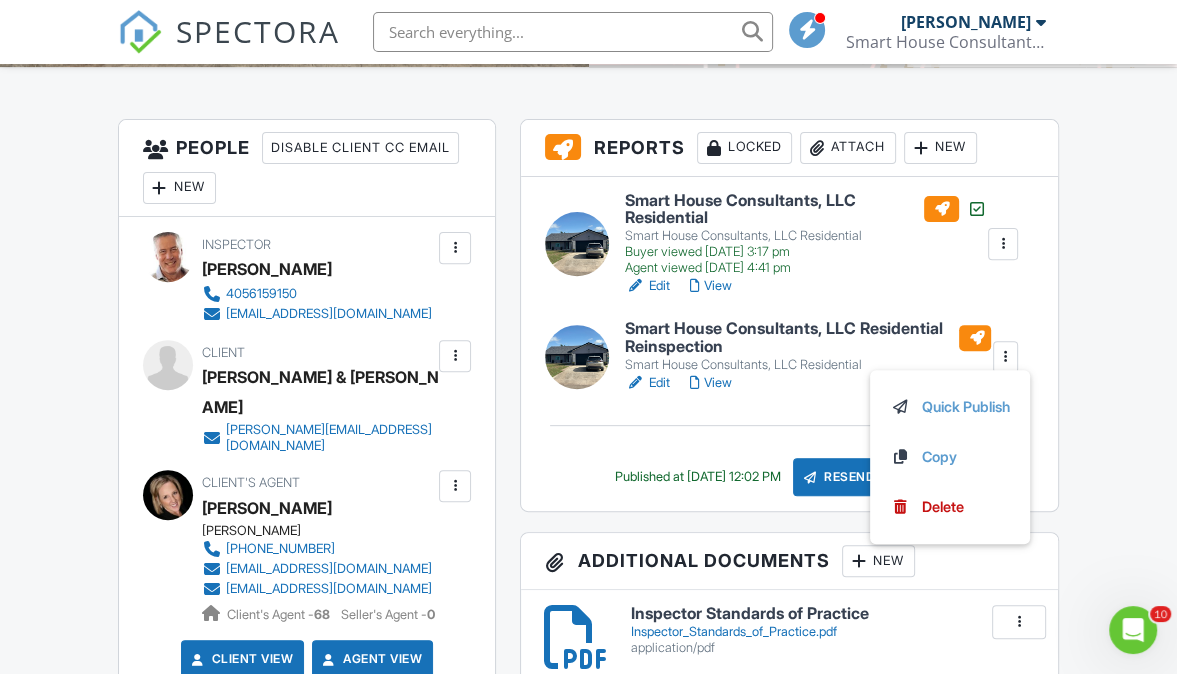 click on "Dashboard
Templates
Contacts
Metrics
Automations
Advanced
Settings
Support Center
Inspection Details
Client View
More
Property Details
Reschedule
Reorder / Copy
Share
Cancel
Delete
Print Order
Convert to V9
View Change Log
06/23/2025 10:00 am
- 12:00 pm
217 E Grand Teton Ct
Yukon, OK 73099
Built
1981
1812
sq. ft.
slab
Lot Size
15000
sq.ft.
4
bedrooms
2.0
bathrooms
+ −  Leaflet   |   © MapTiler   © OpenStreetMap contributors
All emails and texts are disabled for this inspection!
Turn on emails and texts
Turn on and Requeue Notifications
Reports
Locked
Attach
New
Smart House Consultants, LLC Residential" at bounding box center (588, 1349) 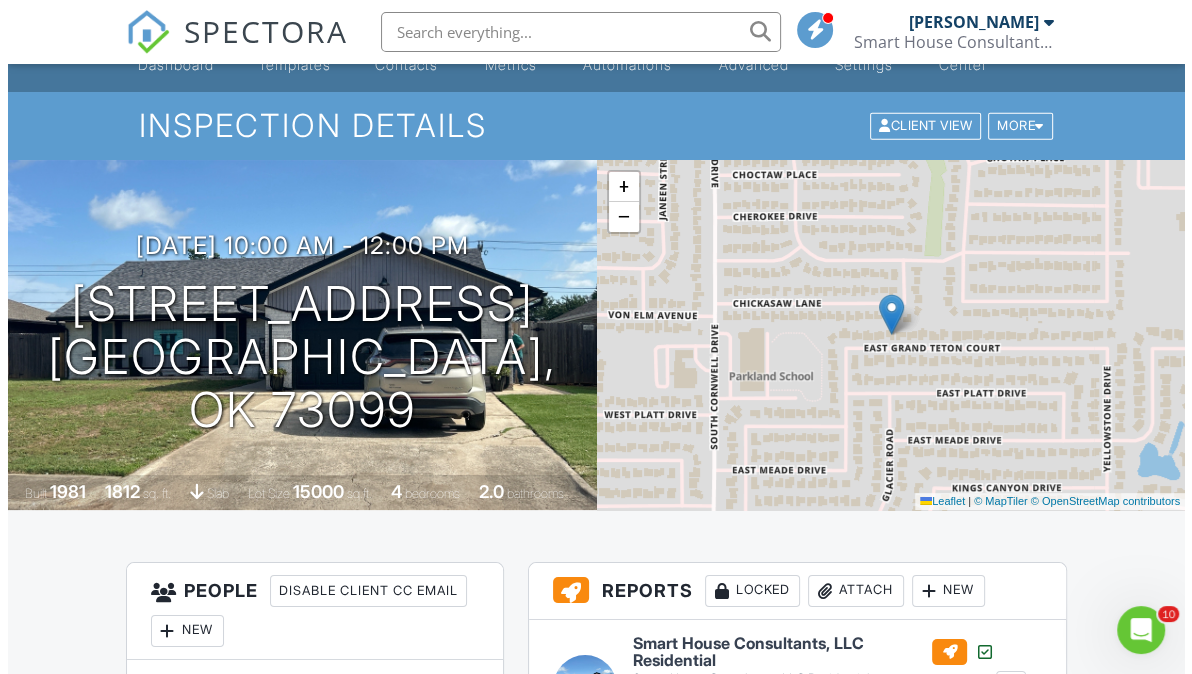scroll, scrollTop: 31, scrollLeft: 0, axis: vertical 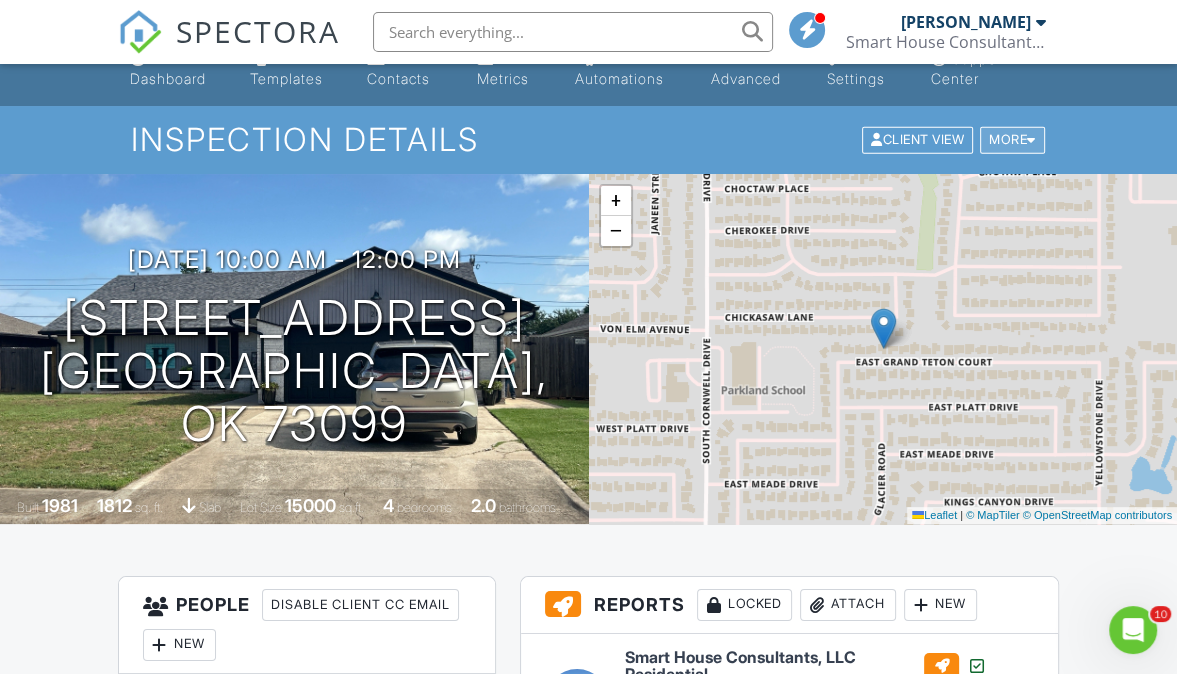 click on "More" at bounding box center [1012, 140] 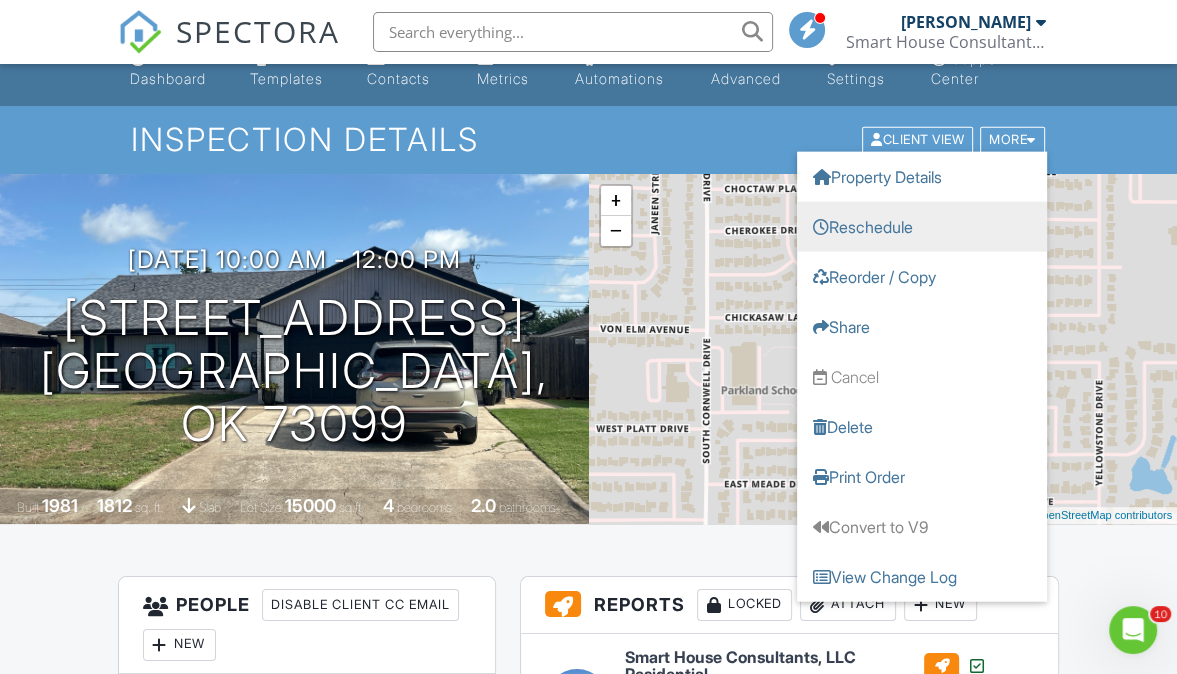 click on "Reschedule" at bounding box center (922, 227) 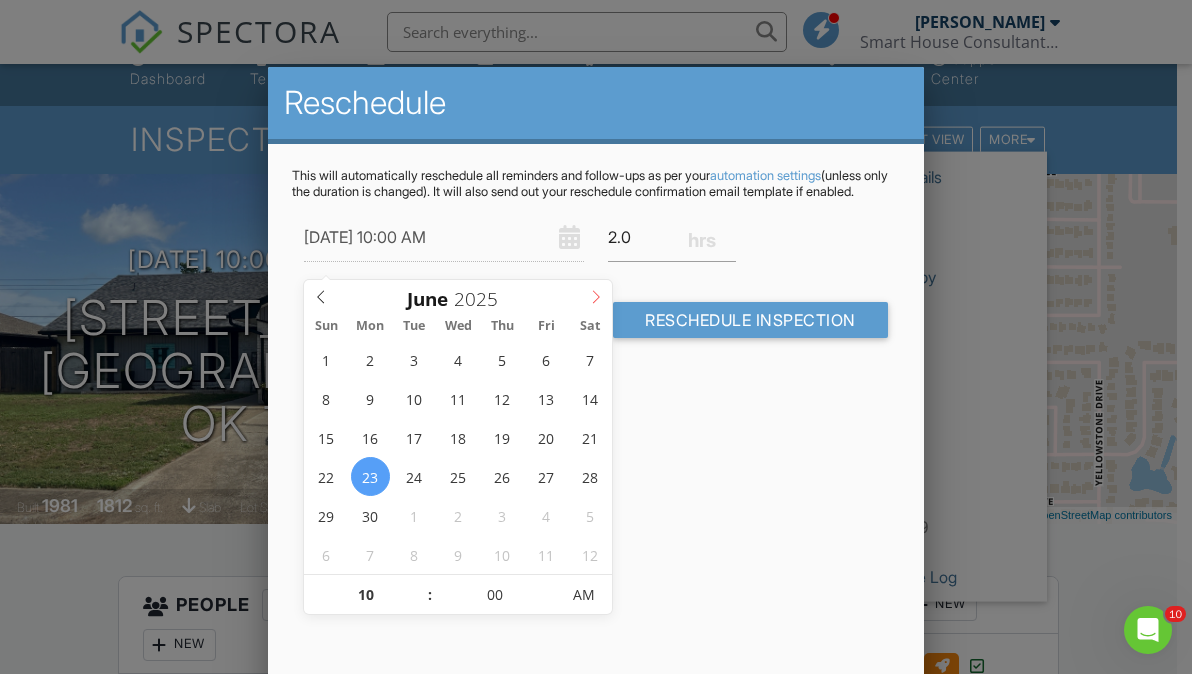 click 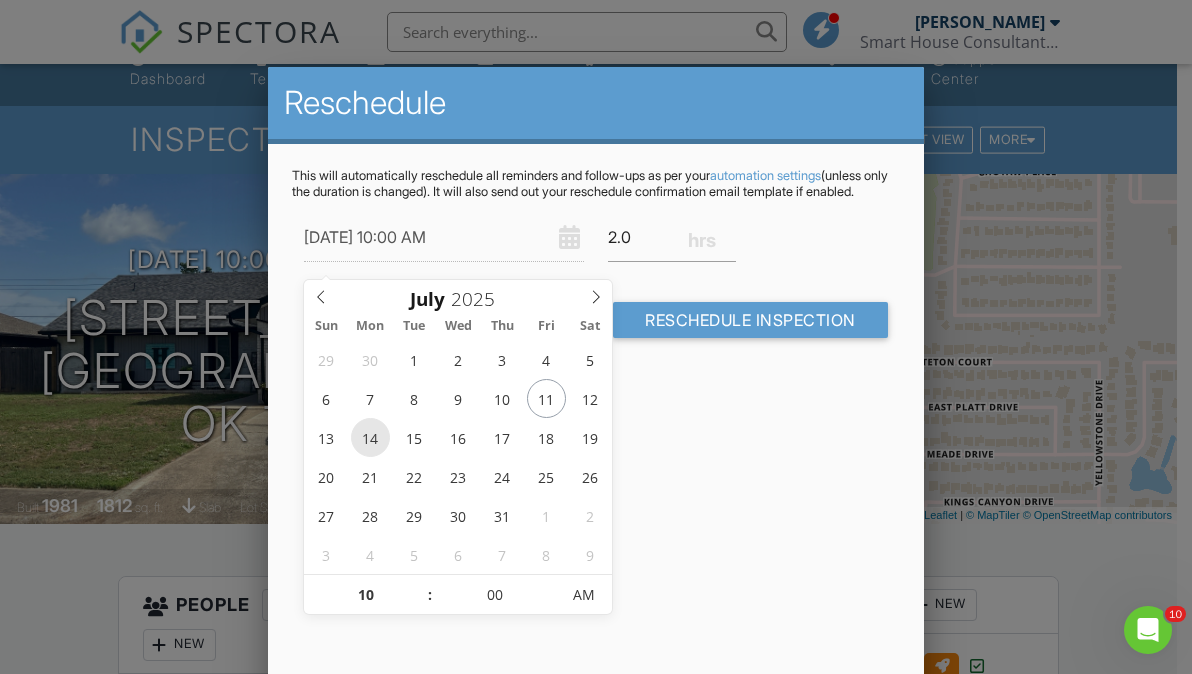 type on "07/14/2025 10:00 AM" 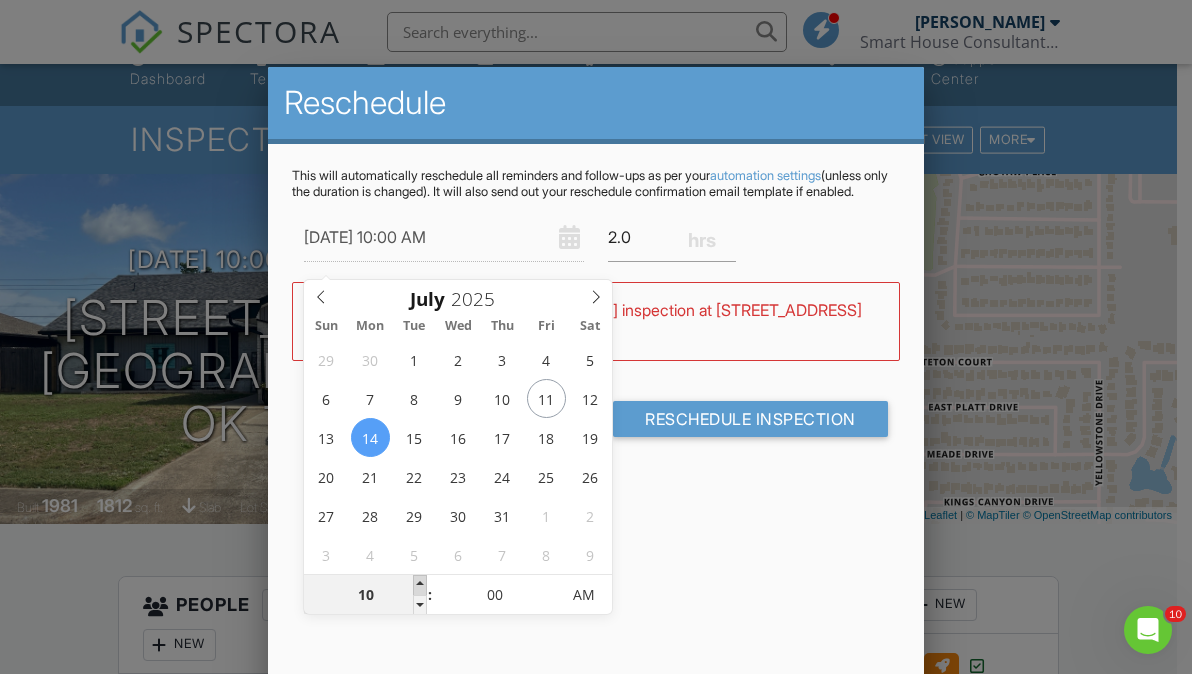 type on "11" 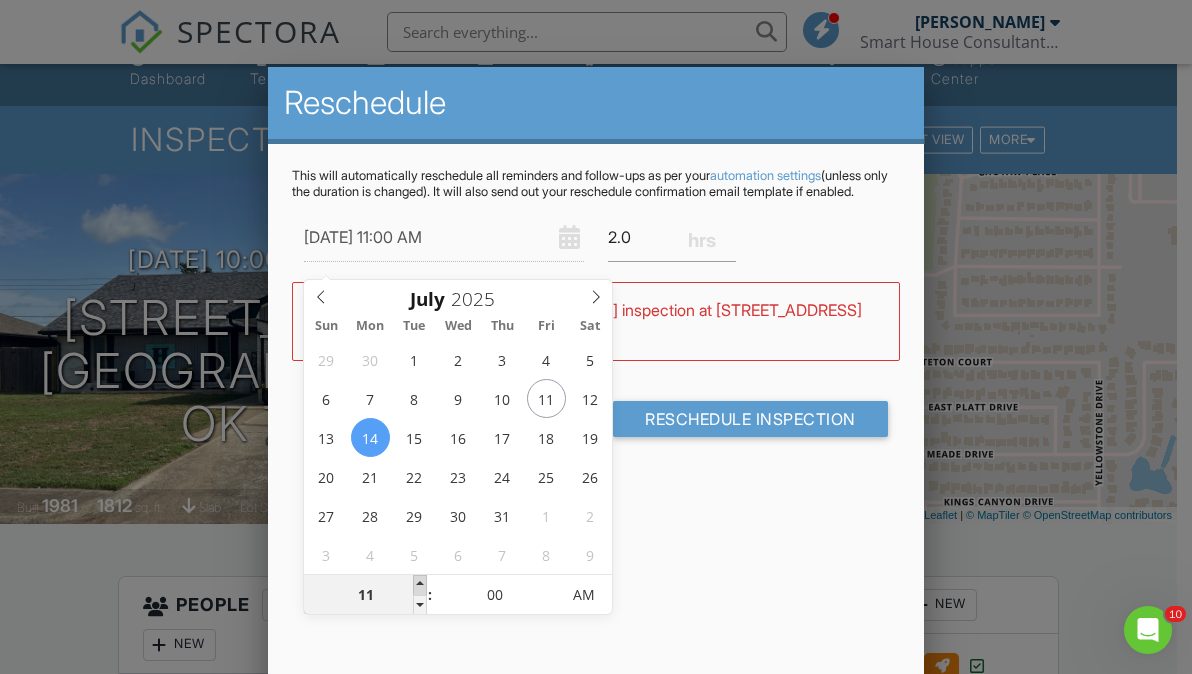 click at bounding box center [420, 585] 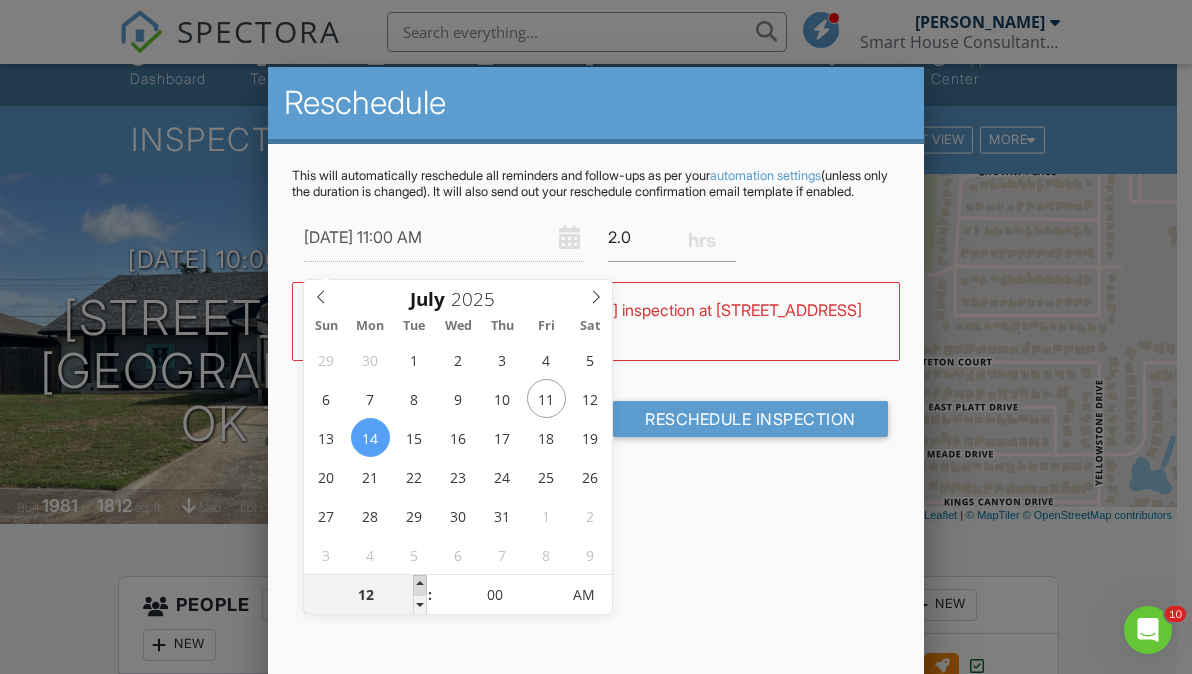 type on "07/14/2025 12:00 PM" 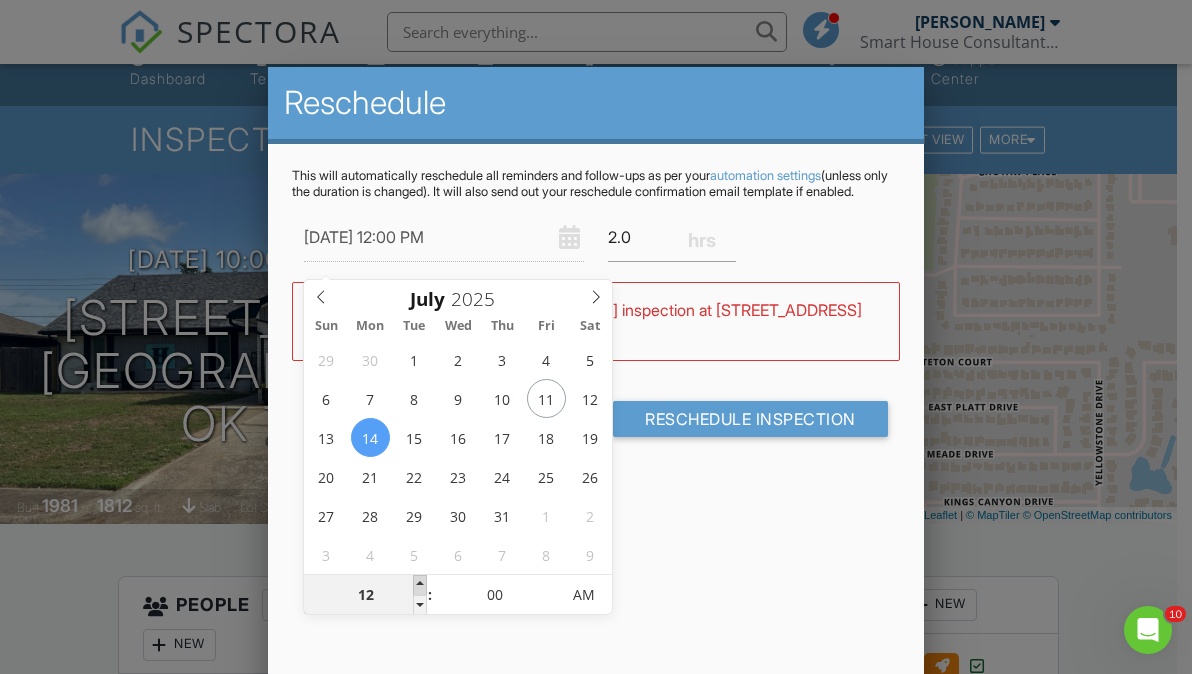 click at bounding box center [420, 585] 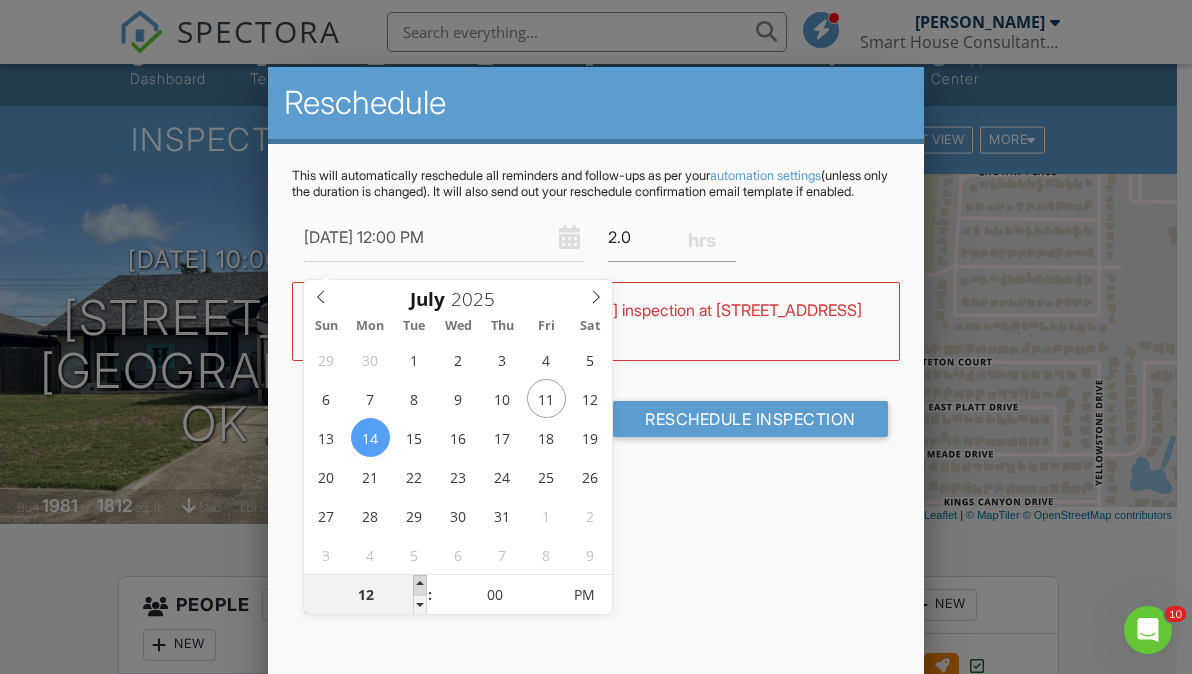 type on "01" 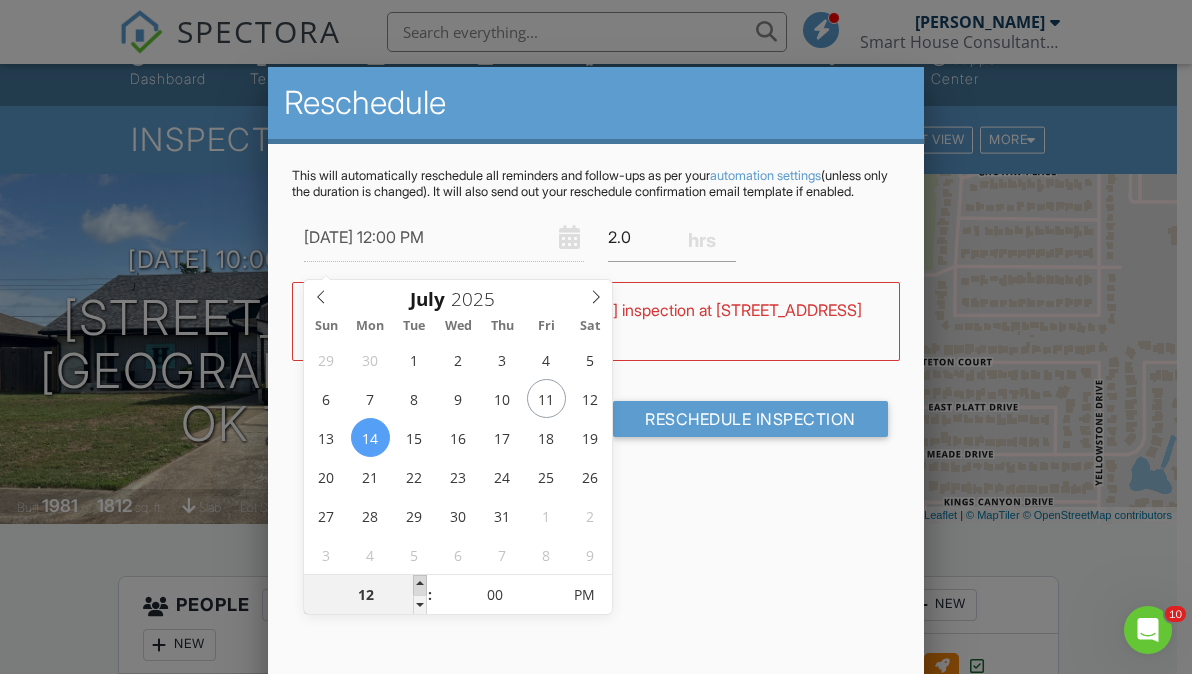 type on "07/14/2025 1:00 PM" 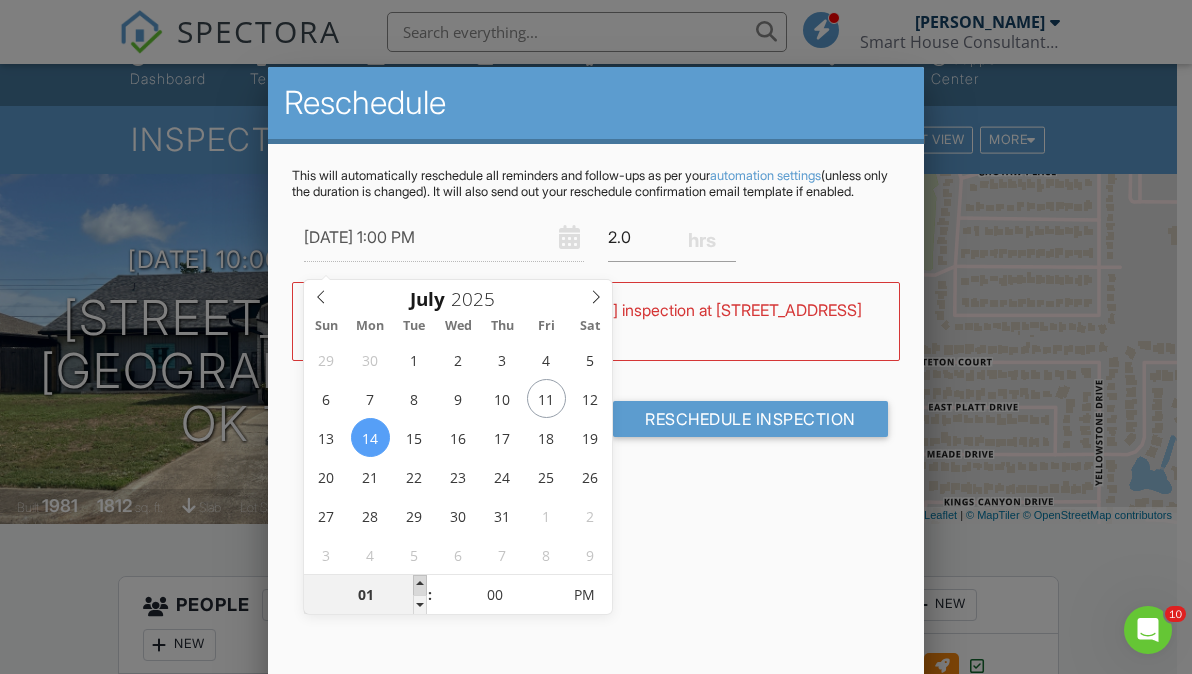 click at bounding box center (420, 585) 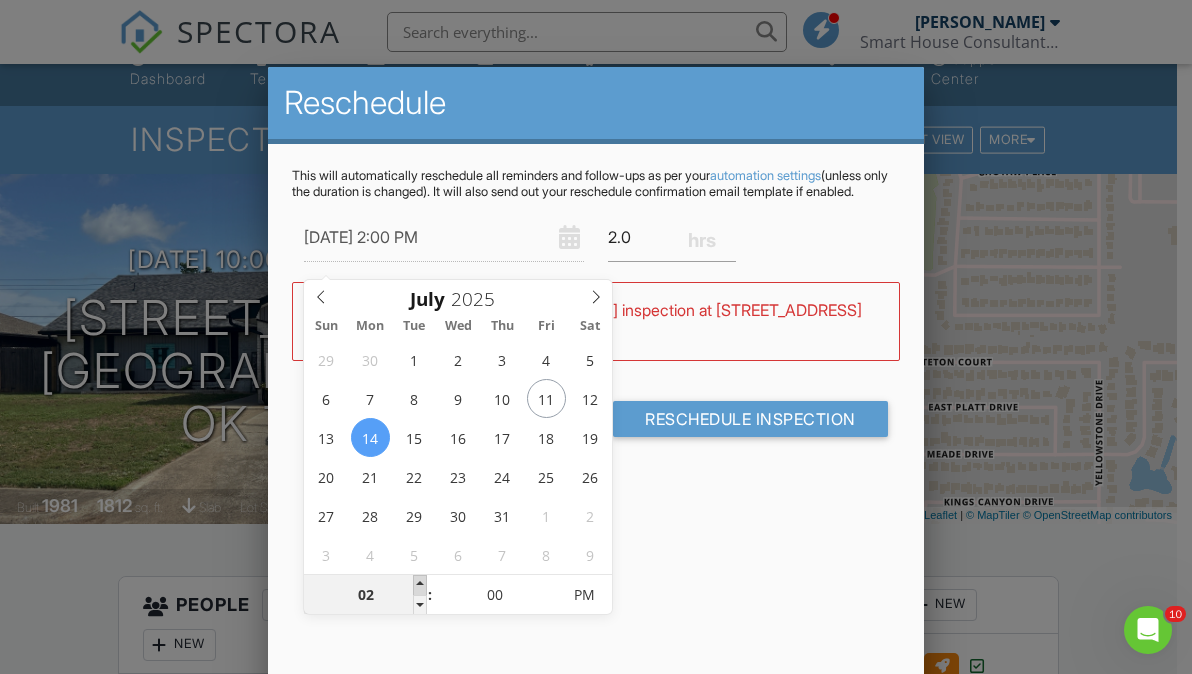 click at bounding box center (420, 585) 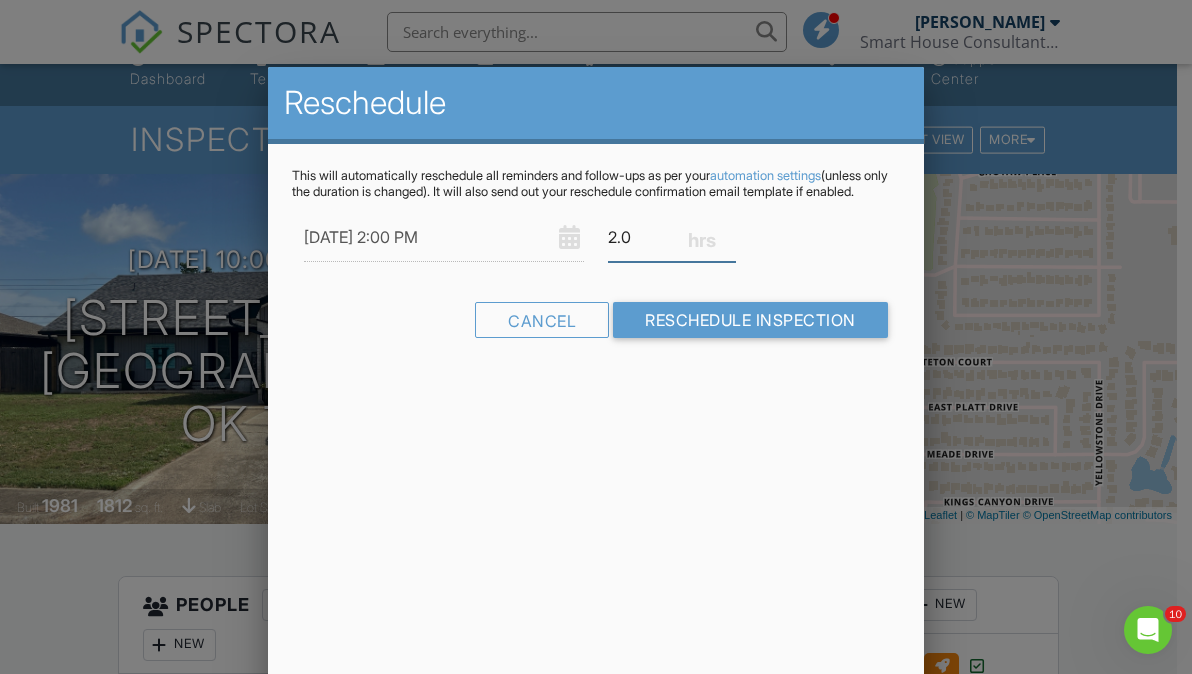 click on "2.0" at bounding box center [672, 237] 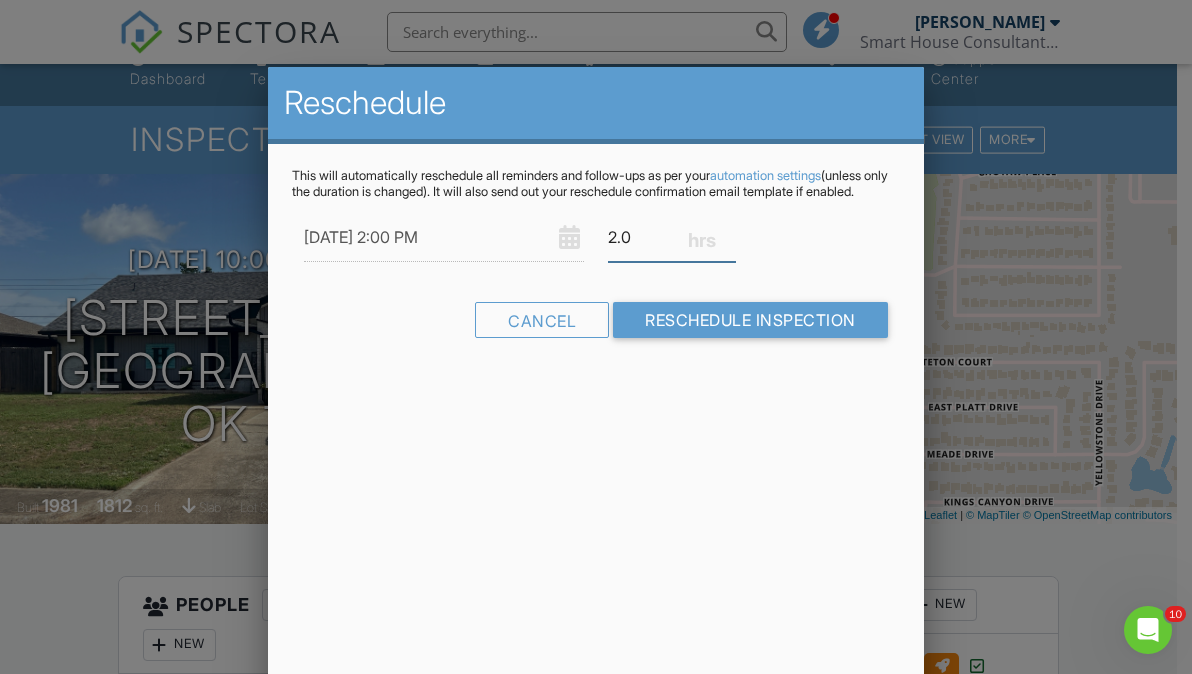 type on "2" 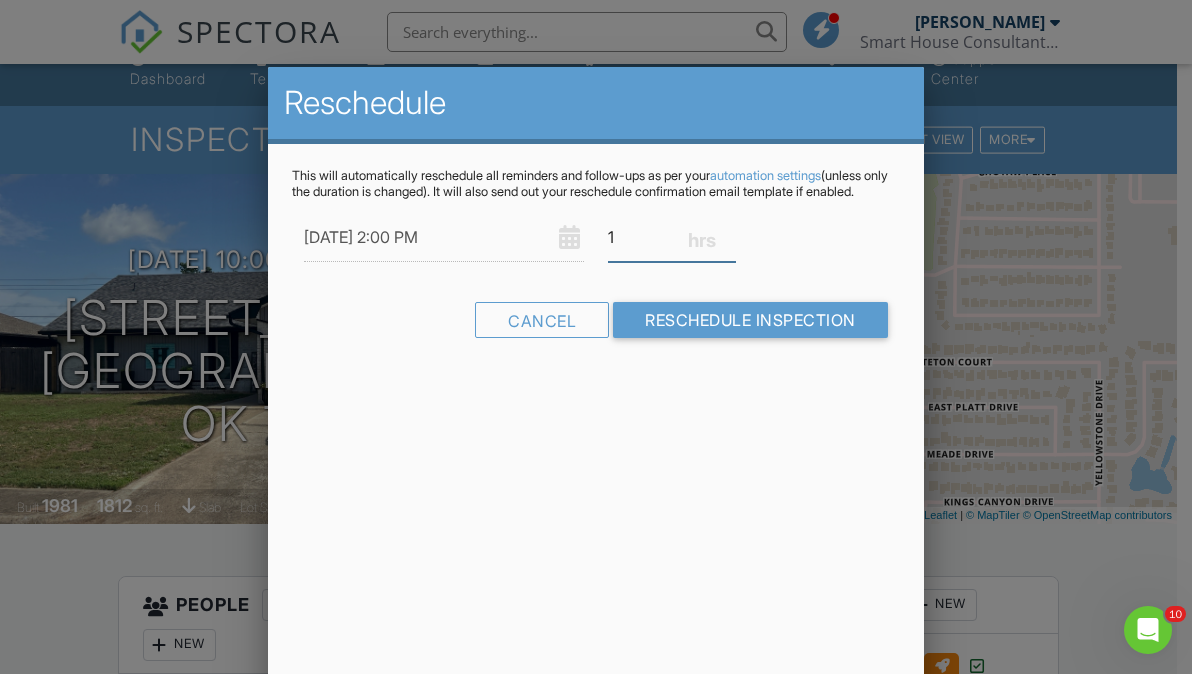 type on "1" 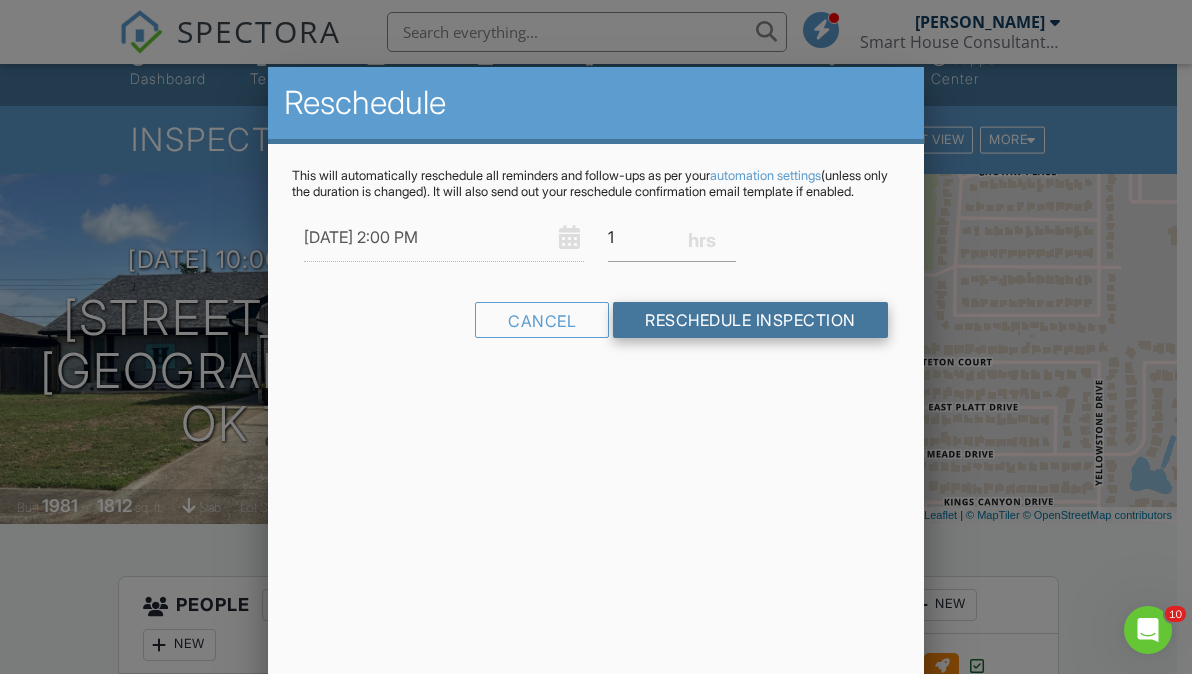 click on "Reschedule Inspection" at bounding box center [750, 320] 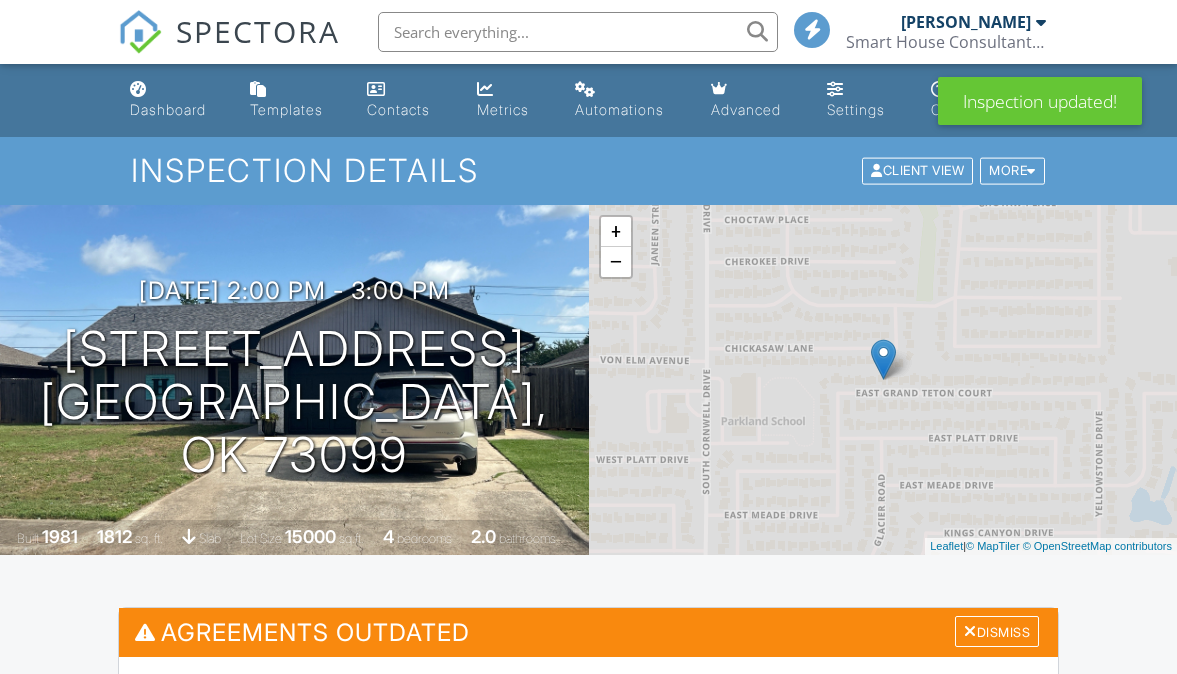 click on "Dismiss" at bounding box center [997, 631] 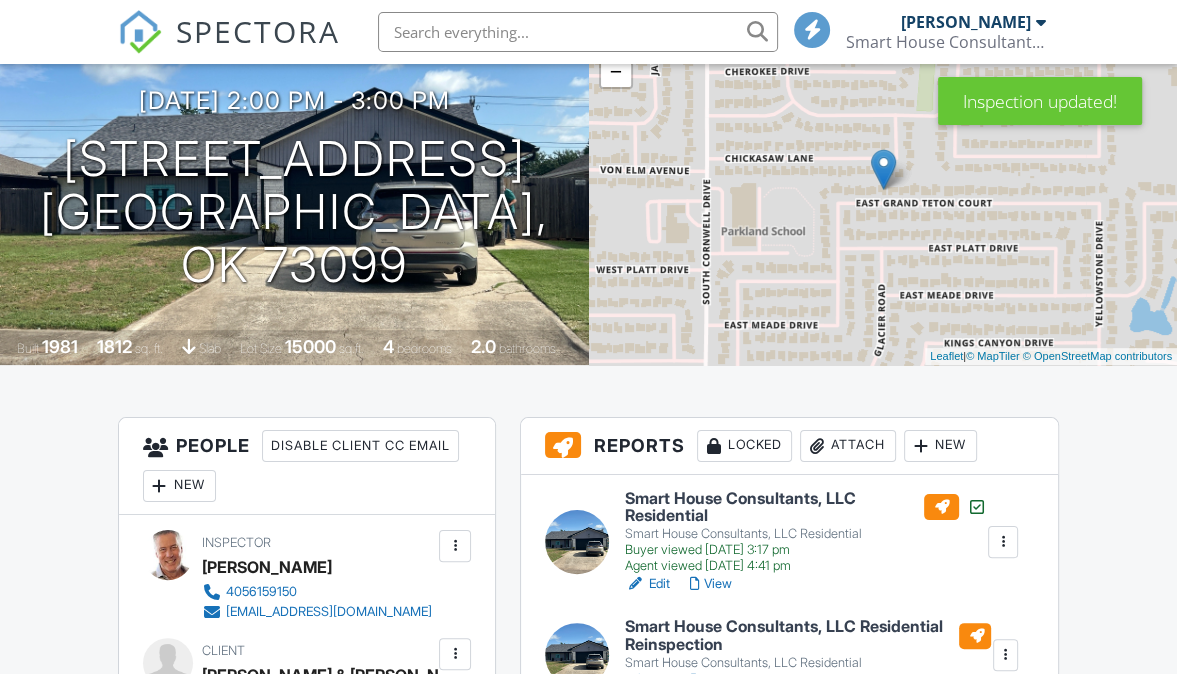 scroll, scrollTop: 337, scrollLeft: 0, axis: vertical 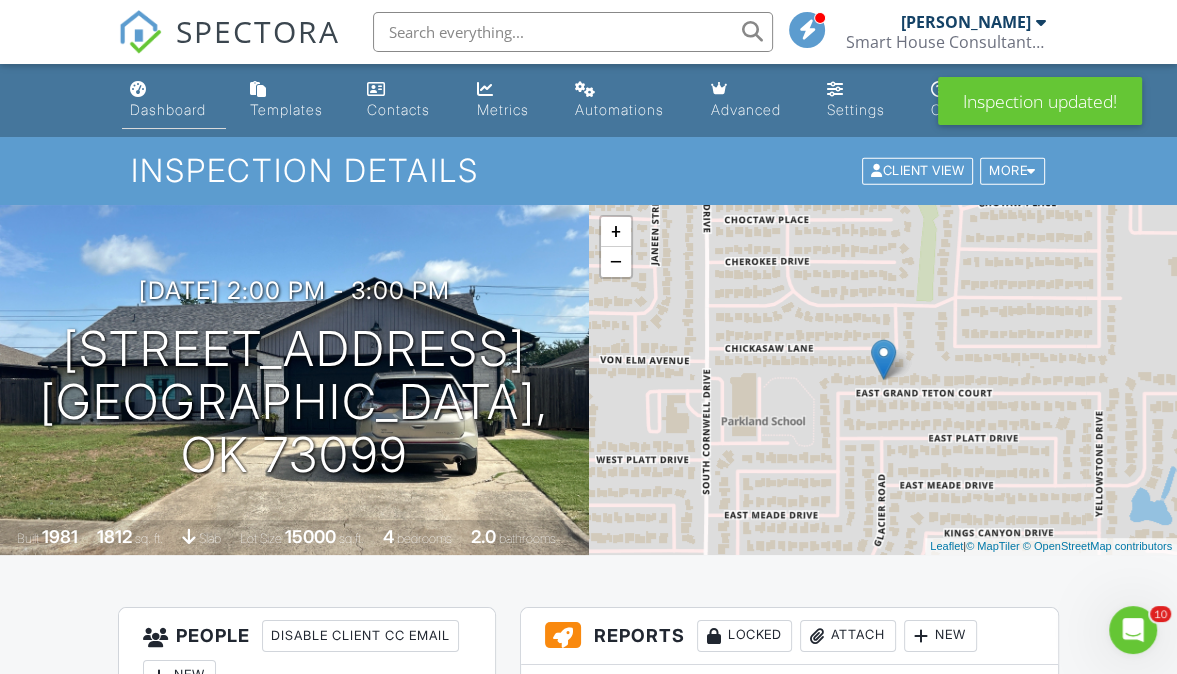click on "Dashboard" at bounding box center (168, 109) 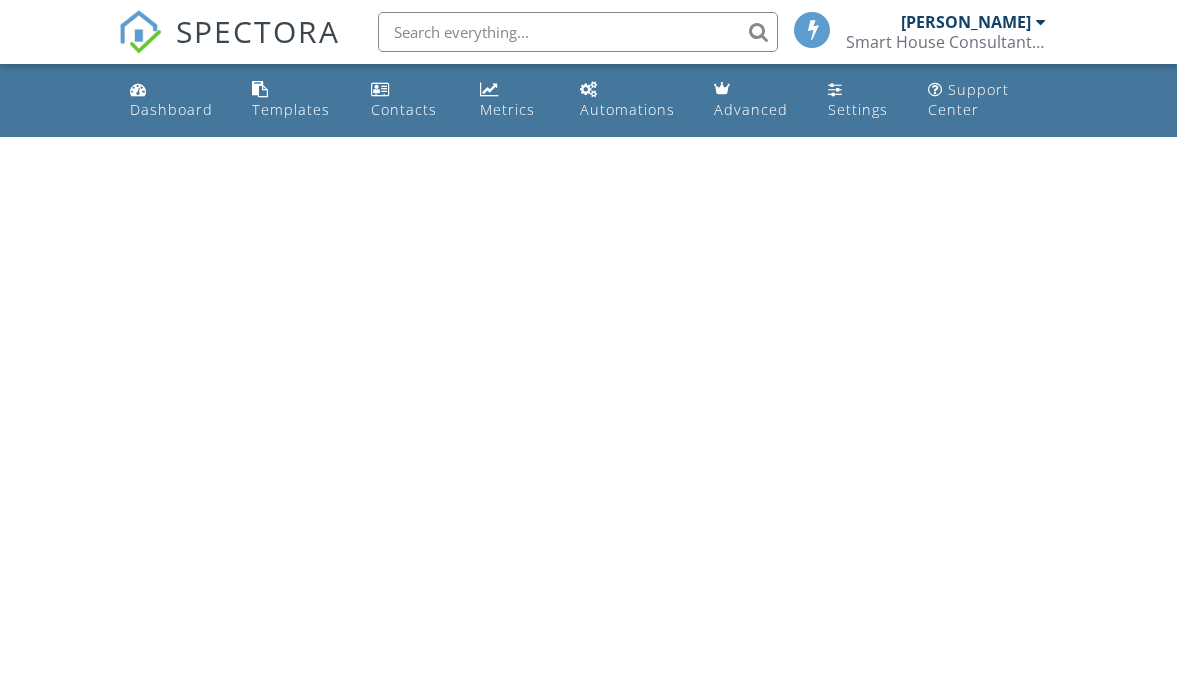 scroll, scrollTop: 0, scrollLeft: 0, axis: both 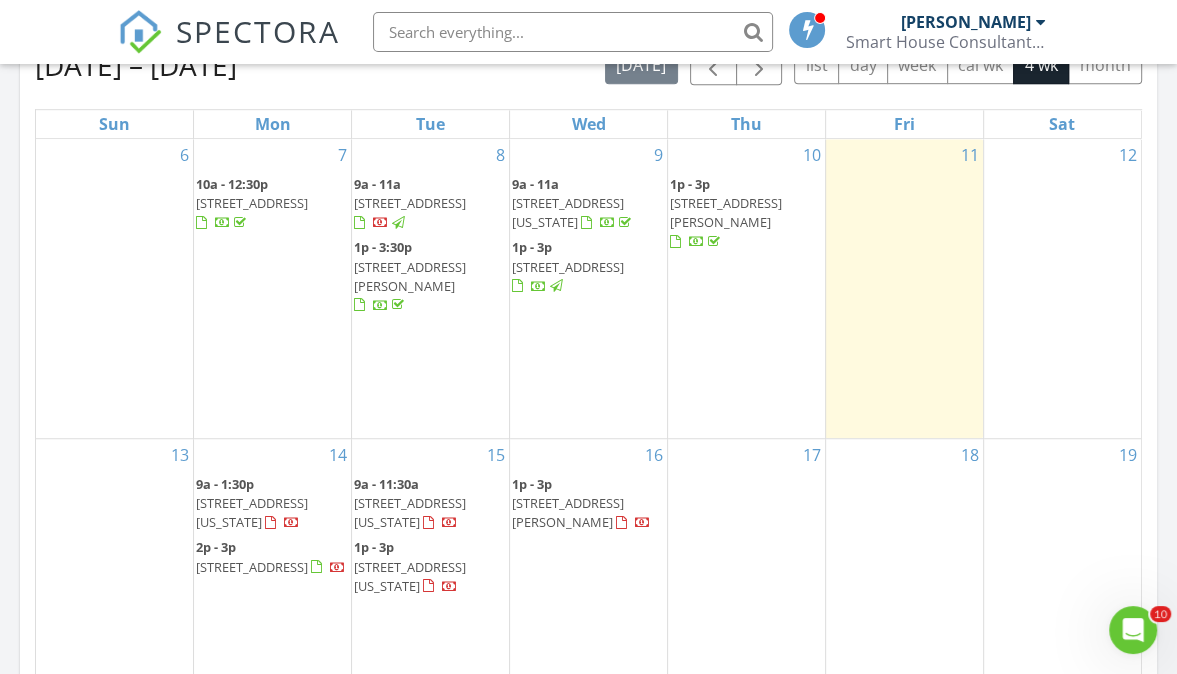 click on "[PERSON_NAME]" at bounding box center (966, 22) 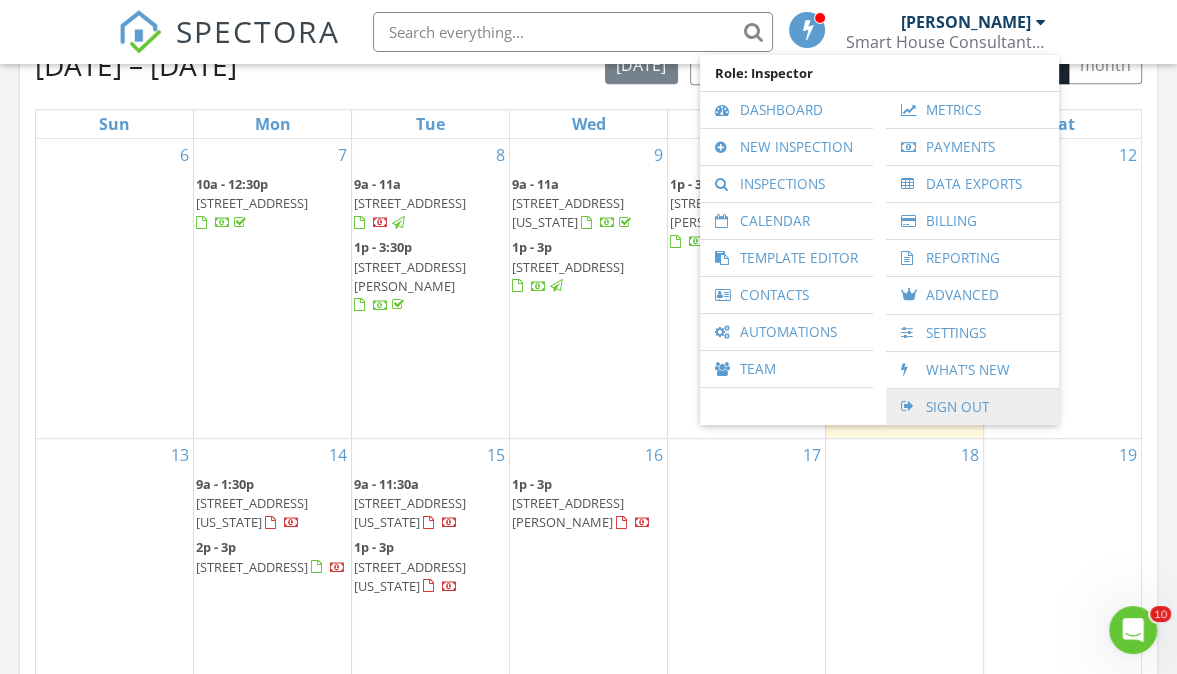 click on "Sign Out" at bounding box center [972, 407] 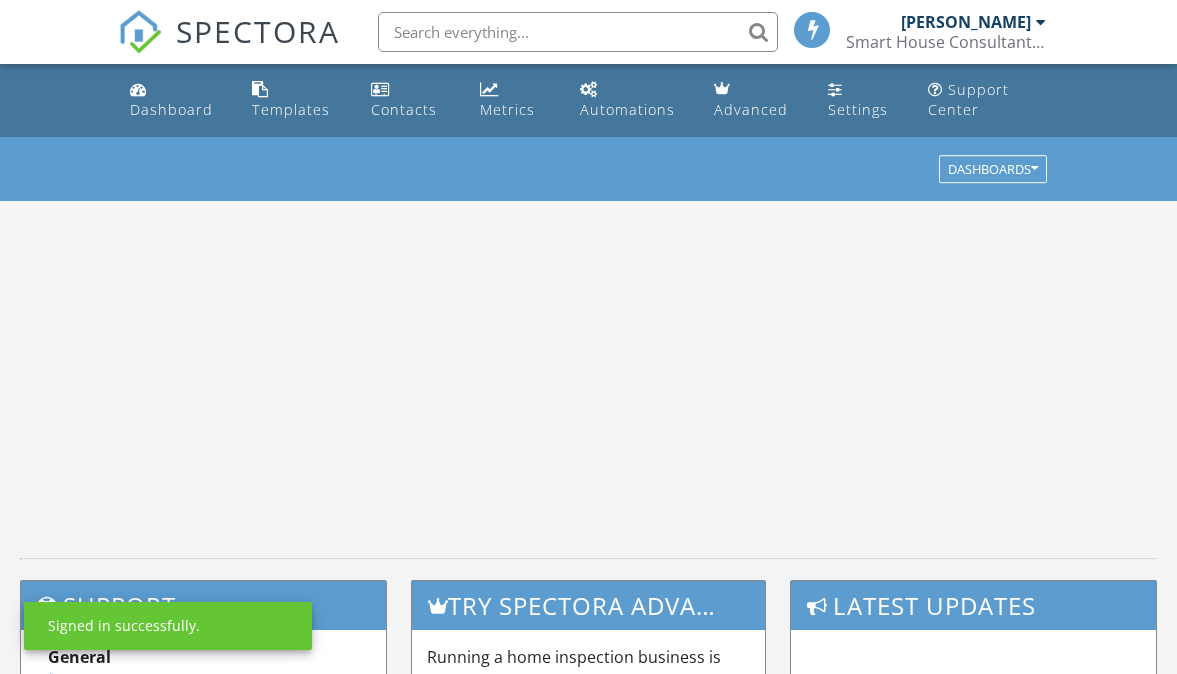 scroll, scrollTop: 0, scrollLeft: 0, axis: both 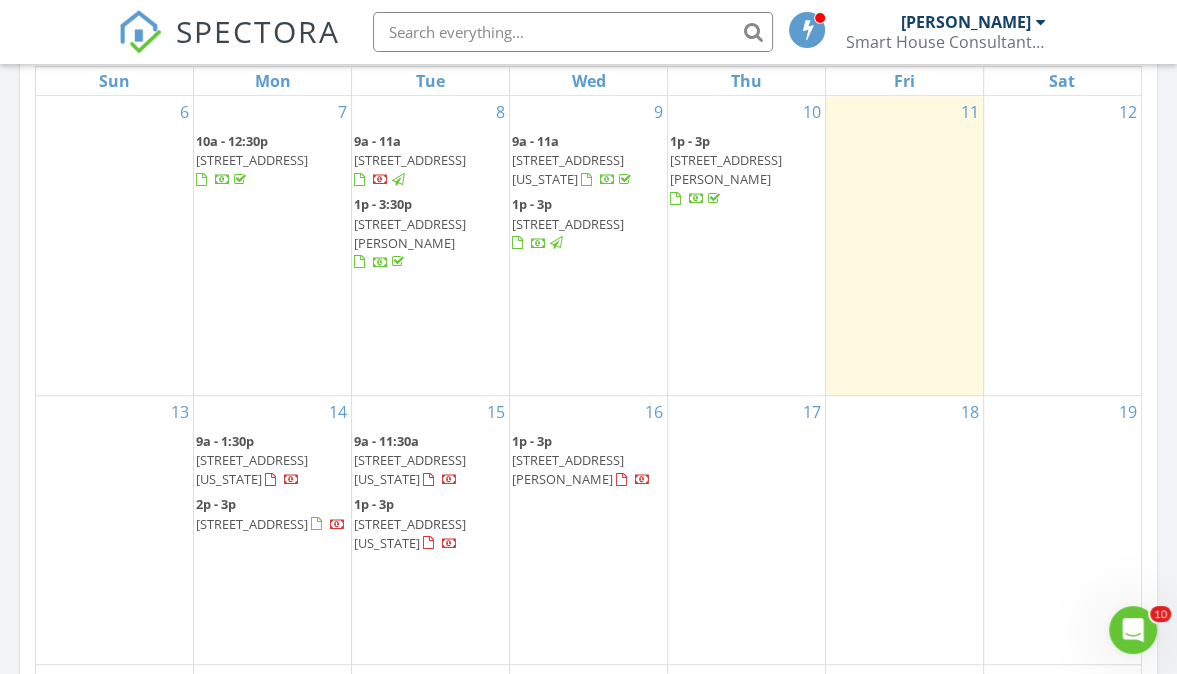 click on "[STREET_ADDRESS][US_STATE]" at bounding box center [252, 469] 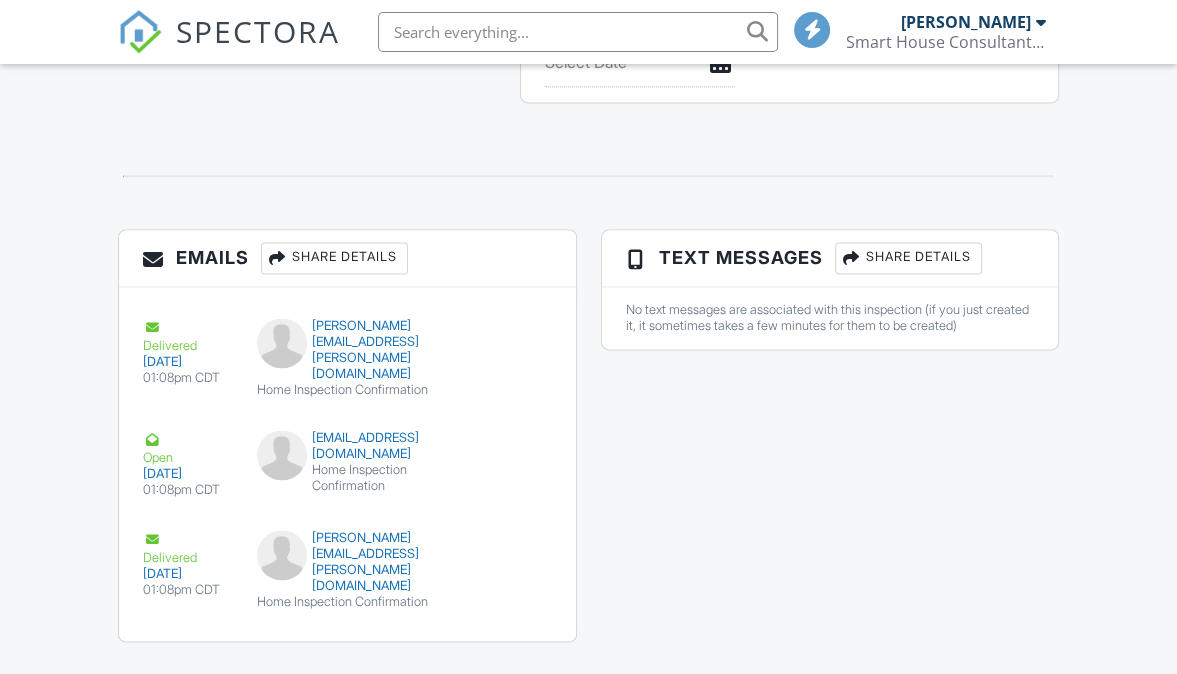 scroll, scrollTop: 2248, scrollLeft: 0, axis: vertical 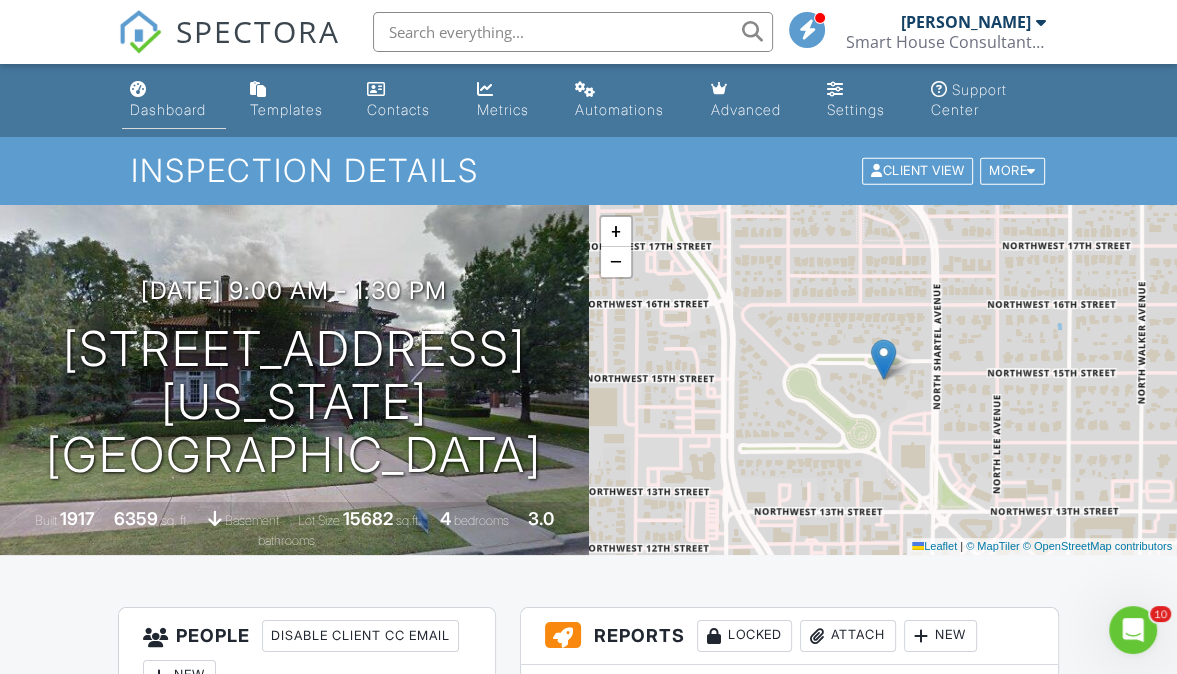 click on "Dashboard" at bounding box center (168, 109) 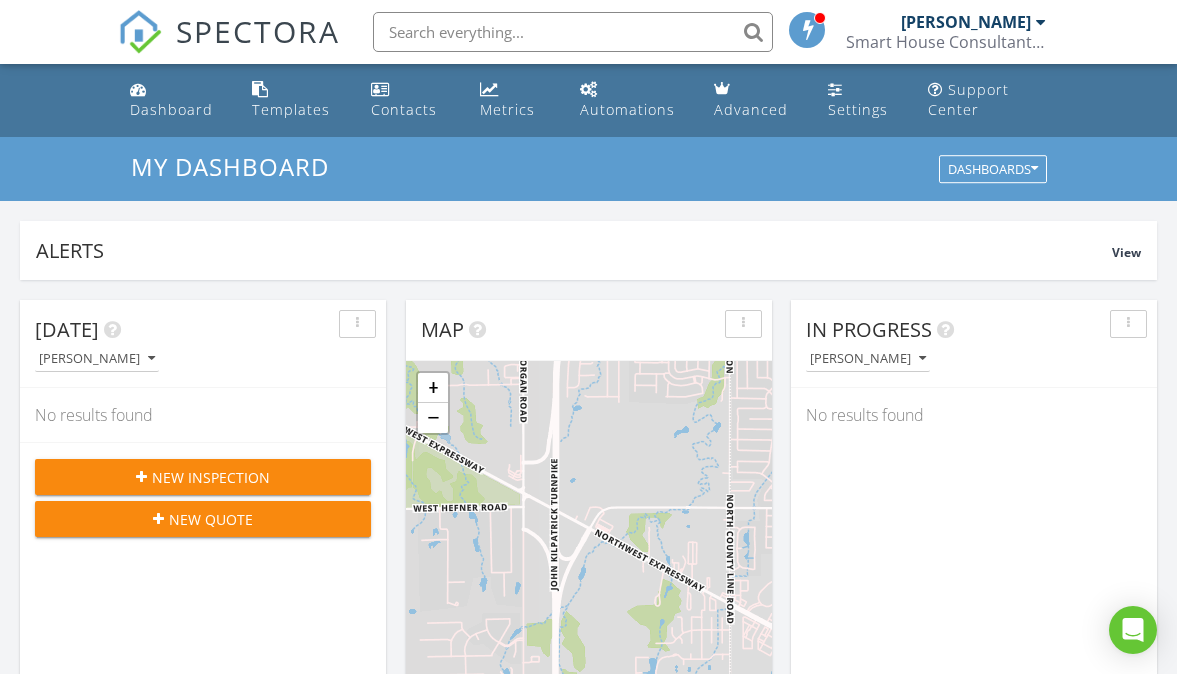 scroll, scrollTop: 0, scrollLeft: 0, axis: both 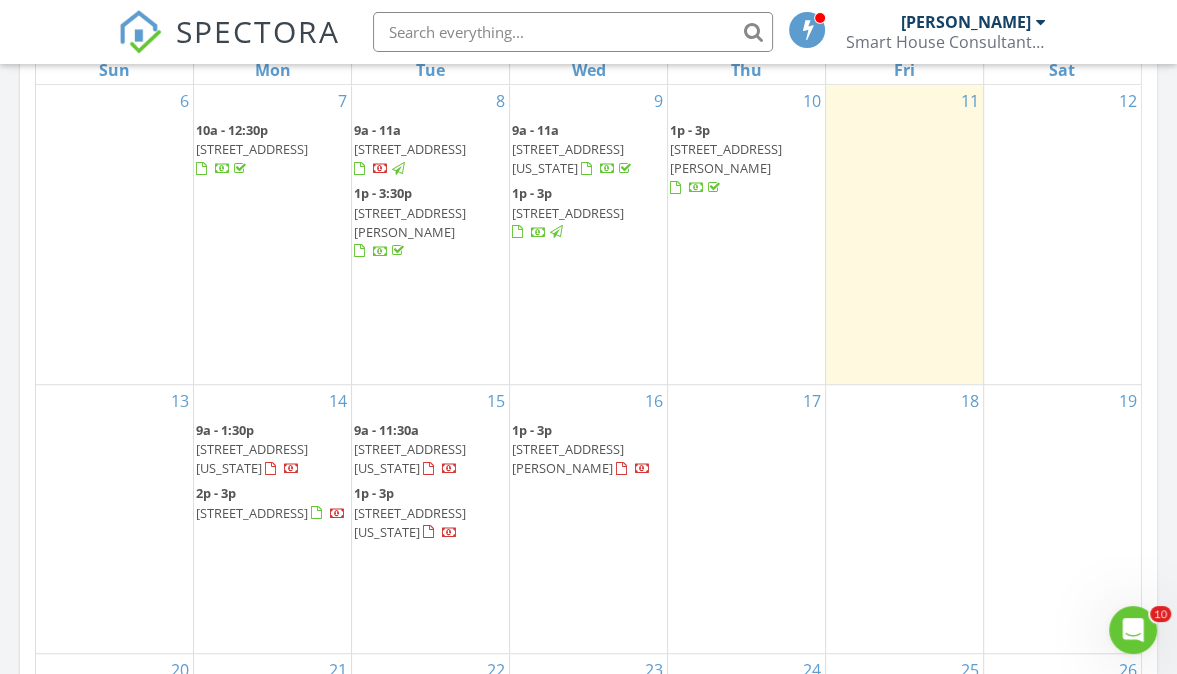 click on "[STREET_ADDRESS][US_STATE]" at bounding box center (410, 458) 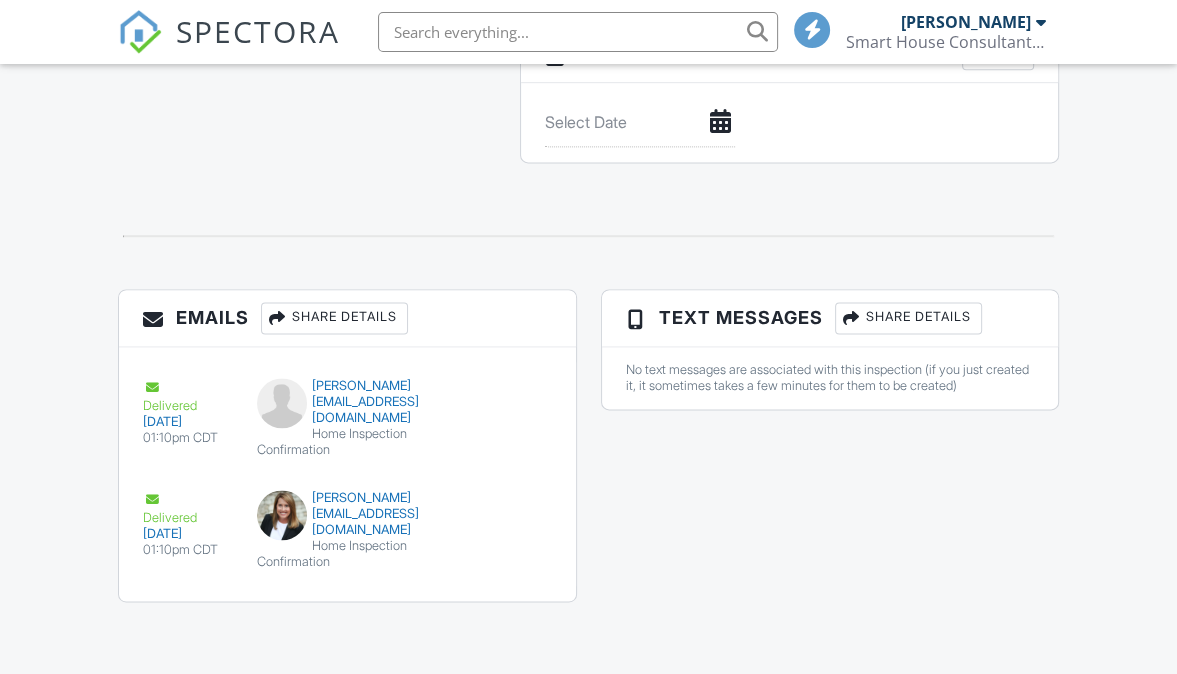 scroll, scrollTop: 0, scrollLeft: 0, axis: both 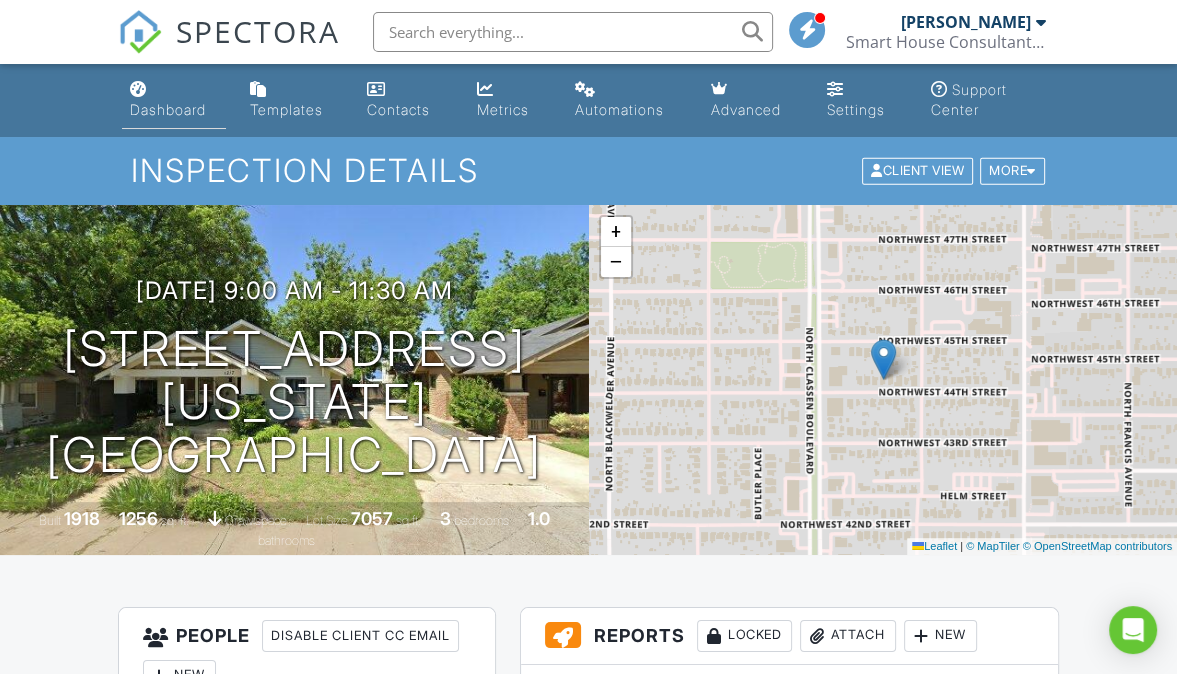 click on "Dashboard" at bounding box center (168, 109) 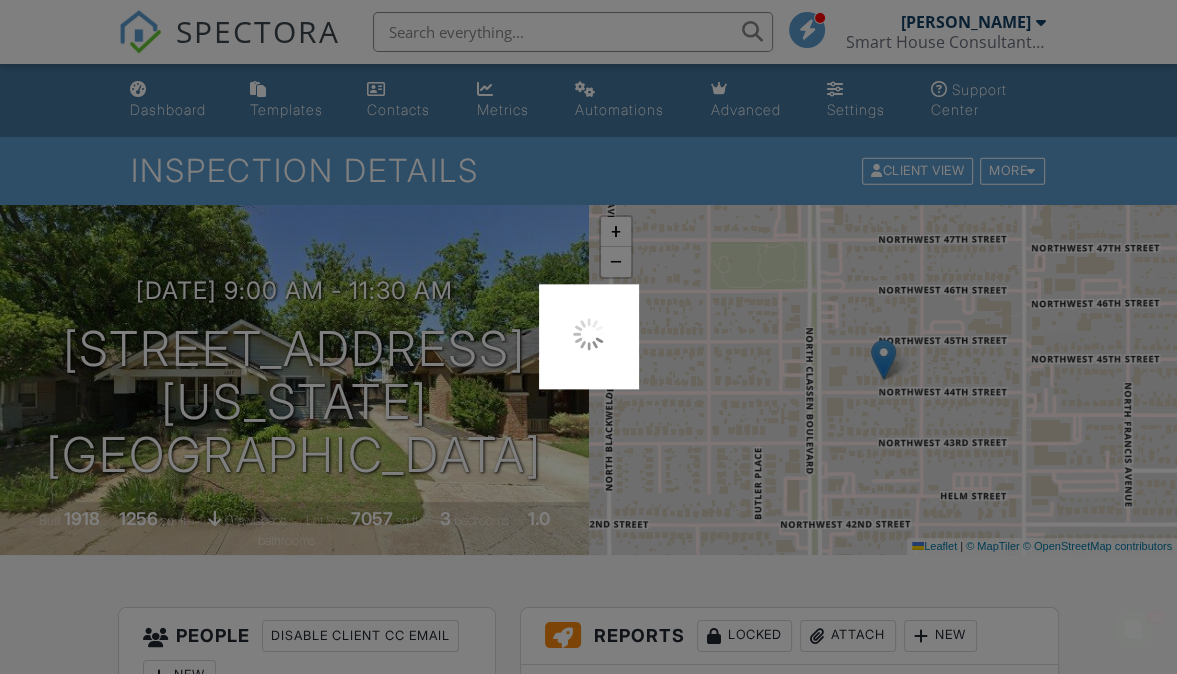 scroll, scrollTop: 0, scrollLeft: 0, axis: both 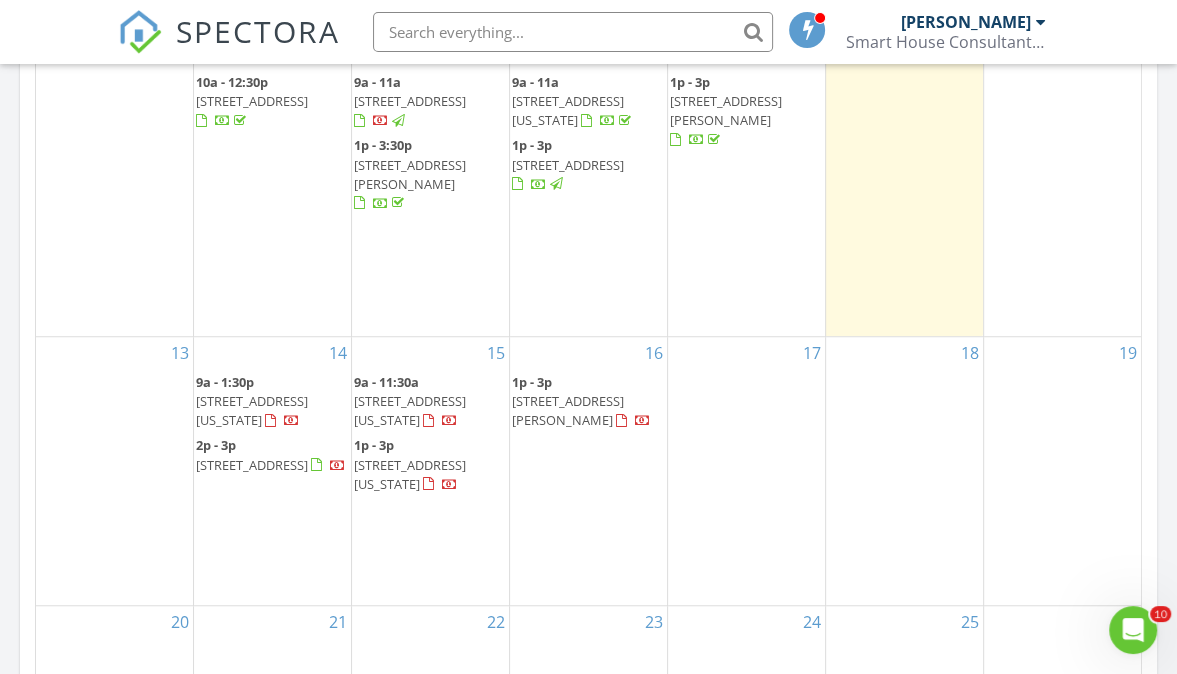 click on "10612 Tall Pr Ter , Oklahoma City 73114" at bounding box center [410, 474] 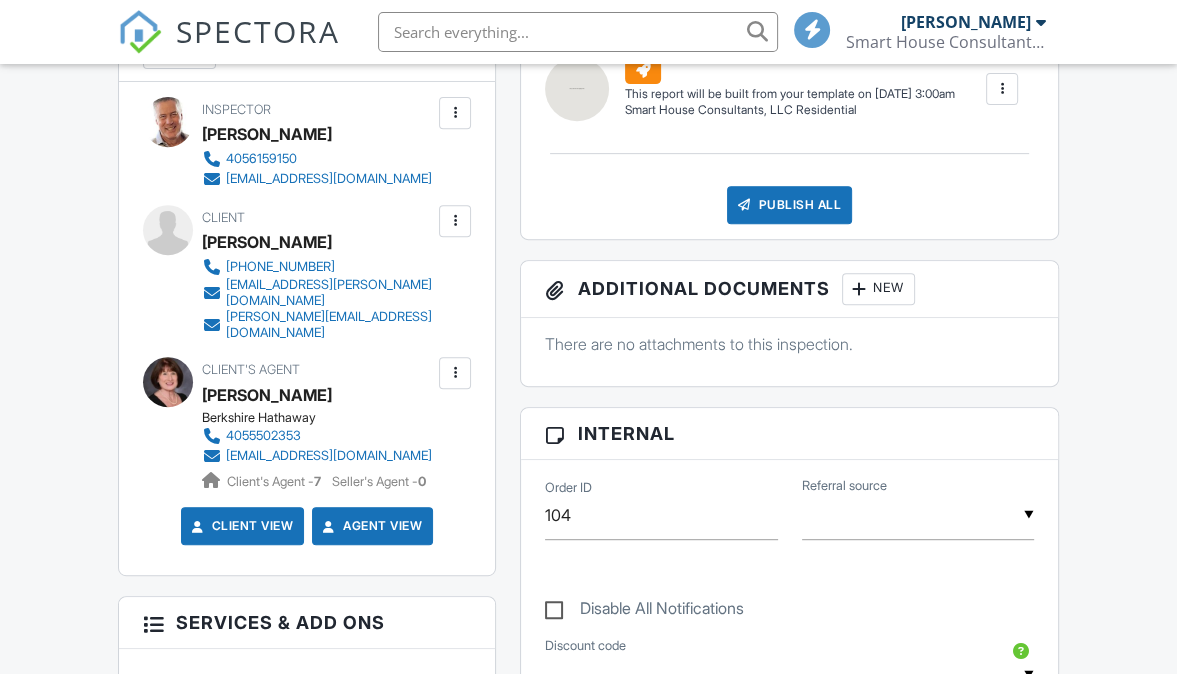 scroll, scrollTop: 0, scrollLeft: 0, axis: both 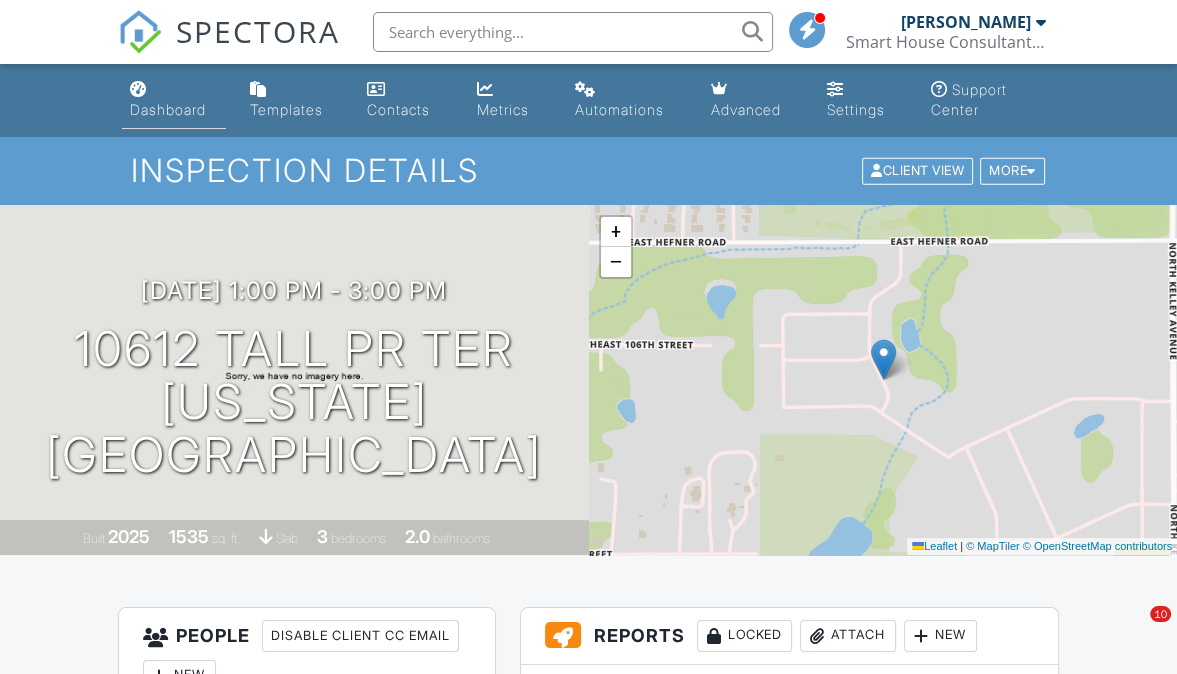 click on "Dashboard" at bounding box center (168, 109) 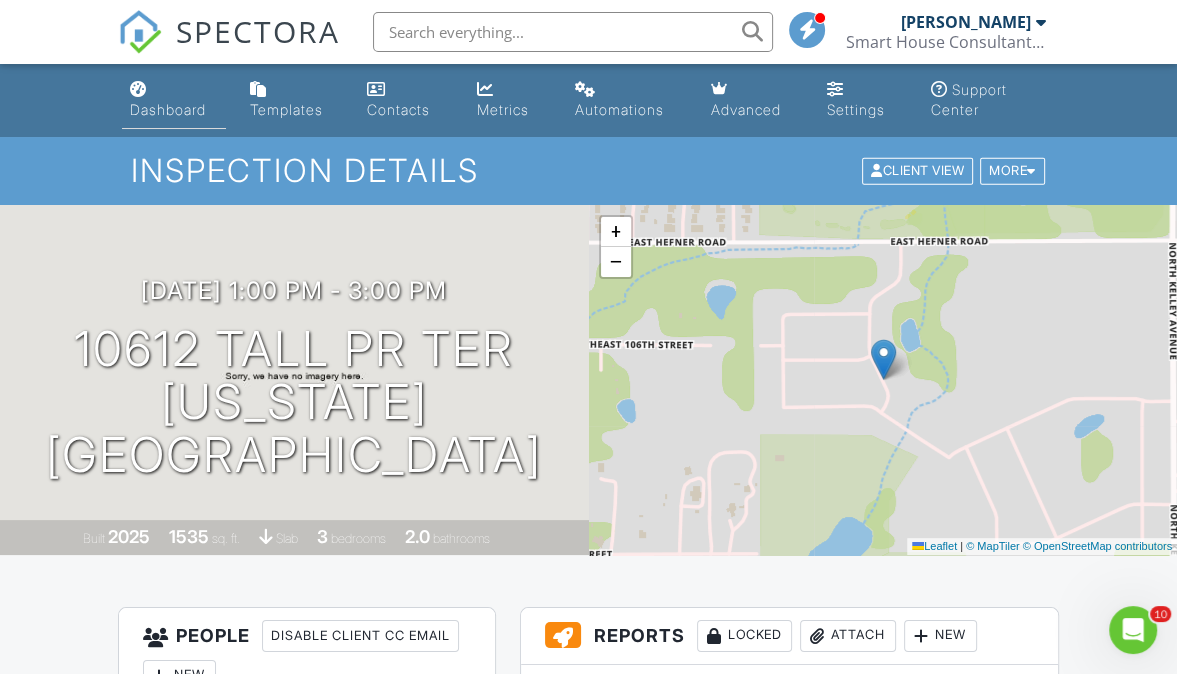 scroll, scrollTop: 0, scrollLeft: 0, axis: both 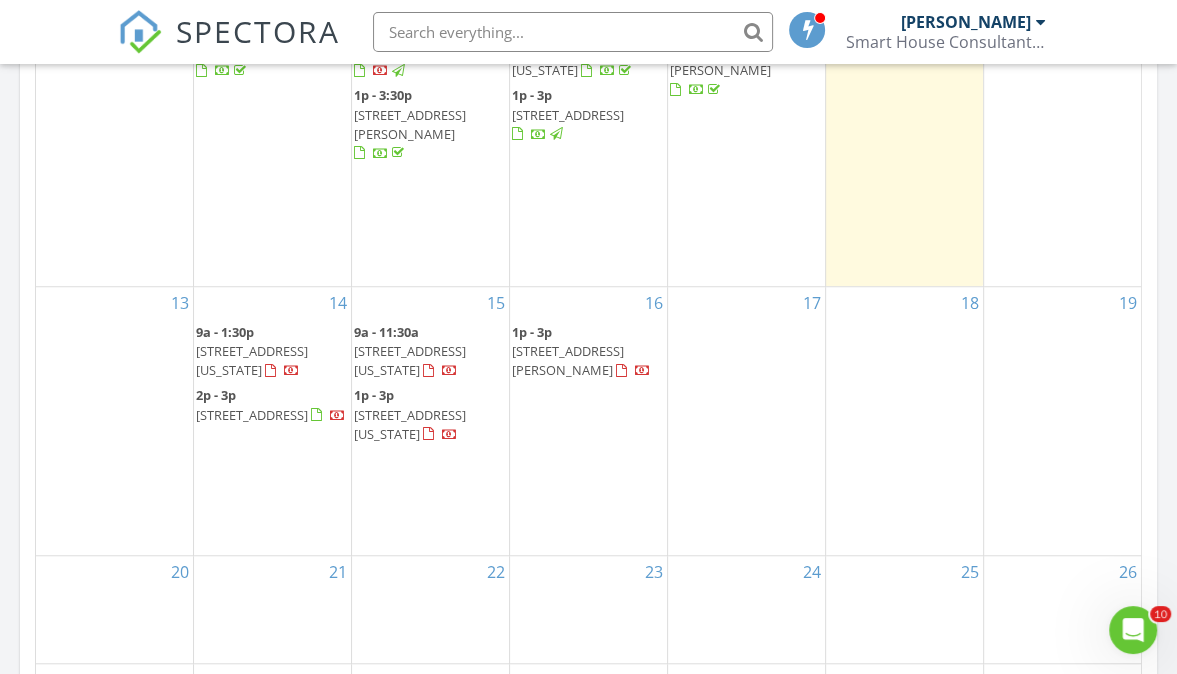 click on "[STREET_ADDRESS][PERSON_NAME]" at bounding box center (568, 360) 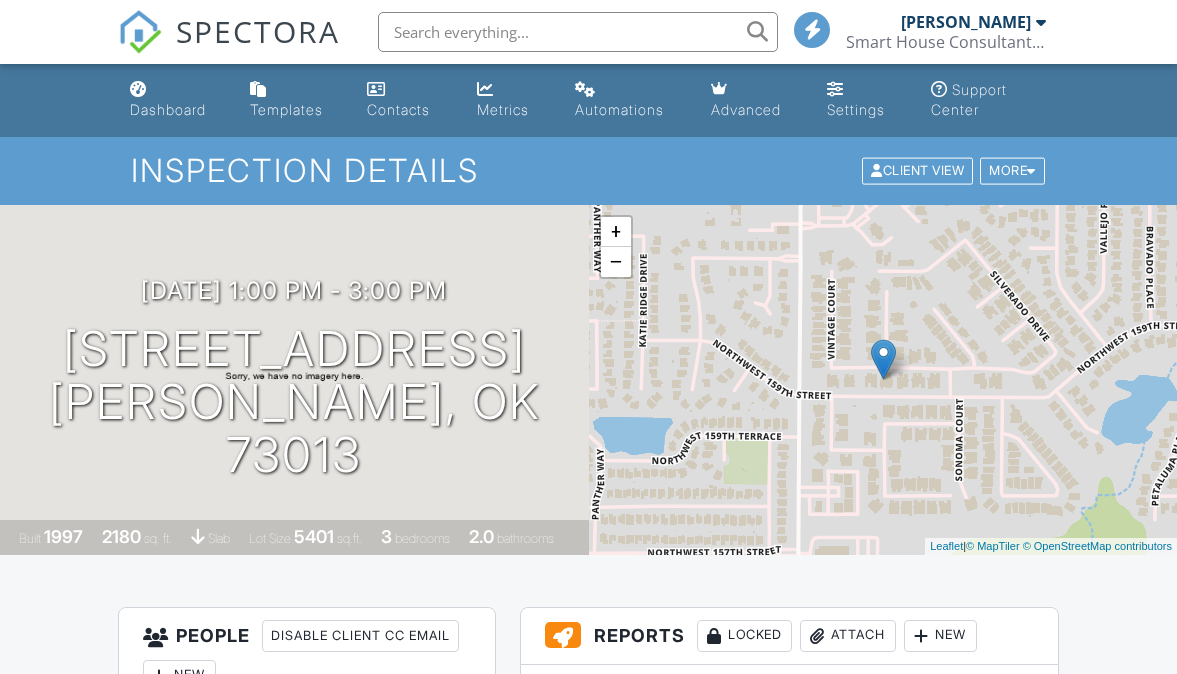 scroll, scrollTop: 0, scrollLeft: 0, axis: both 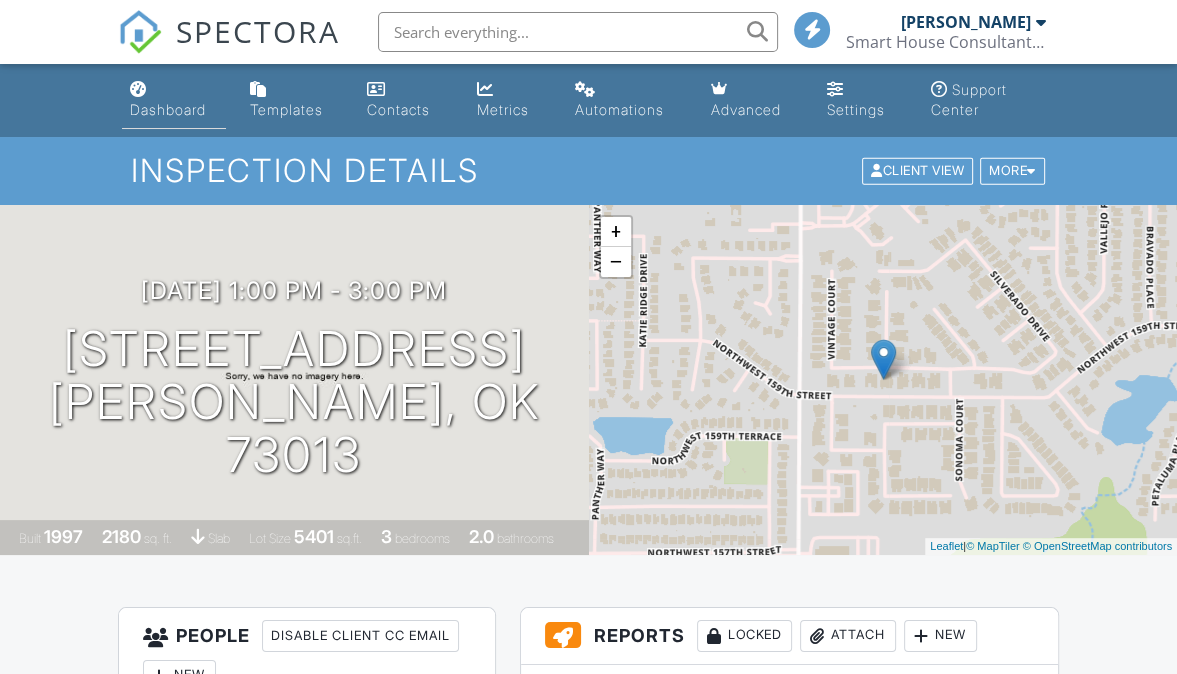 click on "Dashboard" at bounding box center [168, 109] 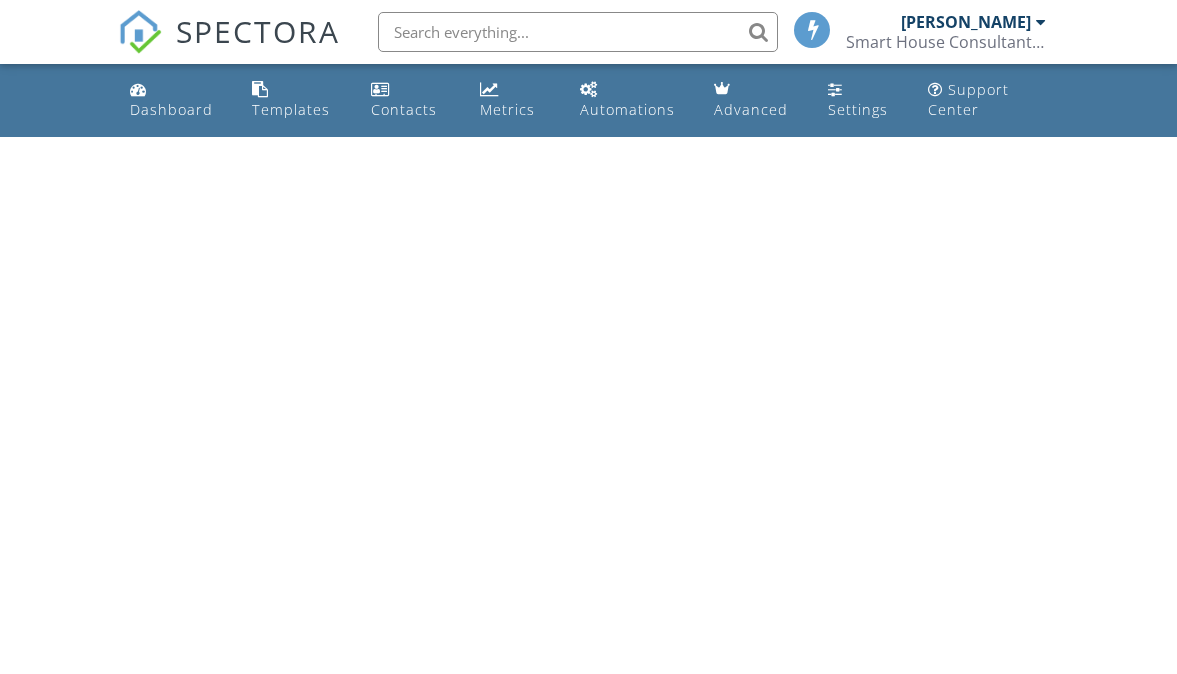 scroll, scrollTop: 0, scrollLeft: 0, axis: both 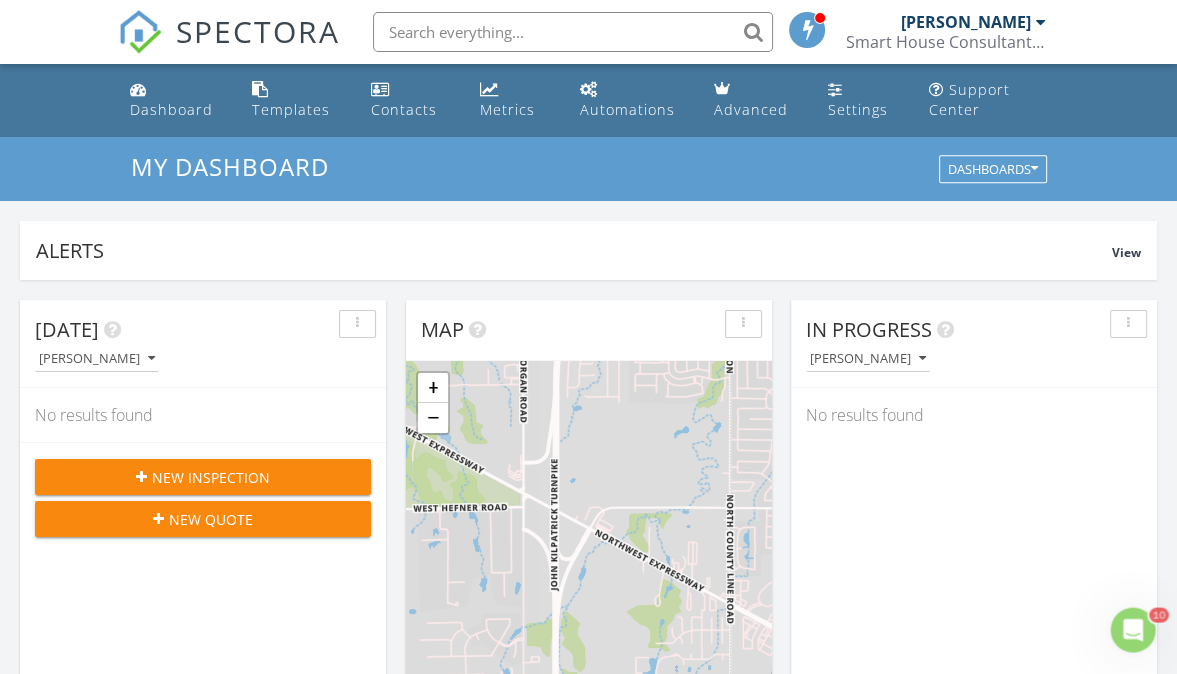 click on "[PERSON_NAME]" at bounding box center [966, 22] 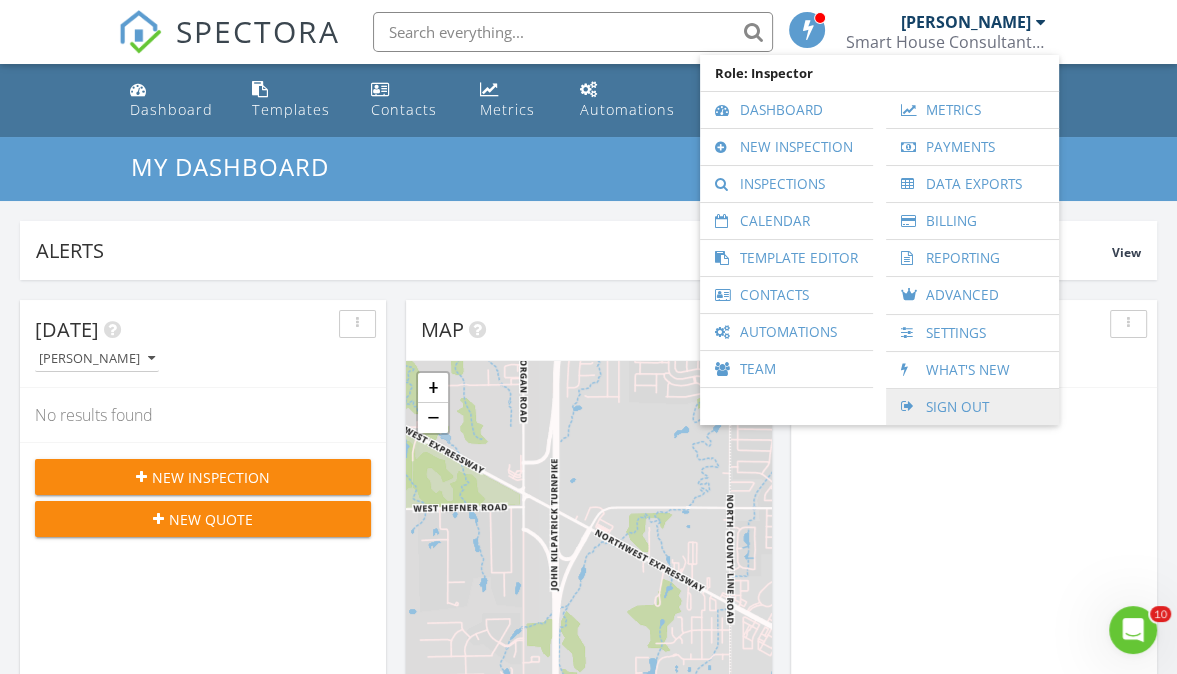 click on "Sign Out" at bounding box center (972, 407) 